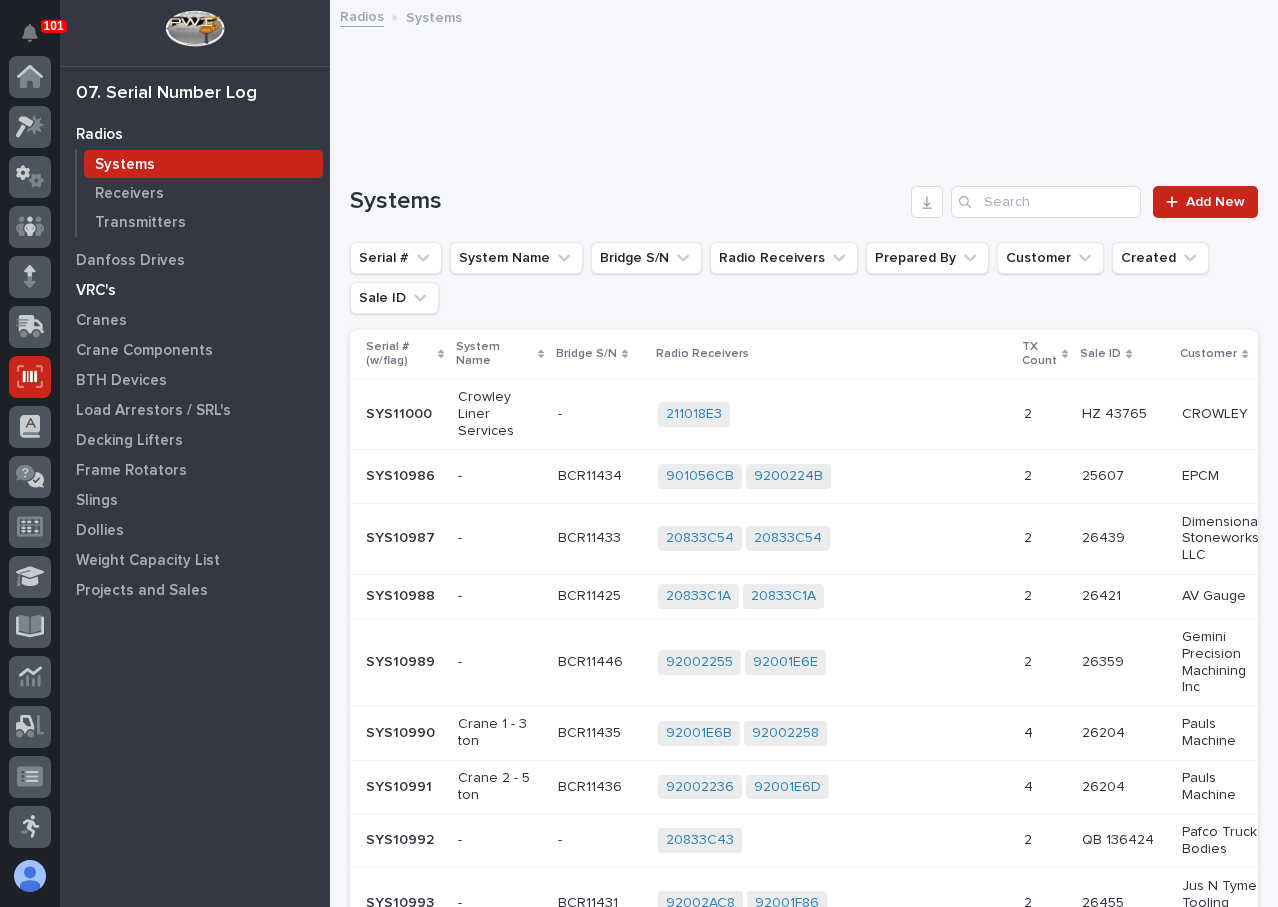 scroll, scrollTop: 0, scrollLeft: 0, axis: both 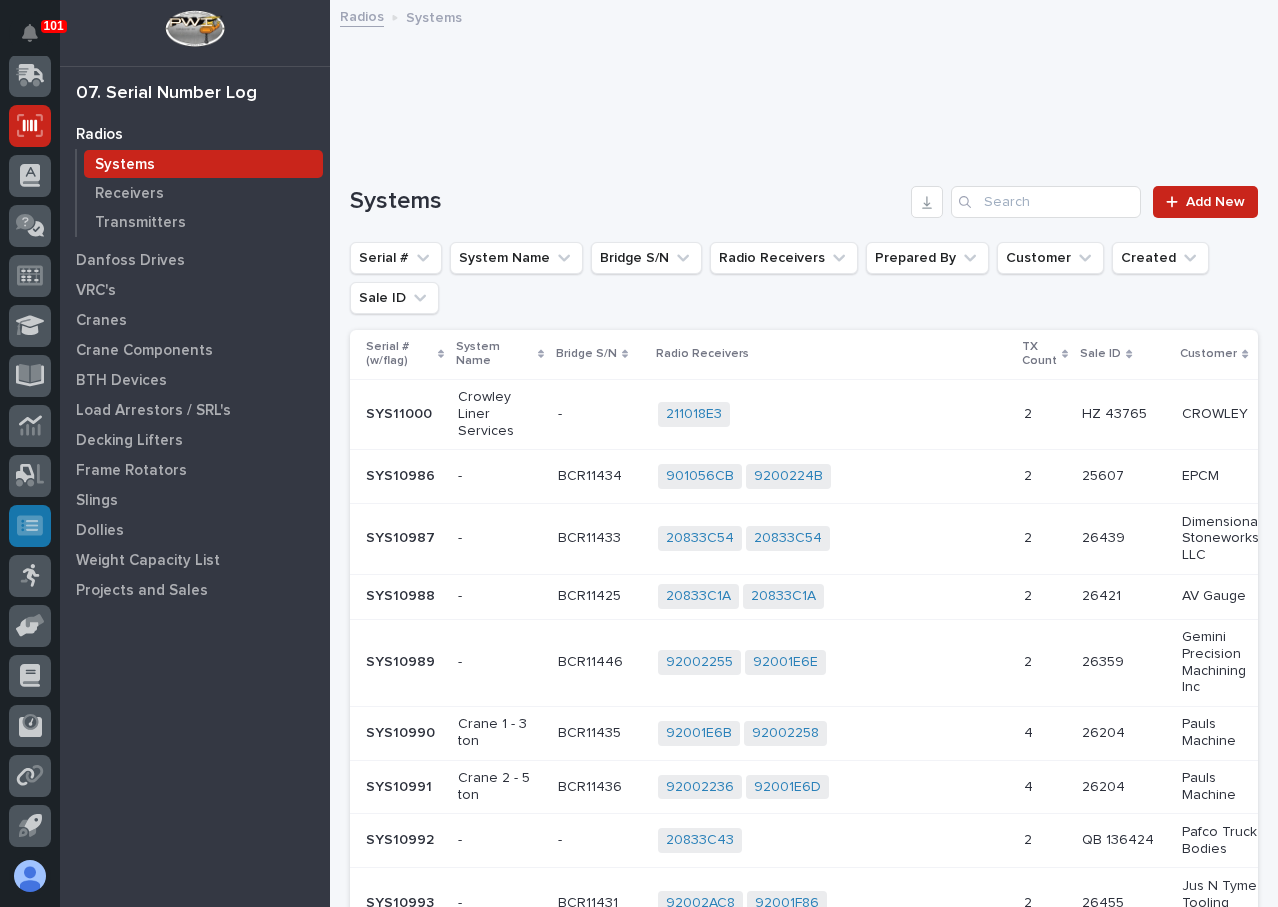 click 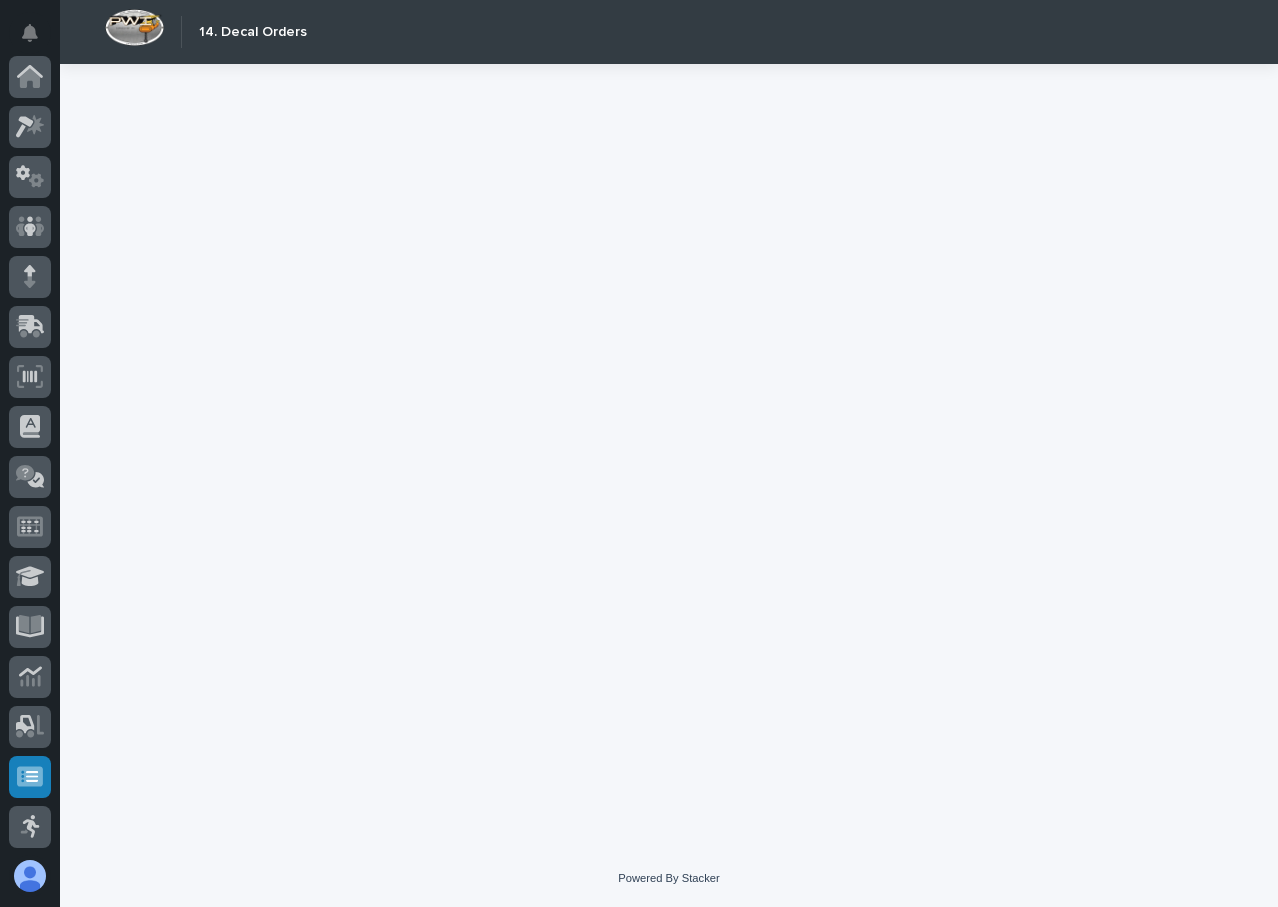 scroll, scrollTop: 251, scrollLeft: 0, axis: vertical 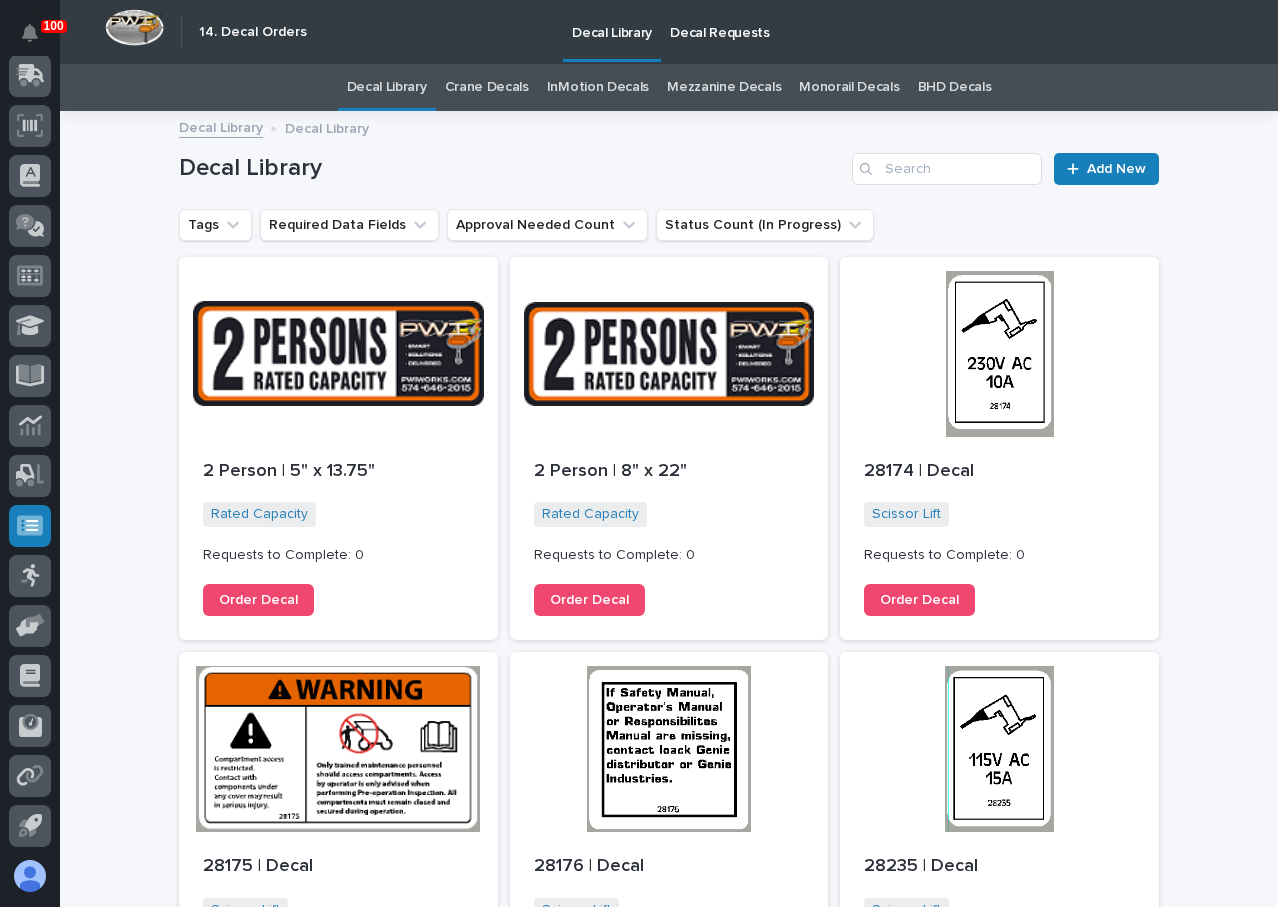 click on "Decal Requests" at bounding box center [720, 21] 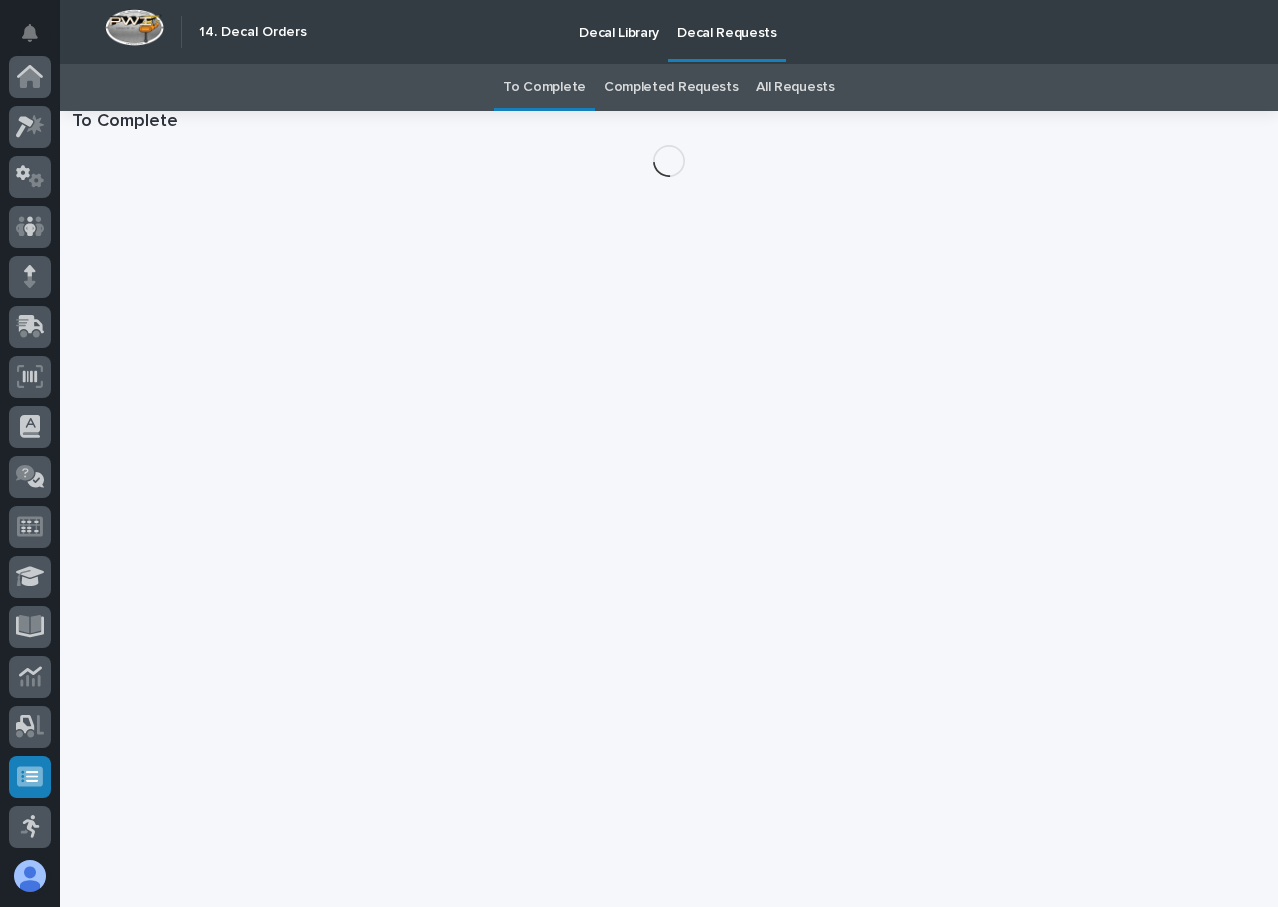 scroll, scrollTop: 251, scrollLeft: 0, axis: vertical 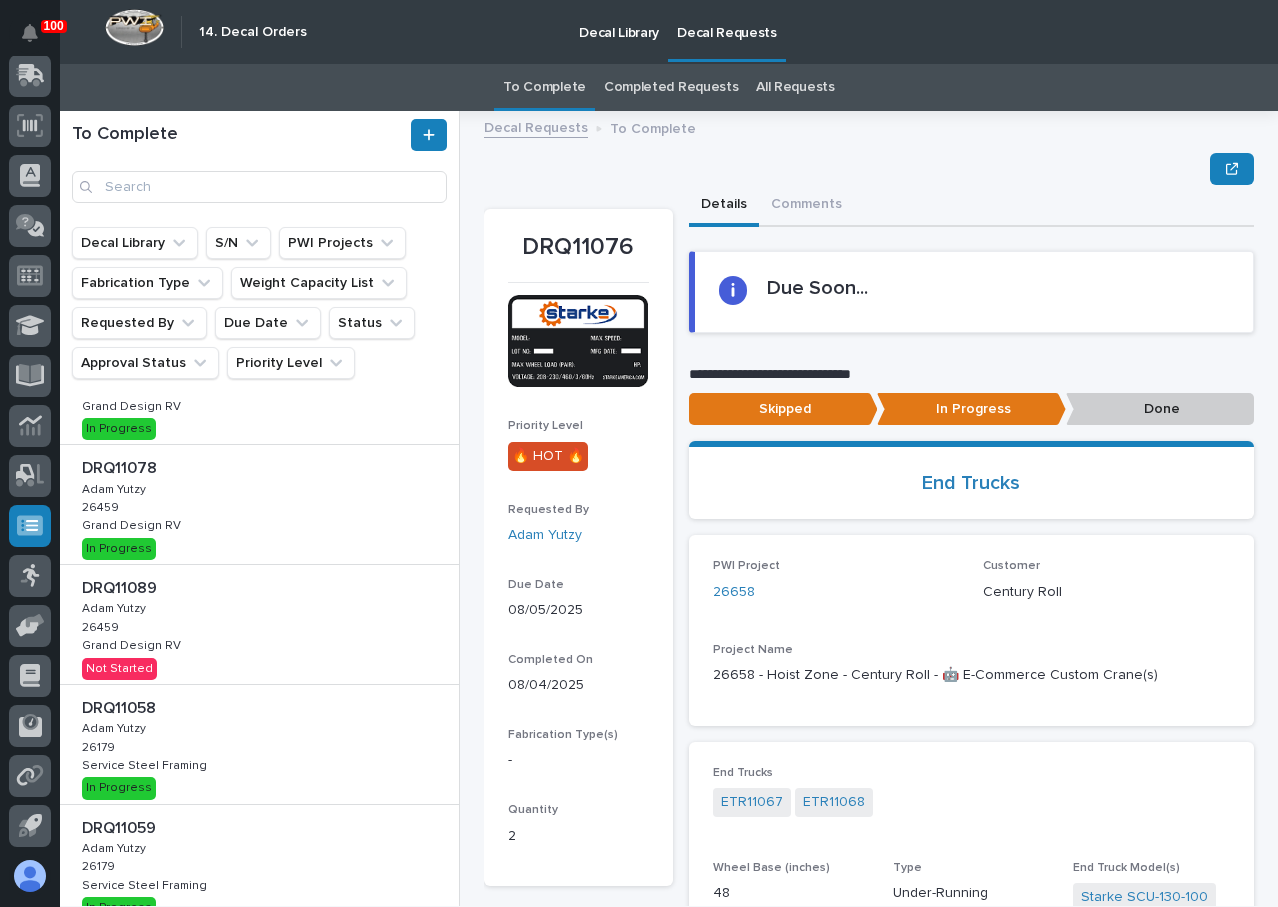 click on "DRQ11089 DRQ11089   [FIRST] [LAST] [FIRST] [LAST]   [PROJECT_ID] [PROJECT_ID]   Grand Design RV Grand Design RV   Not Started" at bounding box center (259, 624) 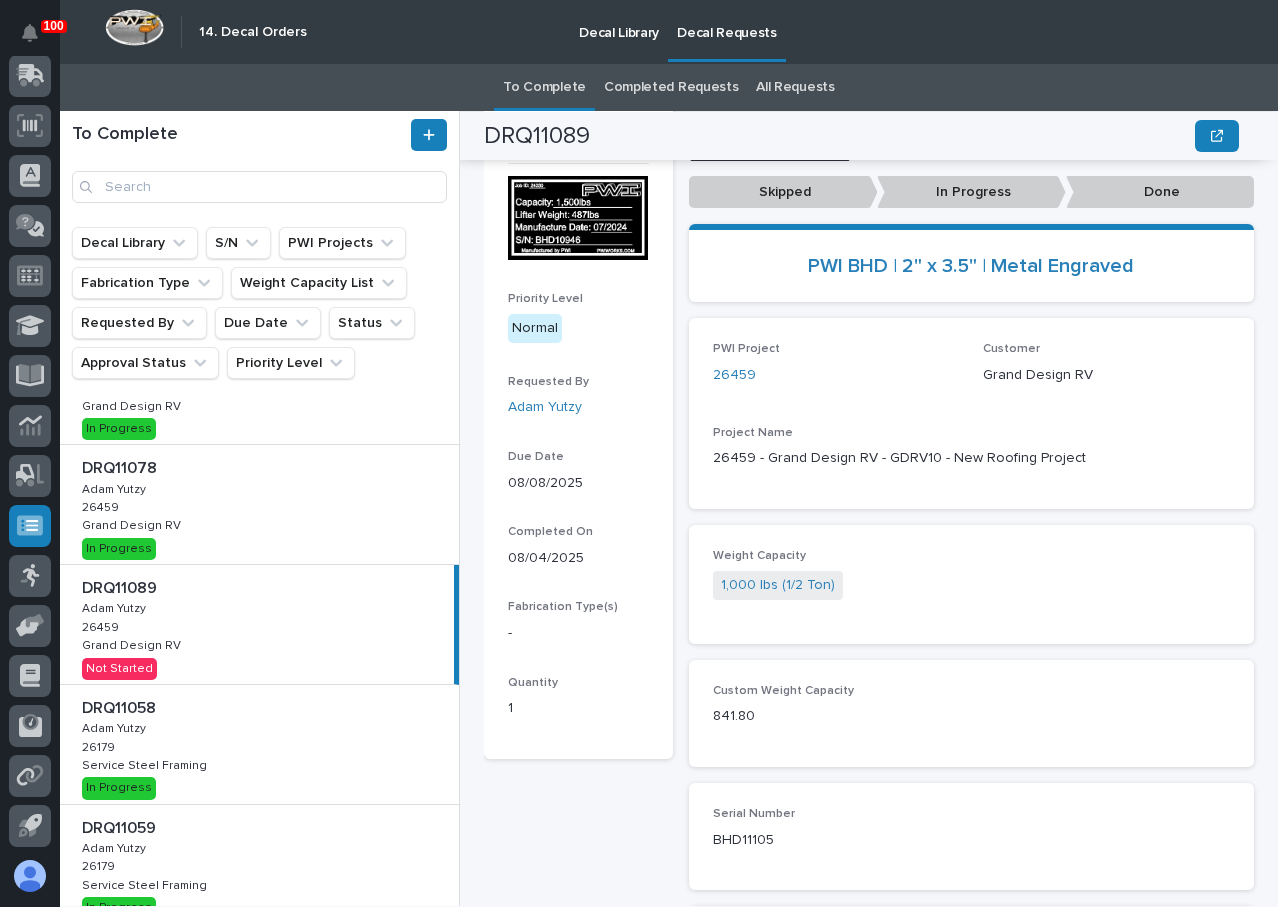 scroll, scrollTop: 0, scrollLeft: 0, axis: both 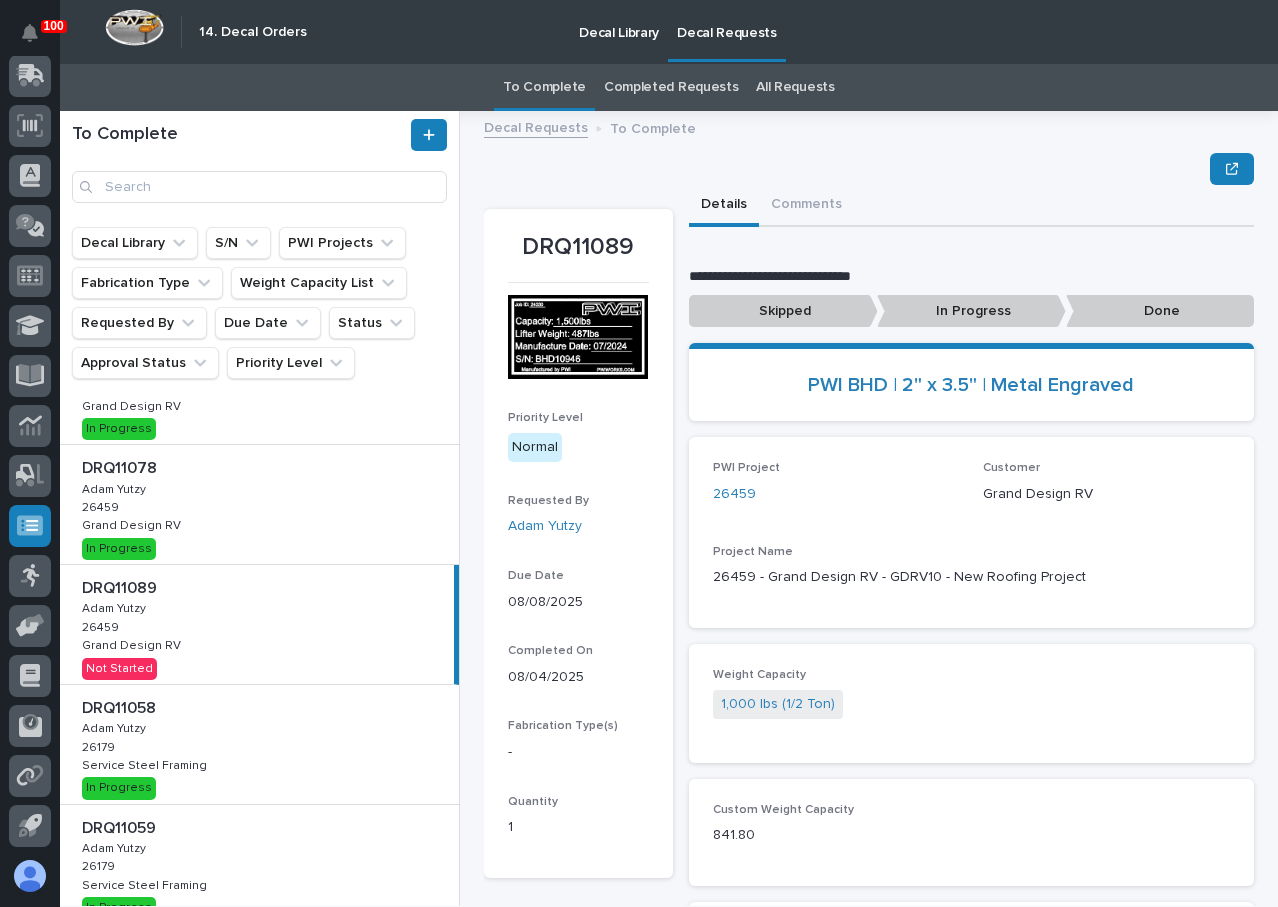 click on "Done" at bounding box center [1160, 311] 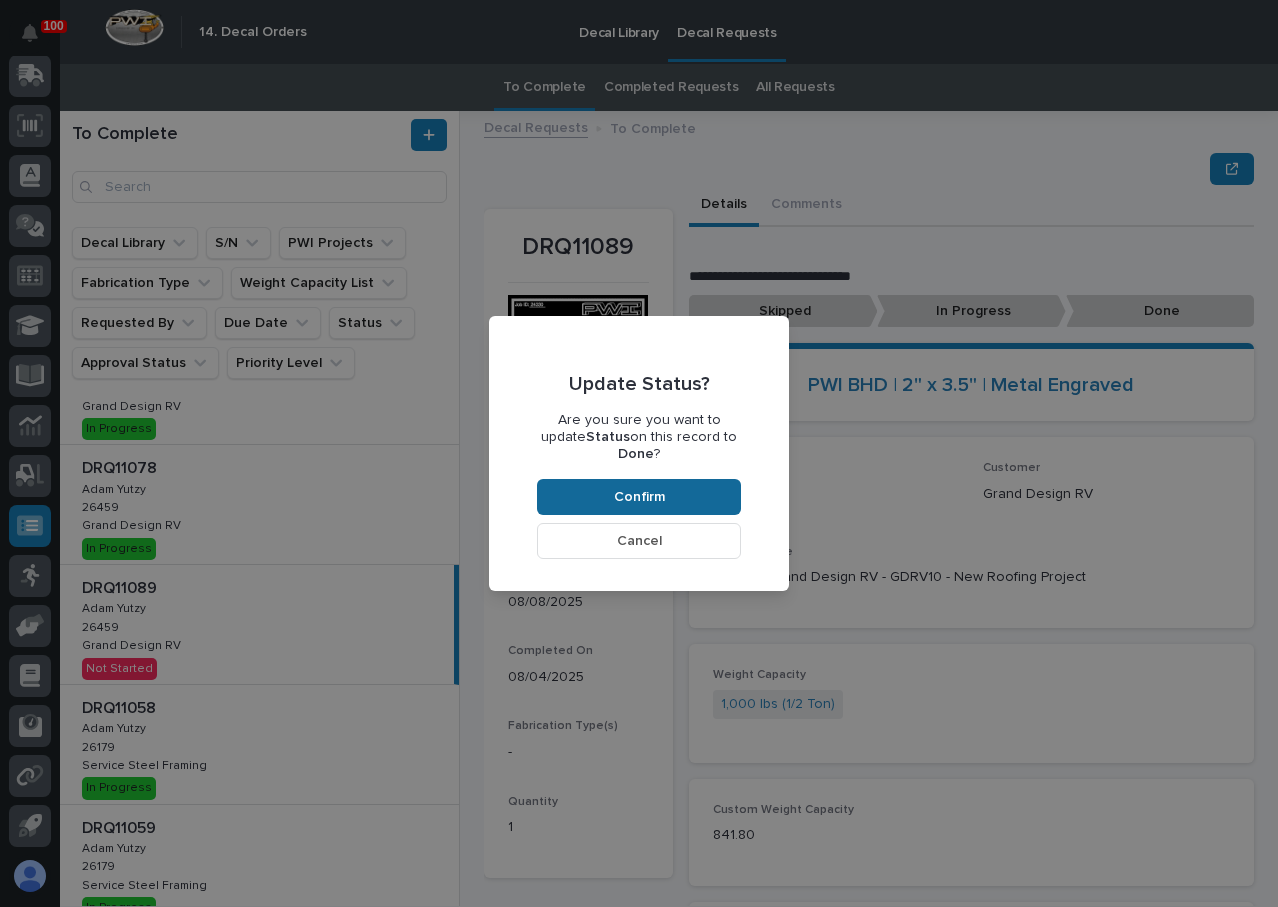 click on "Confirm" at bounding box center (639, 497) 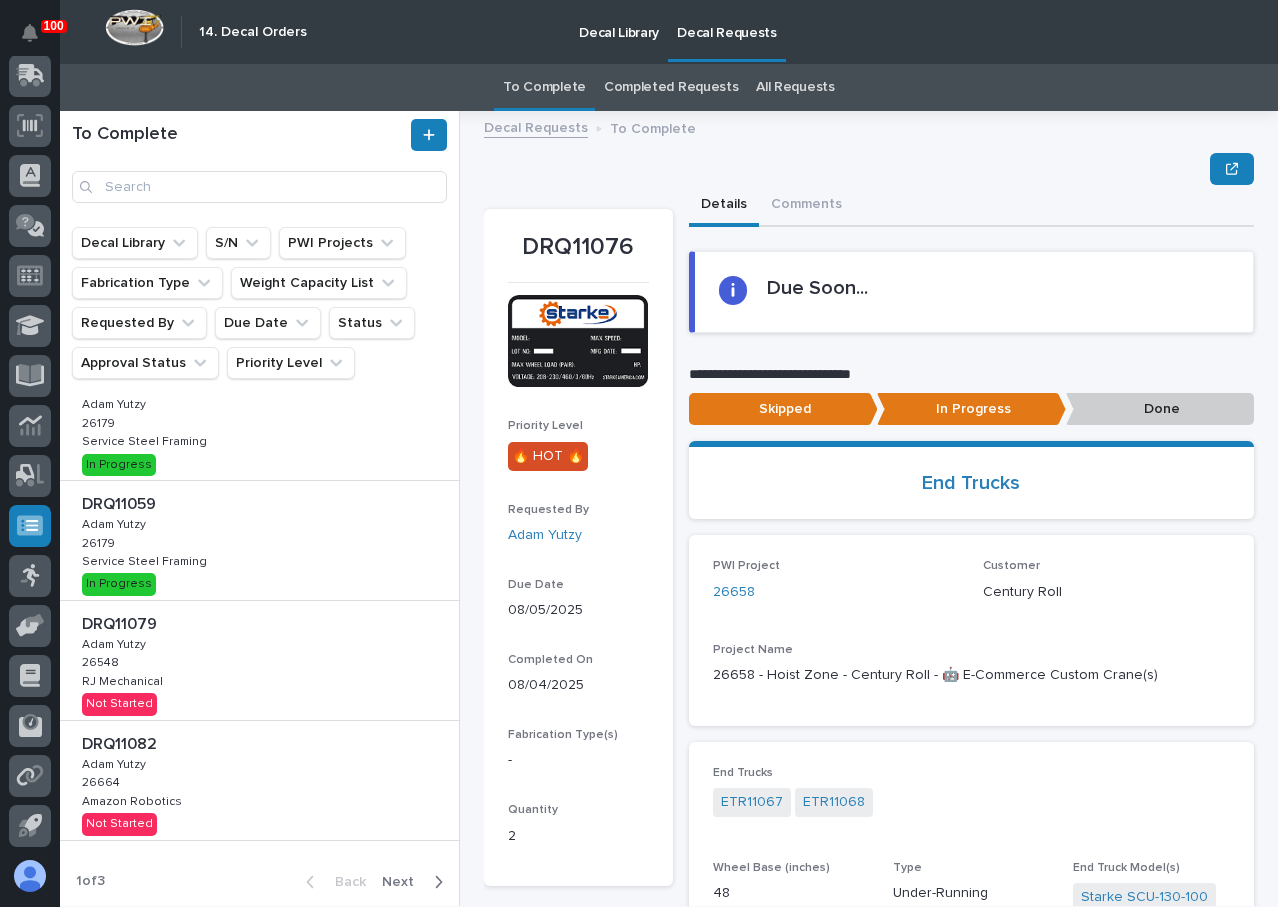 scroll, scrollTop: 605, scrollLeft: 0, axis: vertical 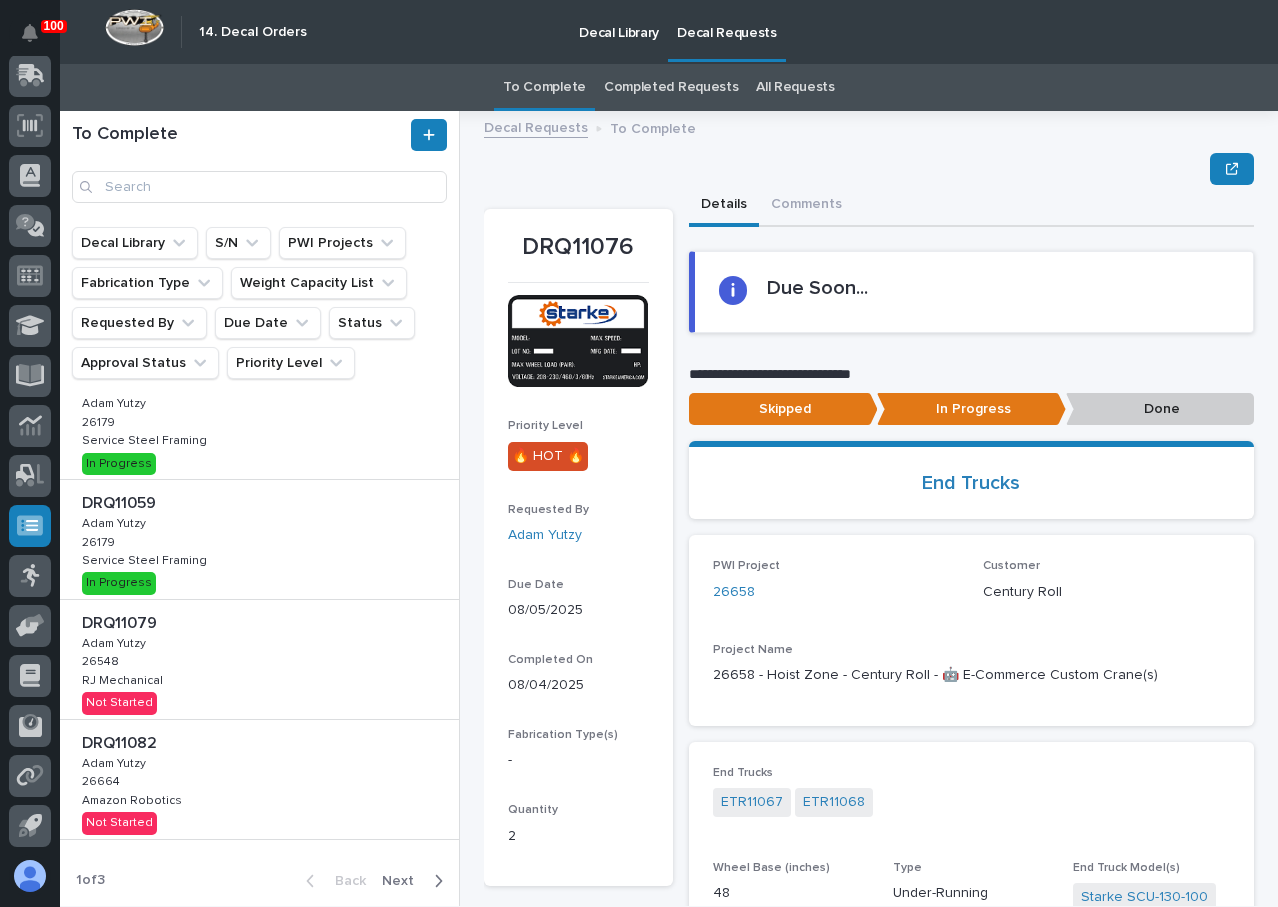 click on "DRQ11079 DRQ11079   [FIRST] [LAST] [FIRST] [LAST]   26548 26548   RJ Mechanical RJ Mechanical   Not Started" at bounding box center [259, 659] 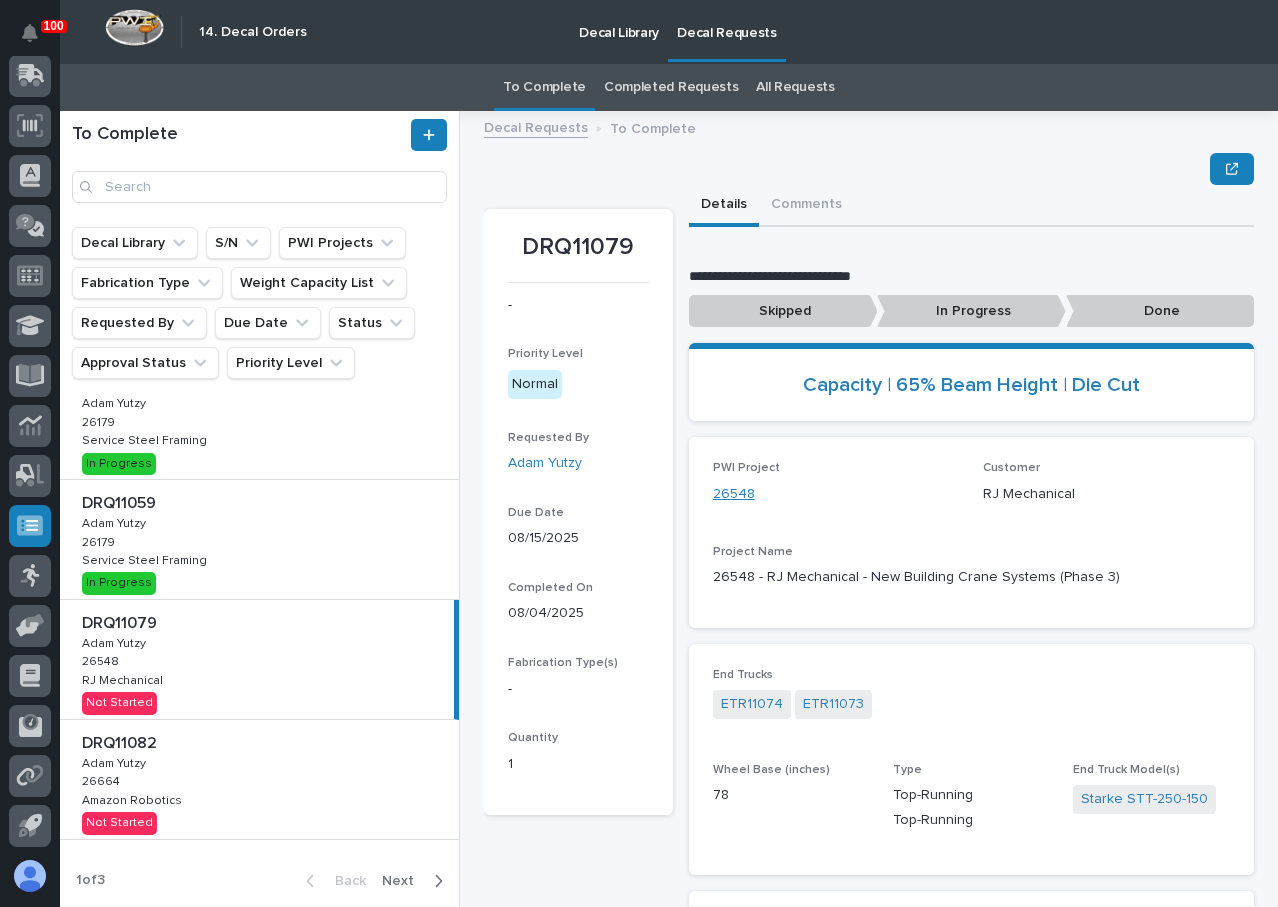 click on "26548" at bounding box center (734, 494) 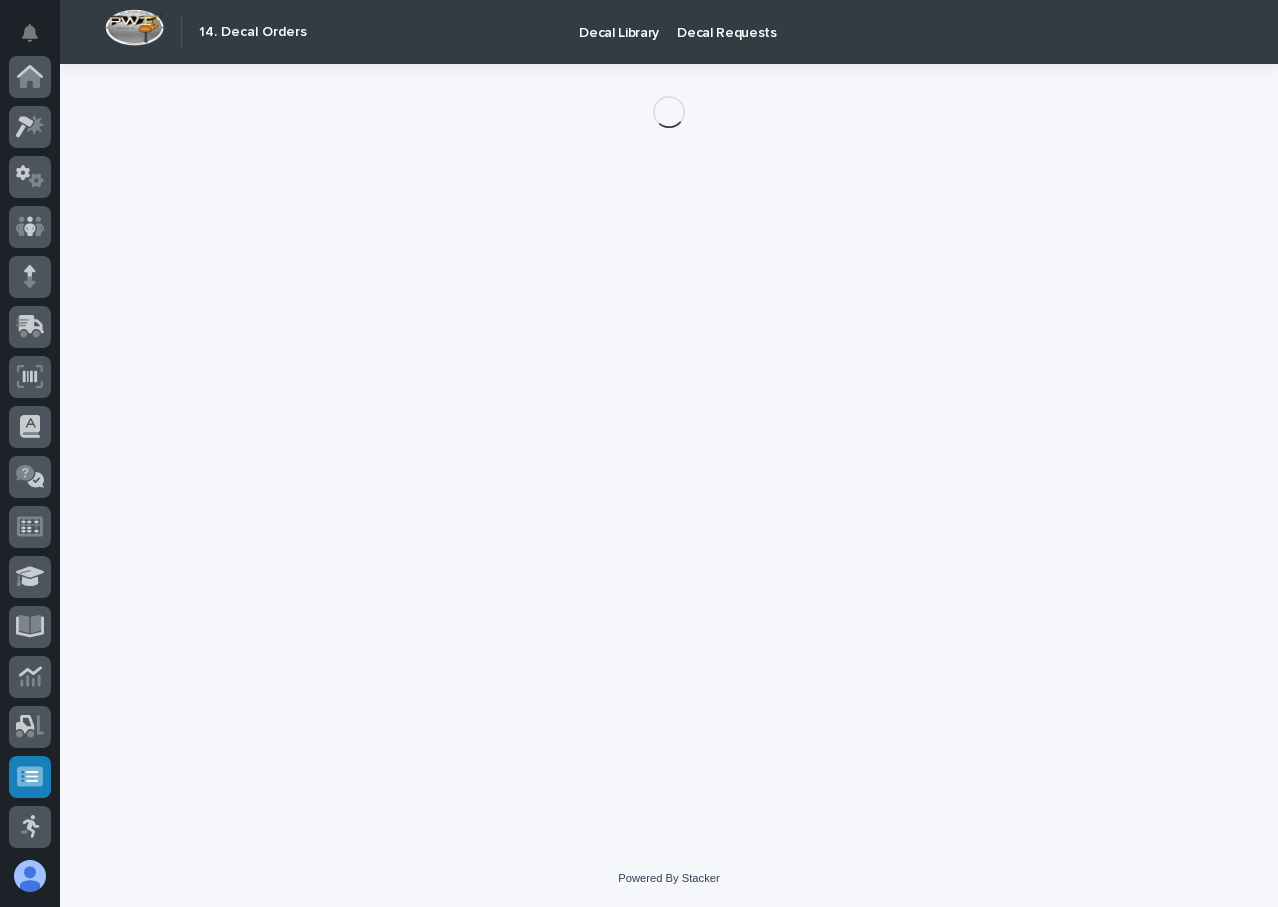 scroll, scrollTop: 251, scrollLeft: 0, axis: vertical 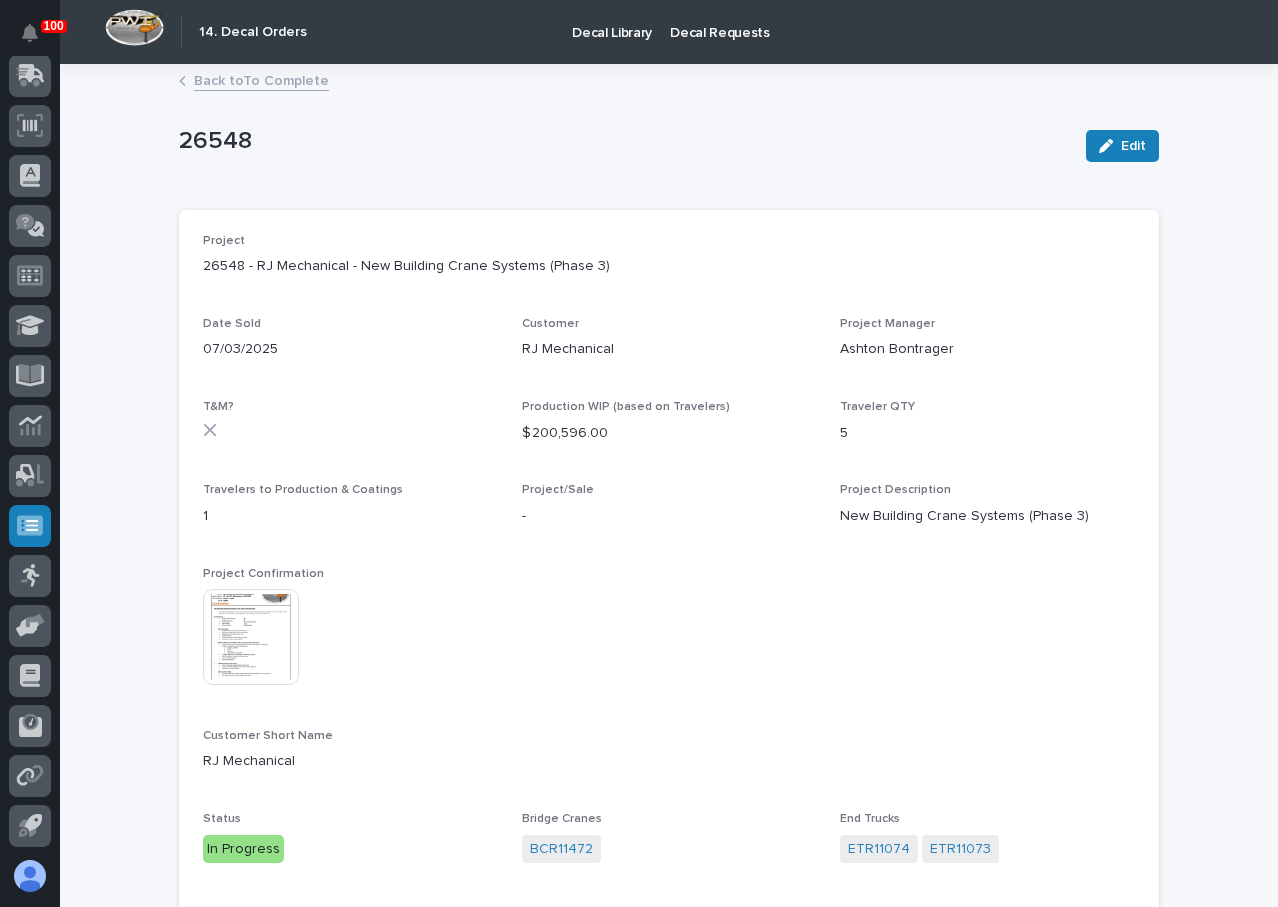 click on "Back to  To Complete" at bounding box center (261, 79) 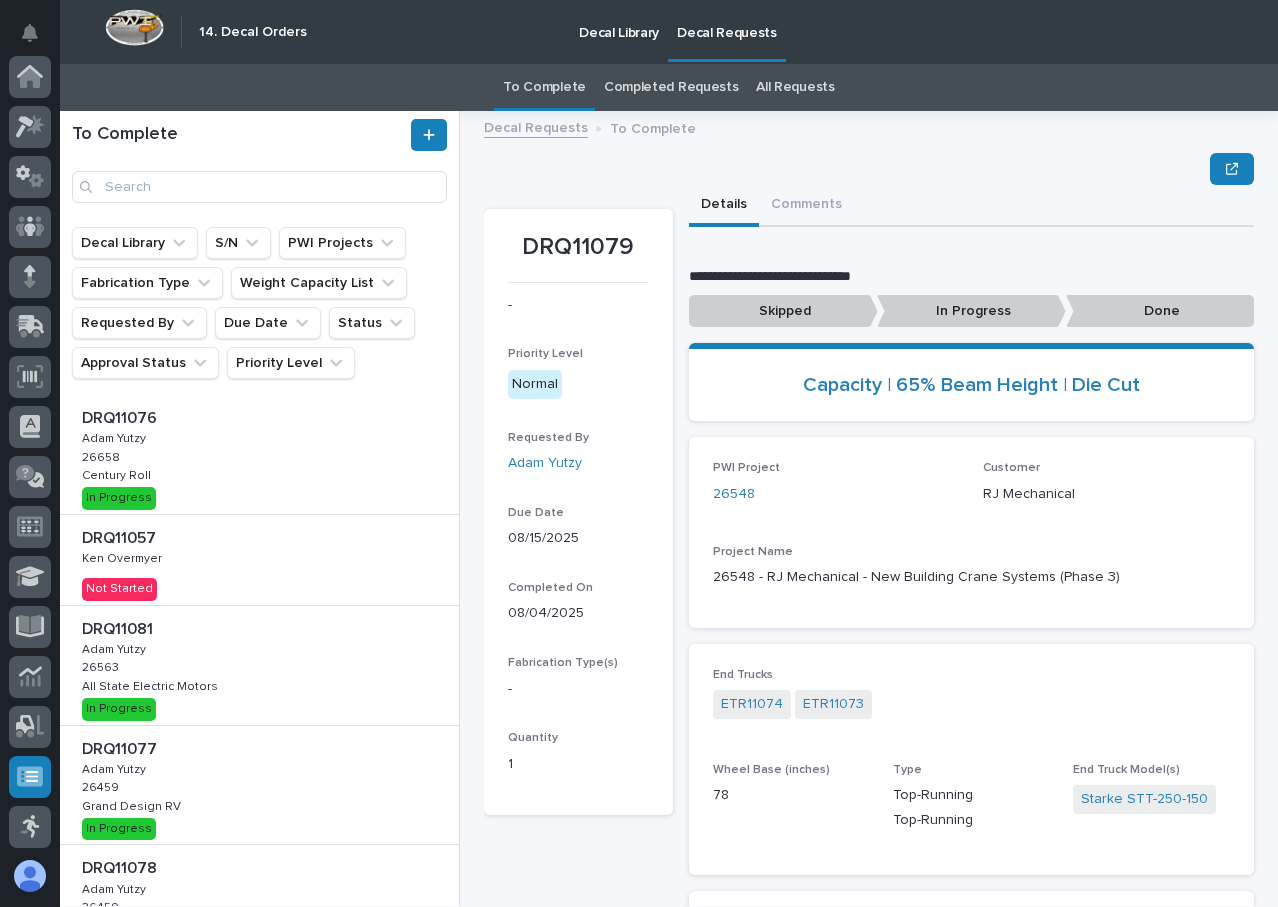 scroll, scrollTop: 251, scrollLeft: 0, axis: vertical 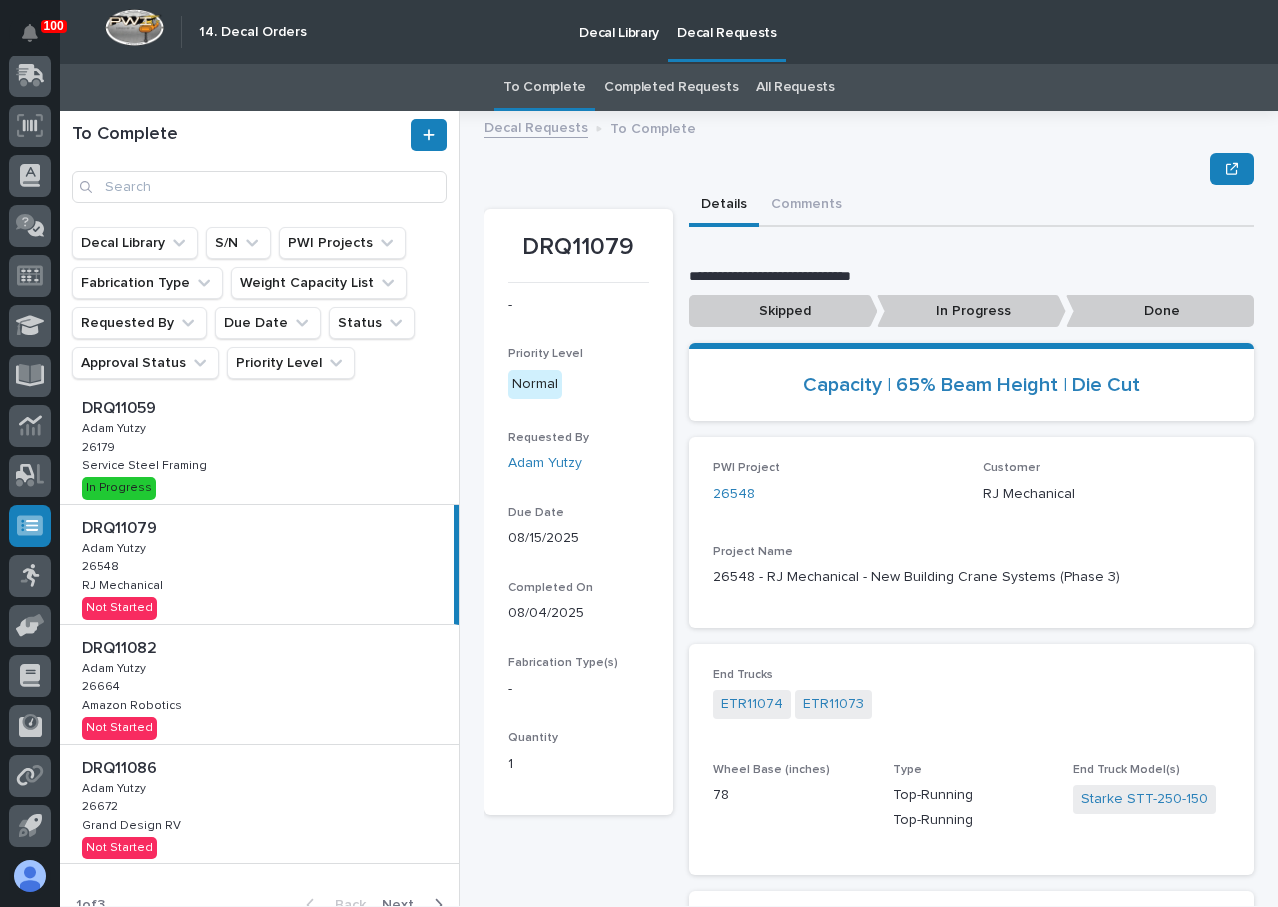 click at bounding box center (263, 648) 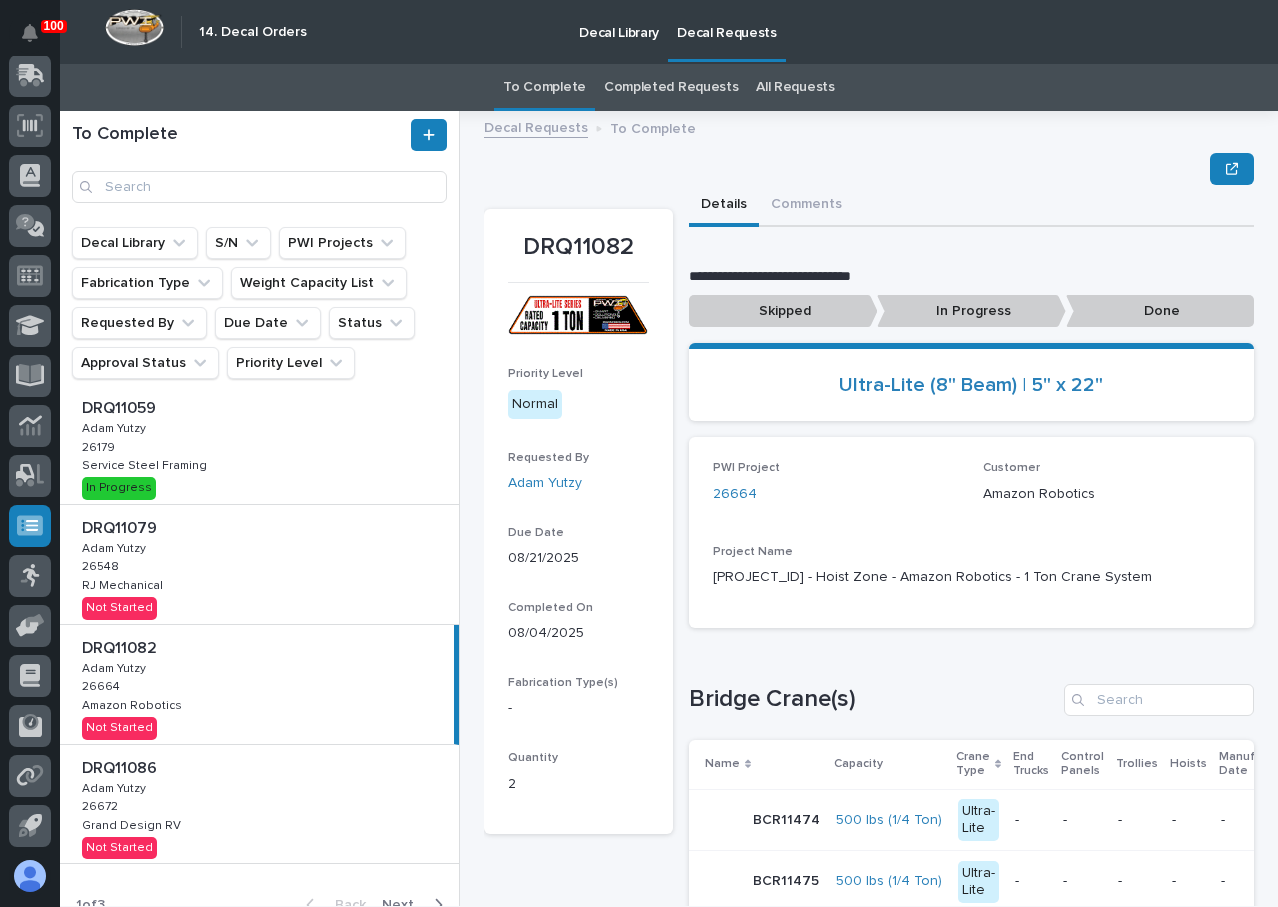 click on "DRQ11079 DRQ11079   [FIRST] [LAST] [FIRST] [LAST]   26548 26548   RJ Mechanical RJ Mechanical   Not Started" at bounding box center (259, 564) 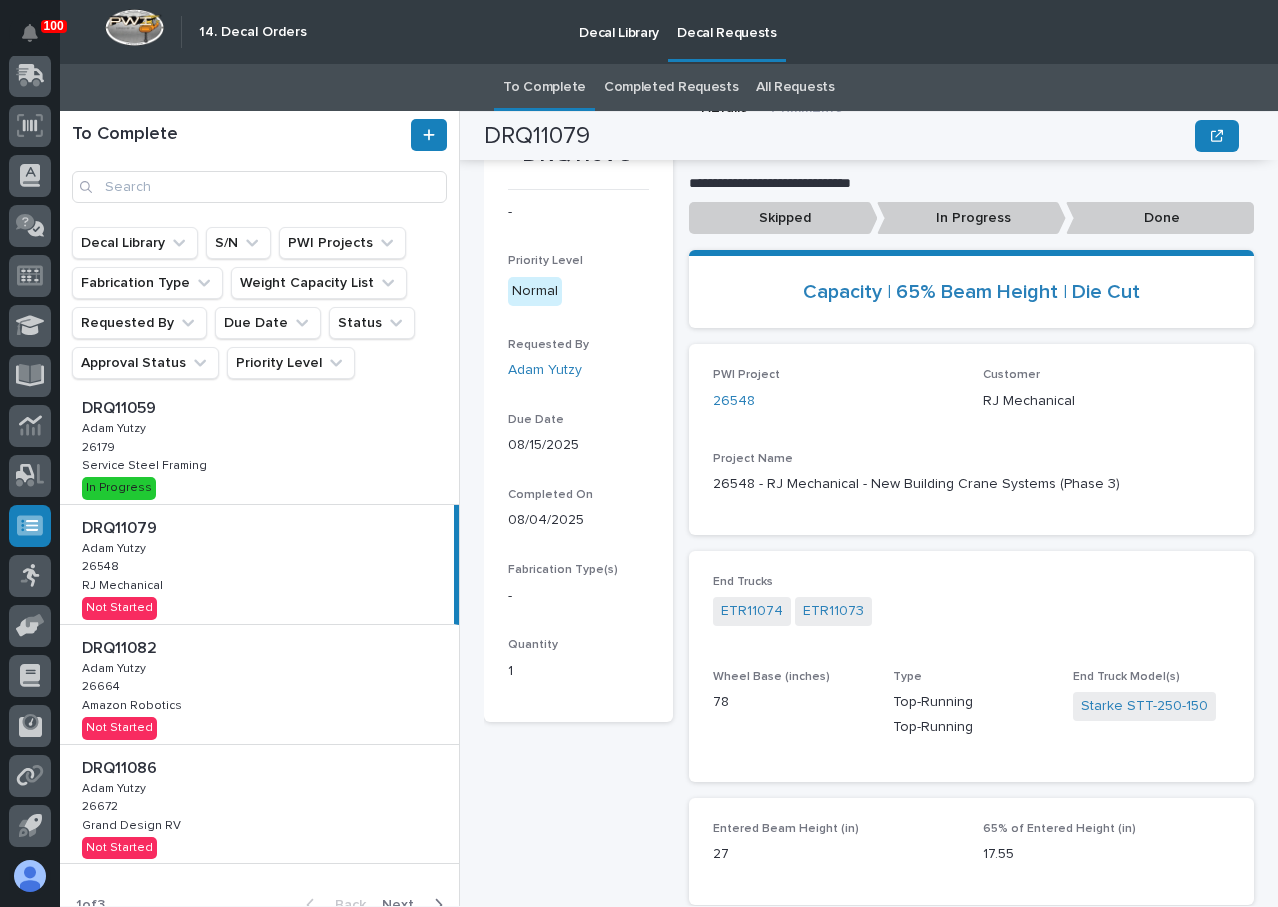 scroll, scrollTop: 0, scrollLeft: 0, axis: both 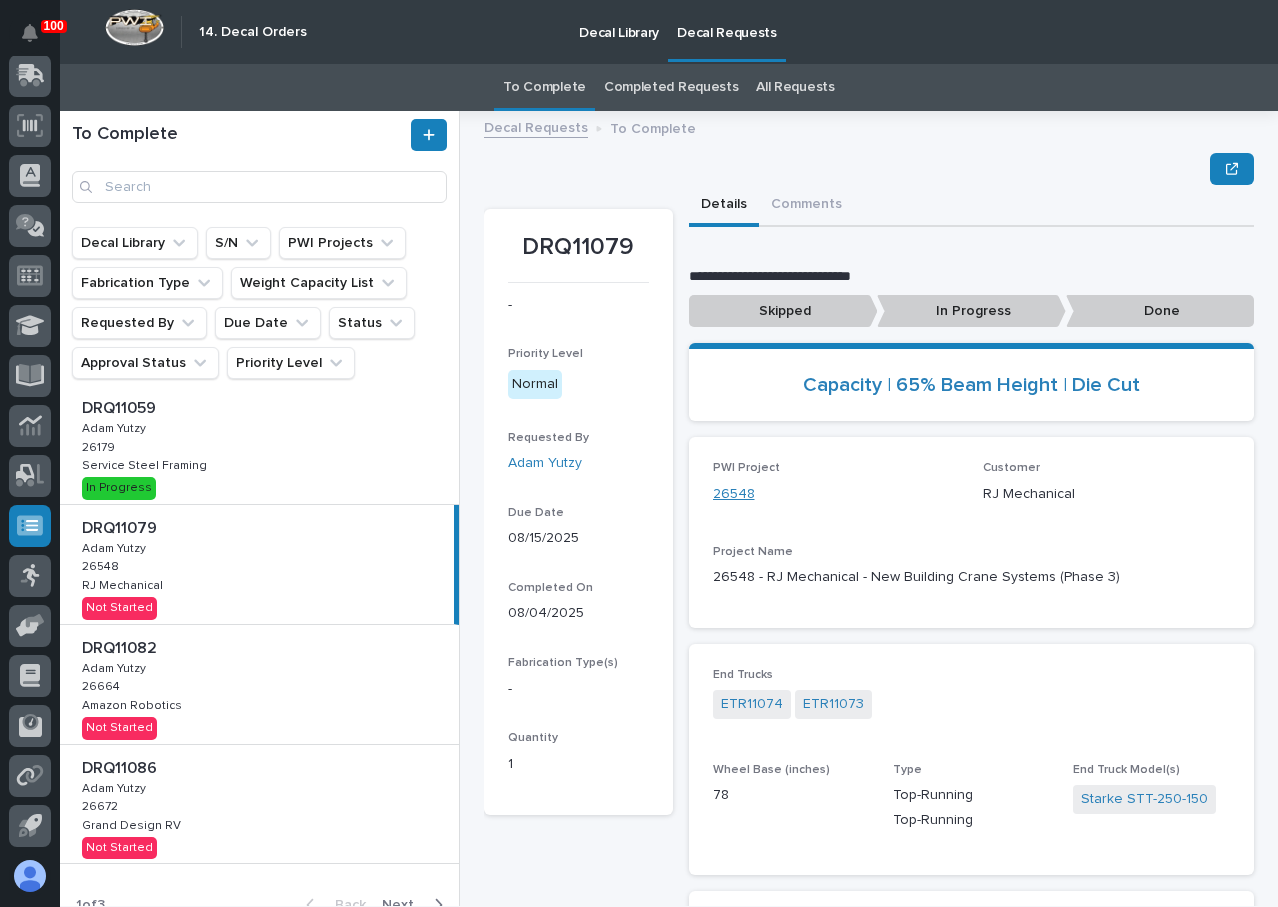 click on "26548" at bounding box center (734, 494) 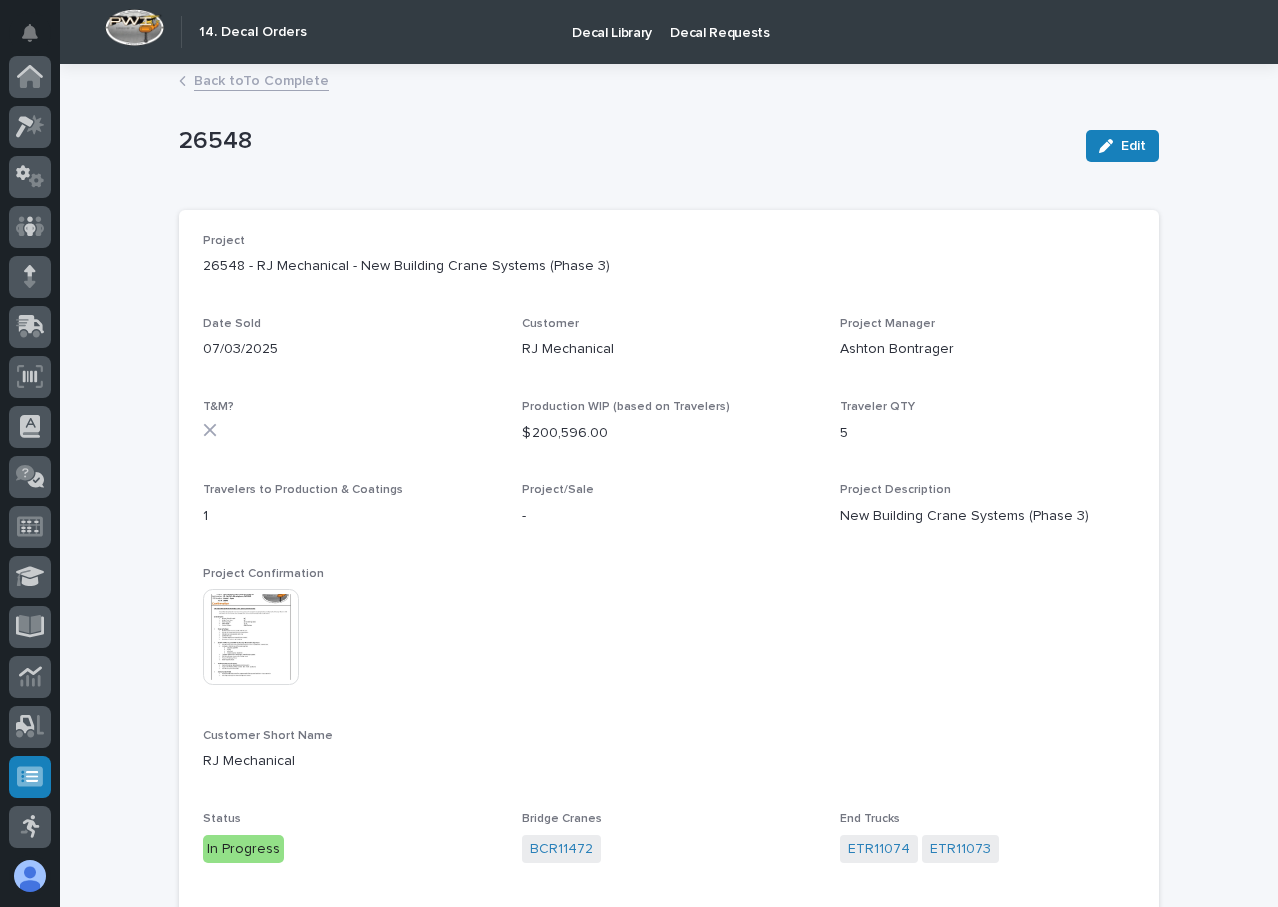 scroll, scrollTop: 251, scrollLeft: 0, axis: vertical 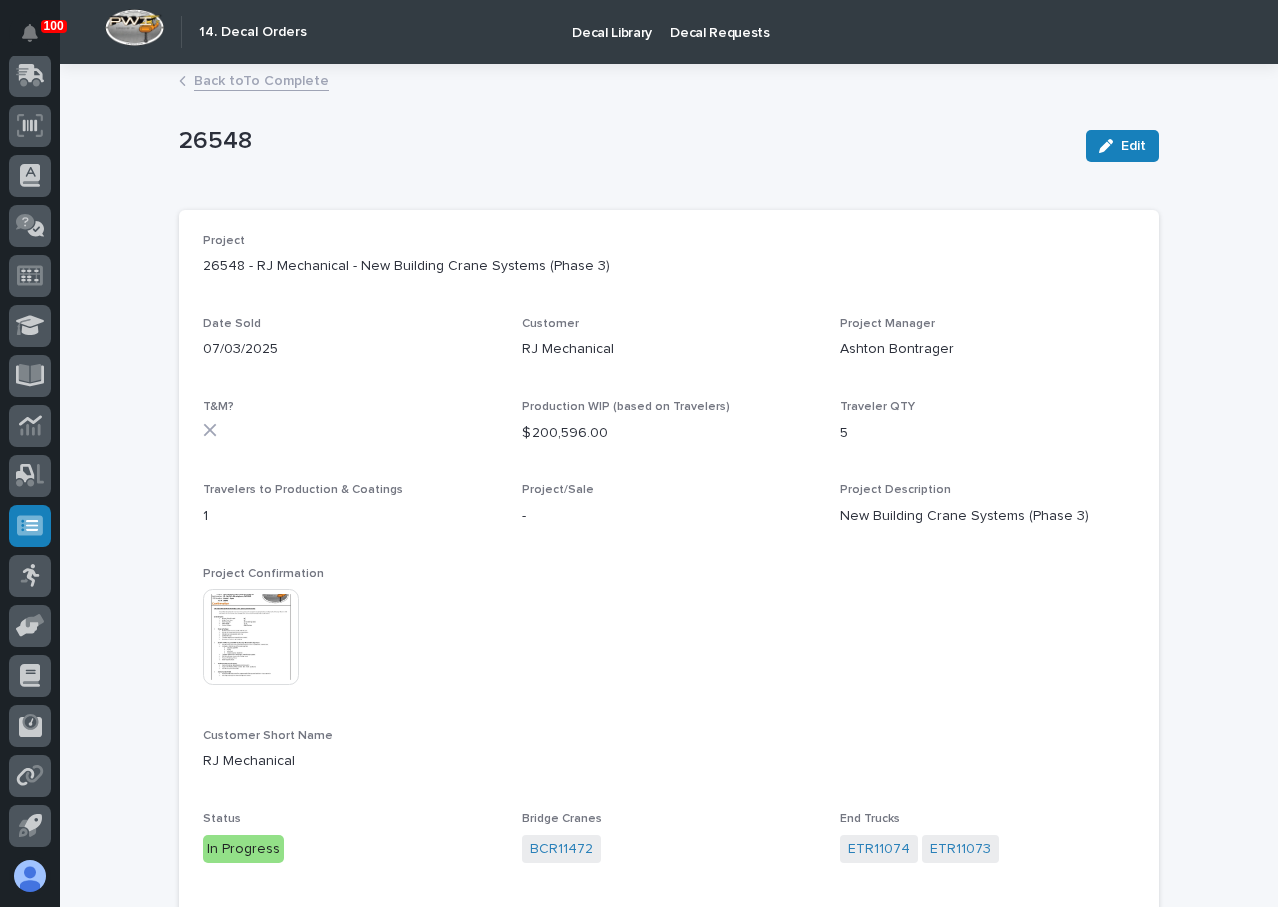 click at bounding box center (251, 637) 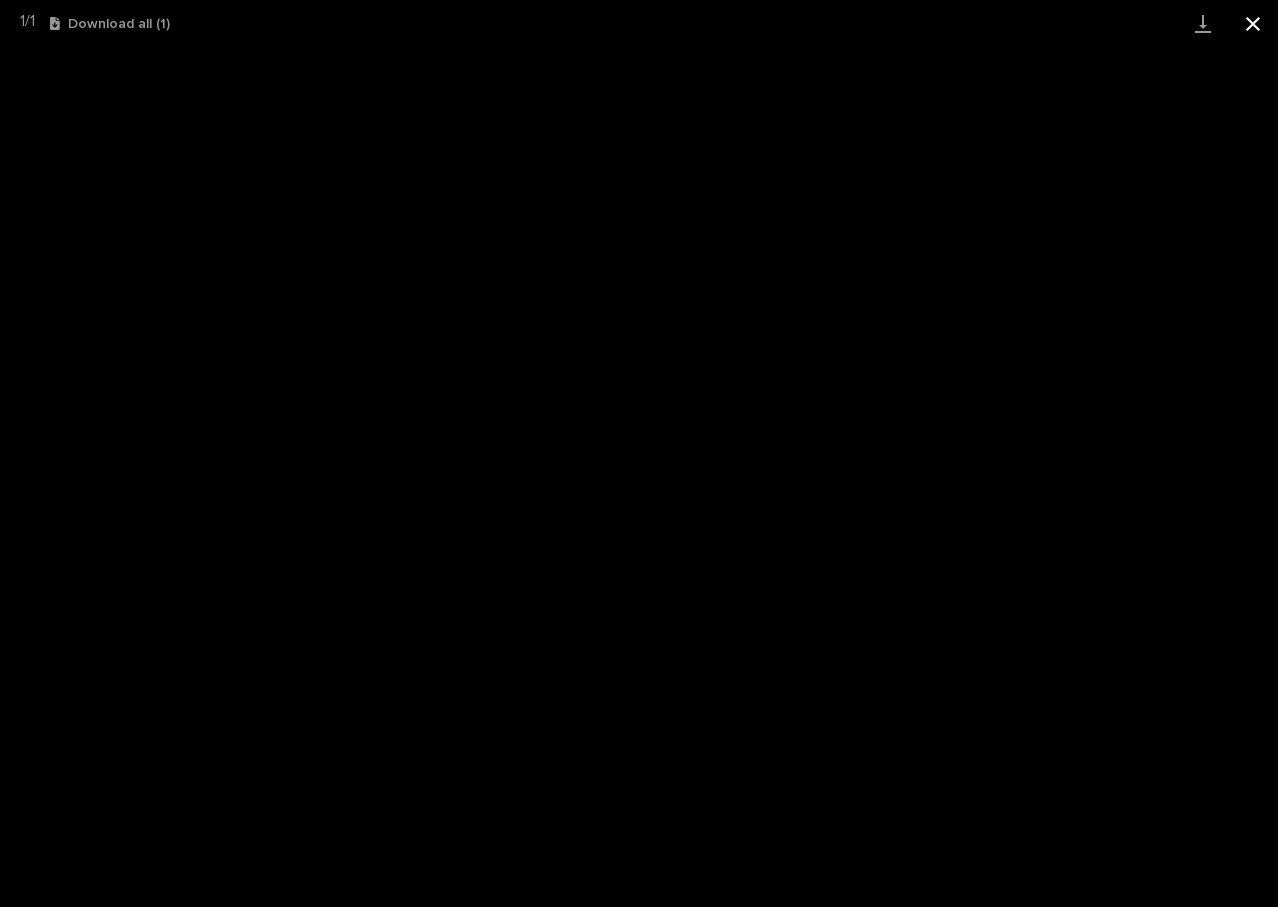 click at bounding box center [1253, 23] 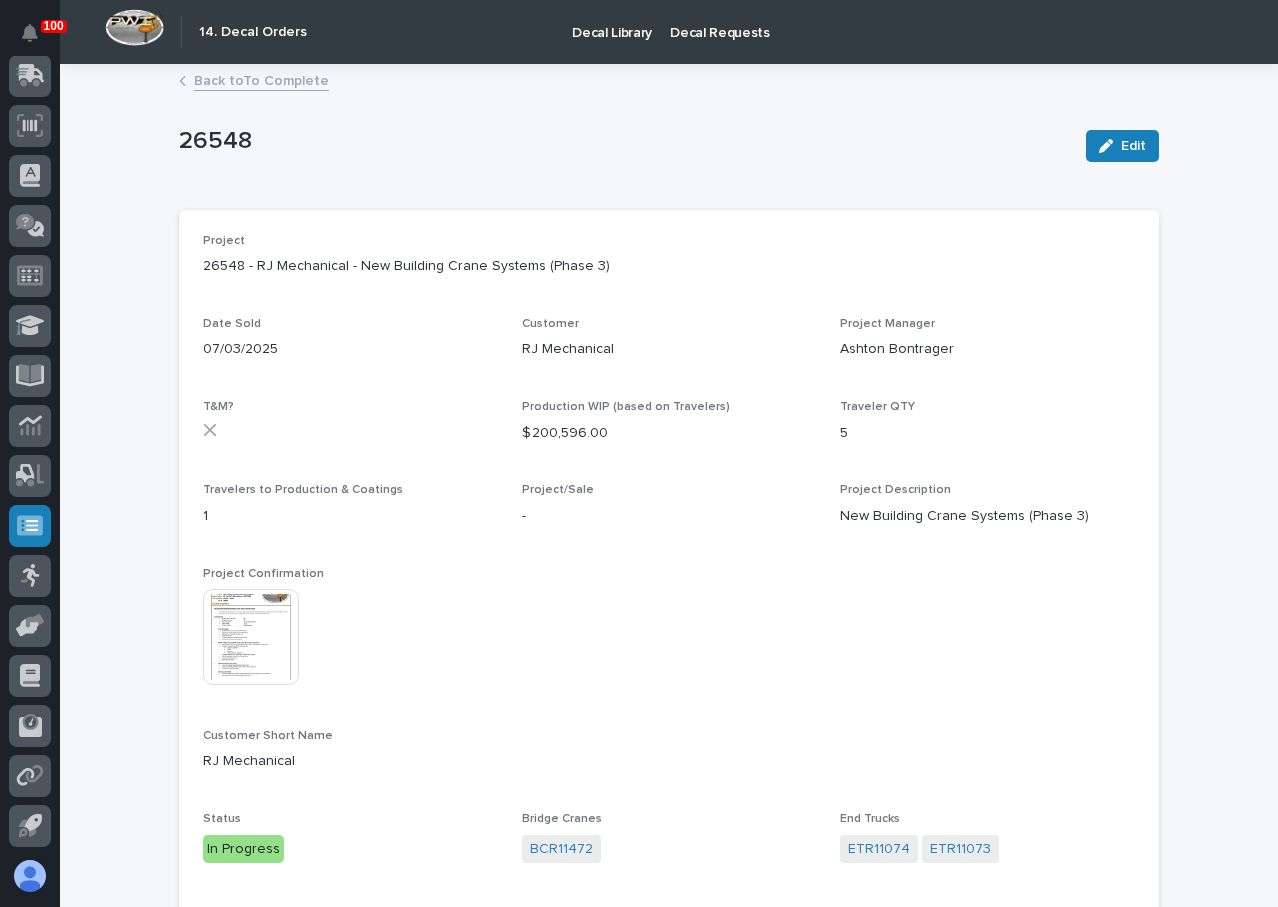click on "Back to  To Complete" at bounding box center [261, 79] 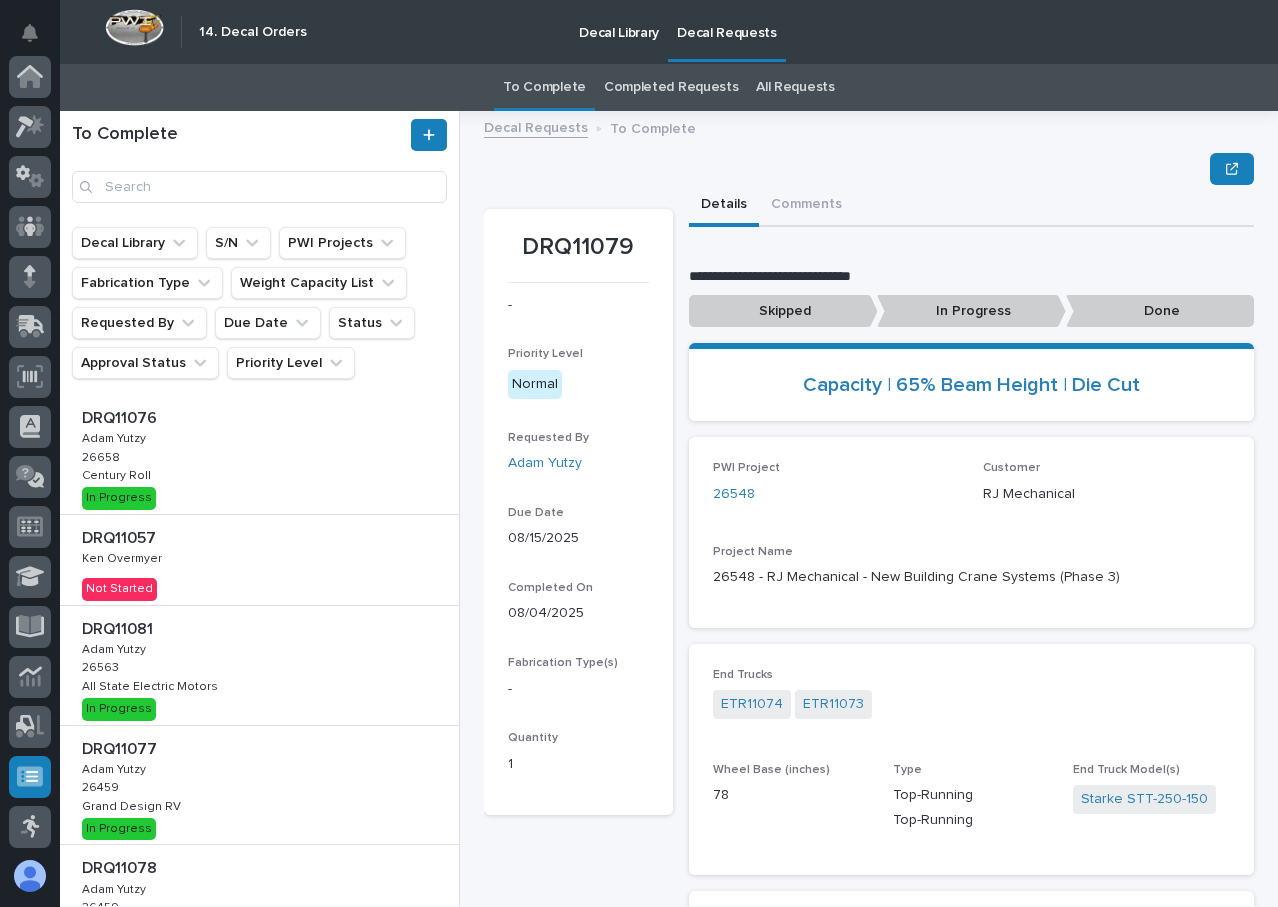scroll, scrollTop: 251, scrollLeft: 0, axis: vertical 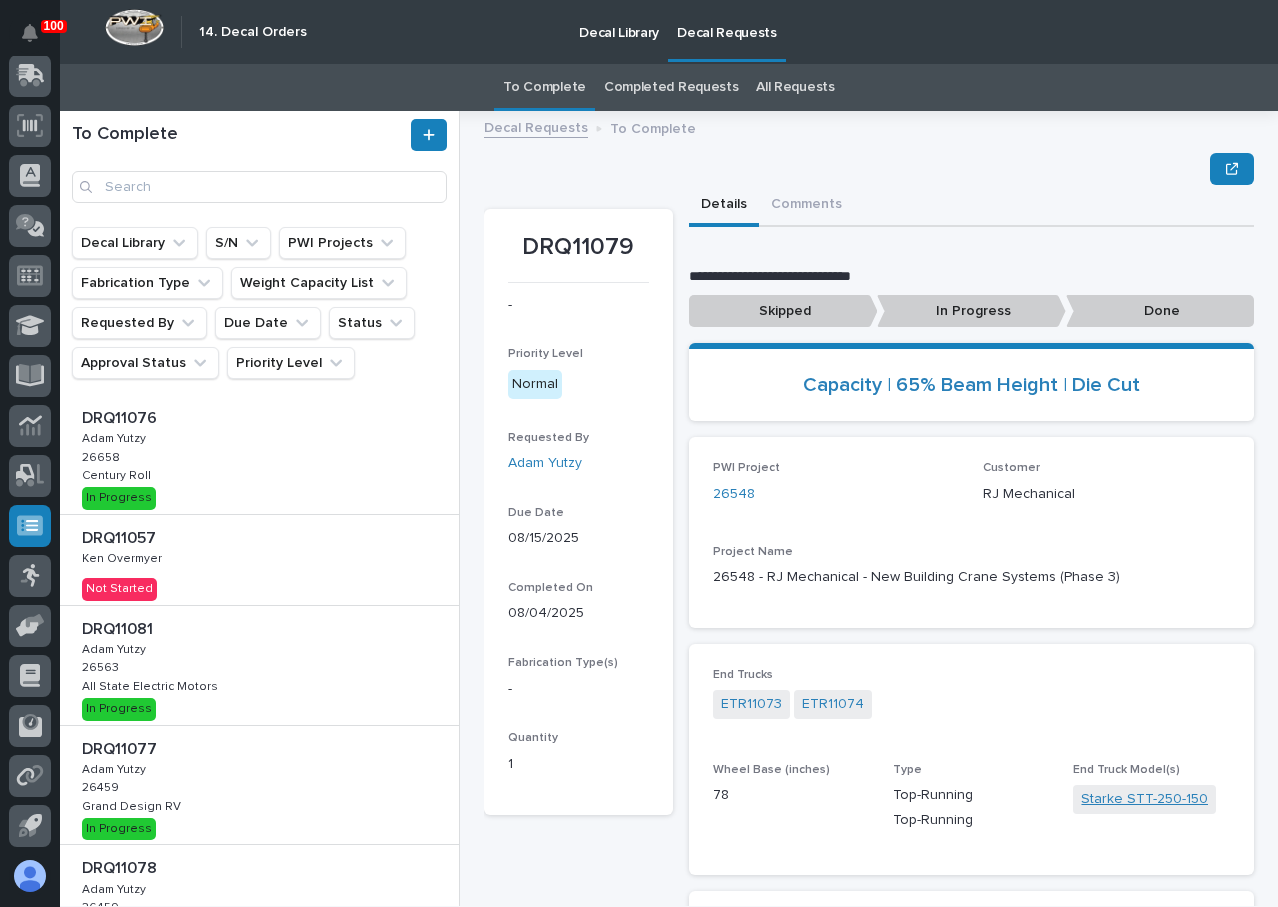 click on "Starke STT-250-150" at bounding box center [1144, 799] 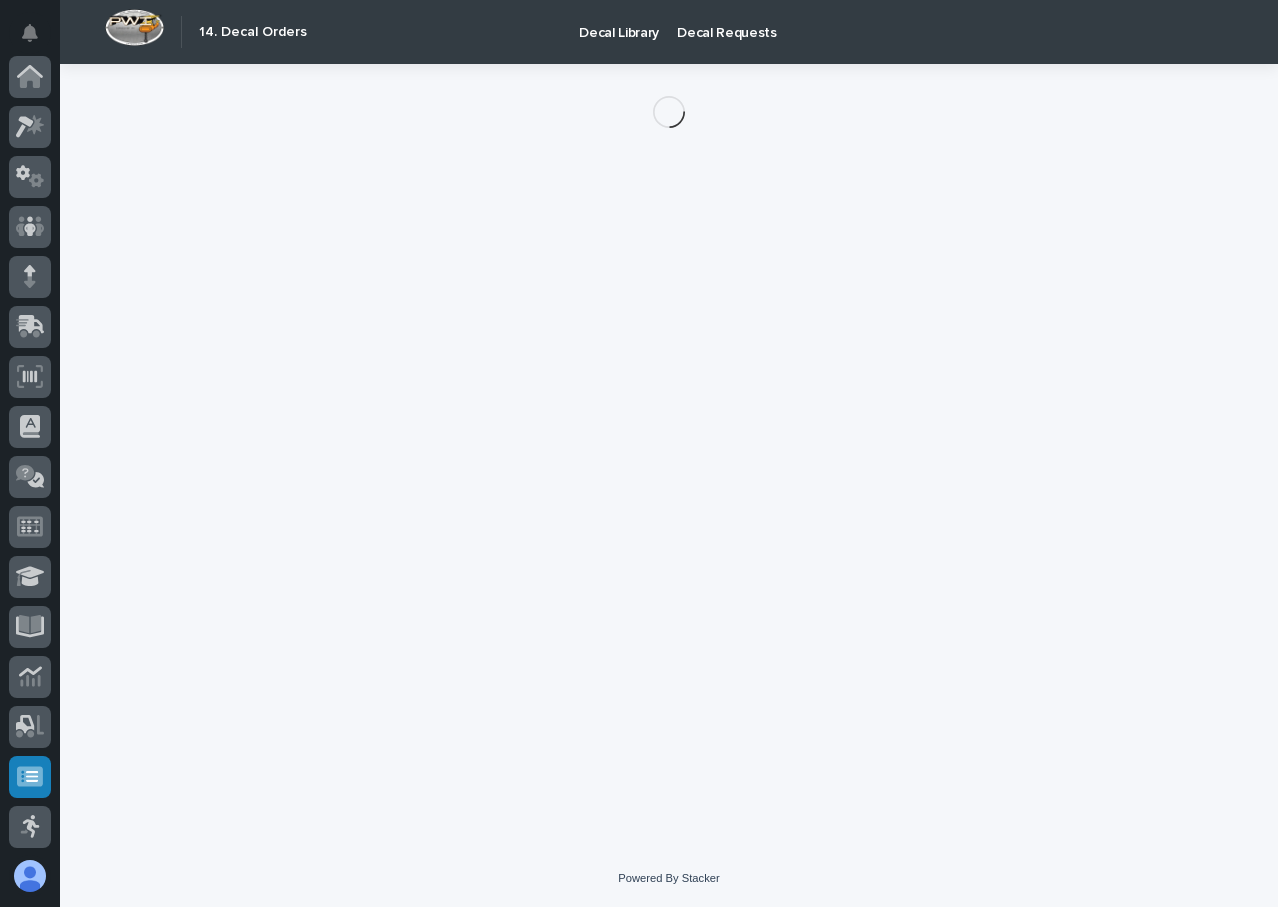 scroll, scrollTop: 251, scrollLeft: 0, axis: vertical 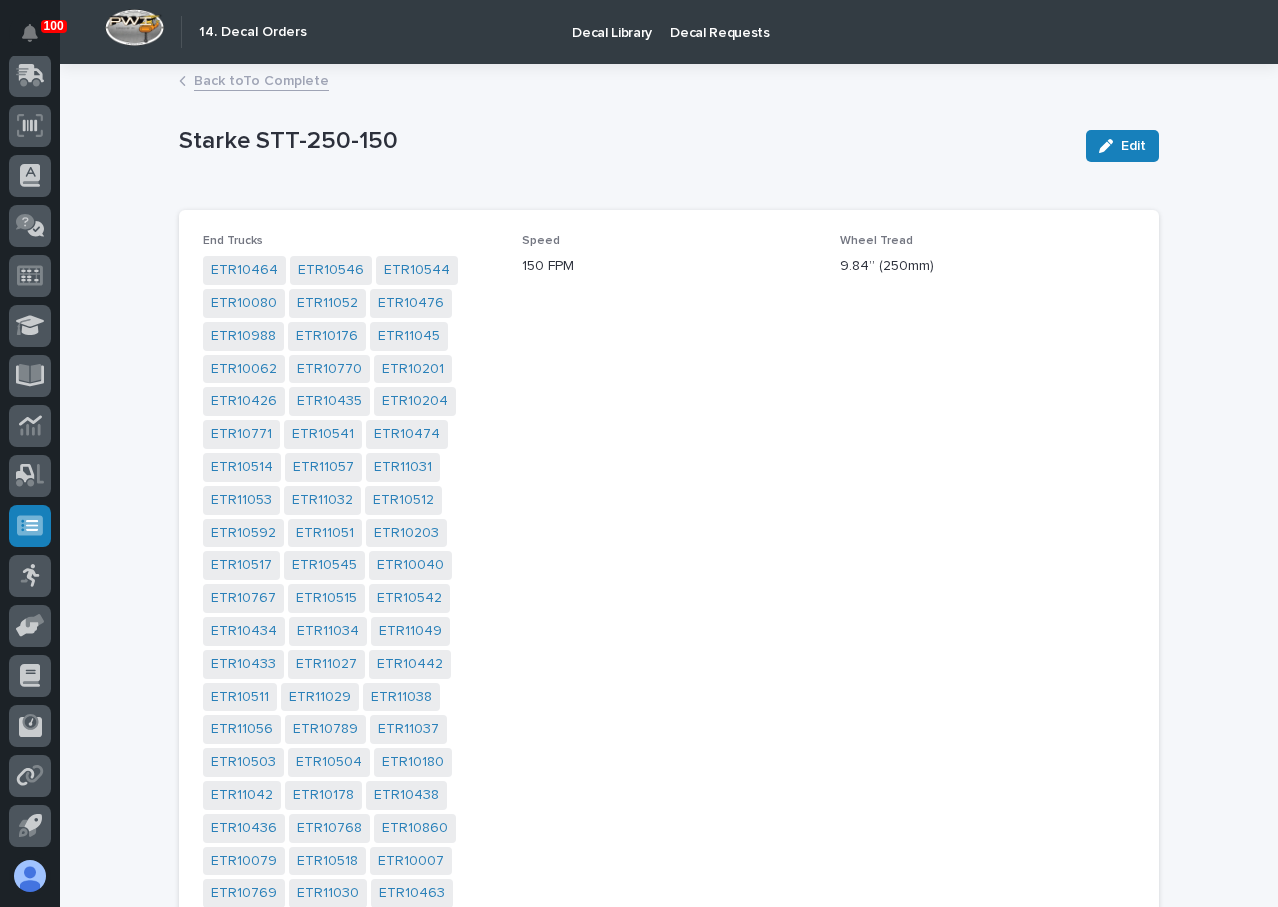 click on "Back to  To Complete" at bounding box center [261, 79] 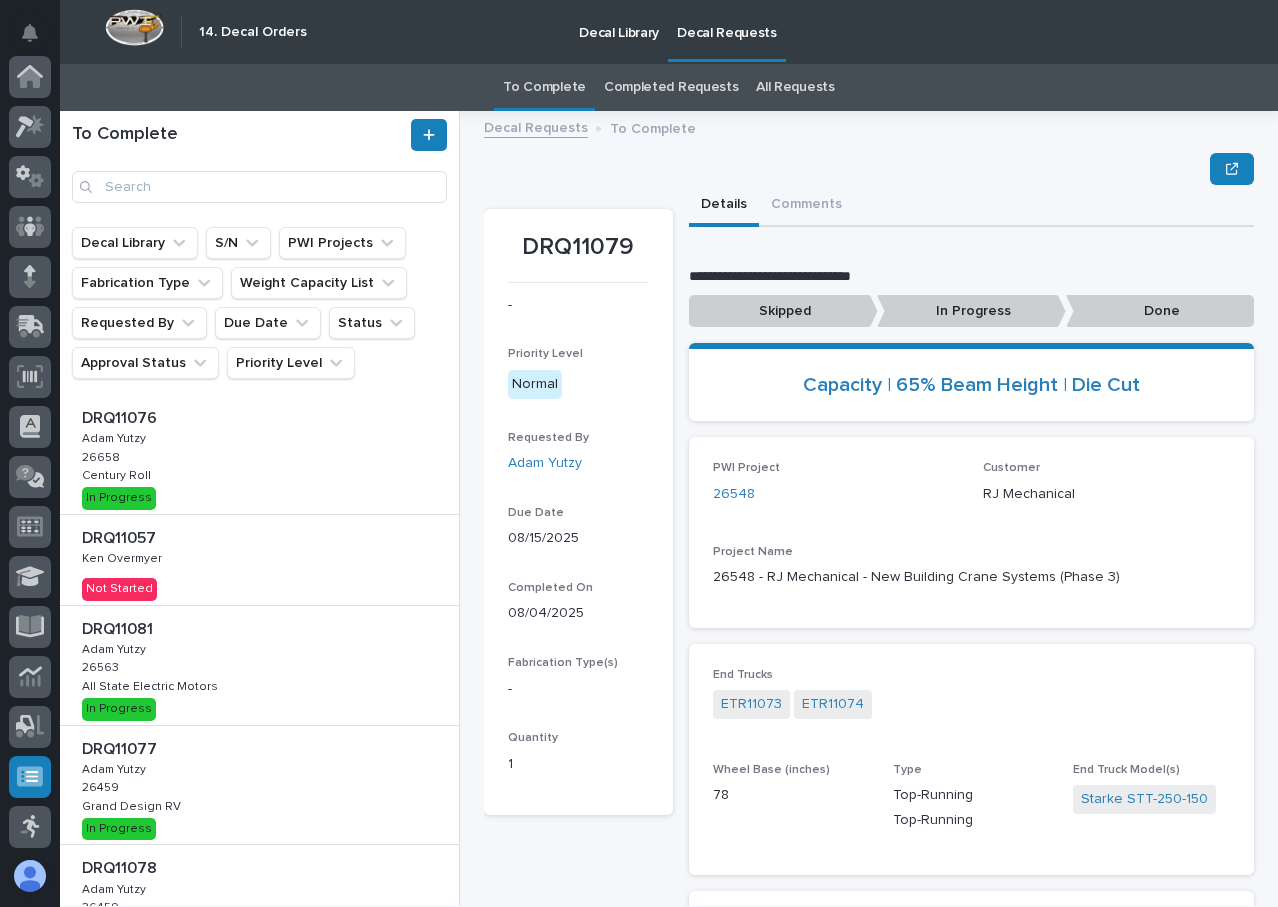 scroll, scrollTop: 251, scrollLeft: 0, axis: vertical 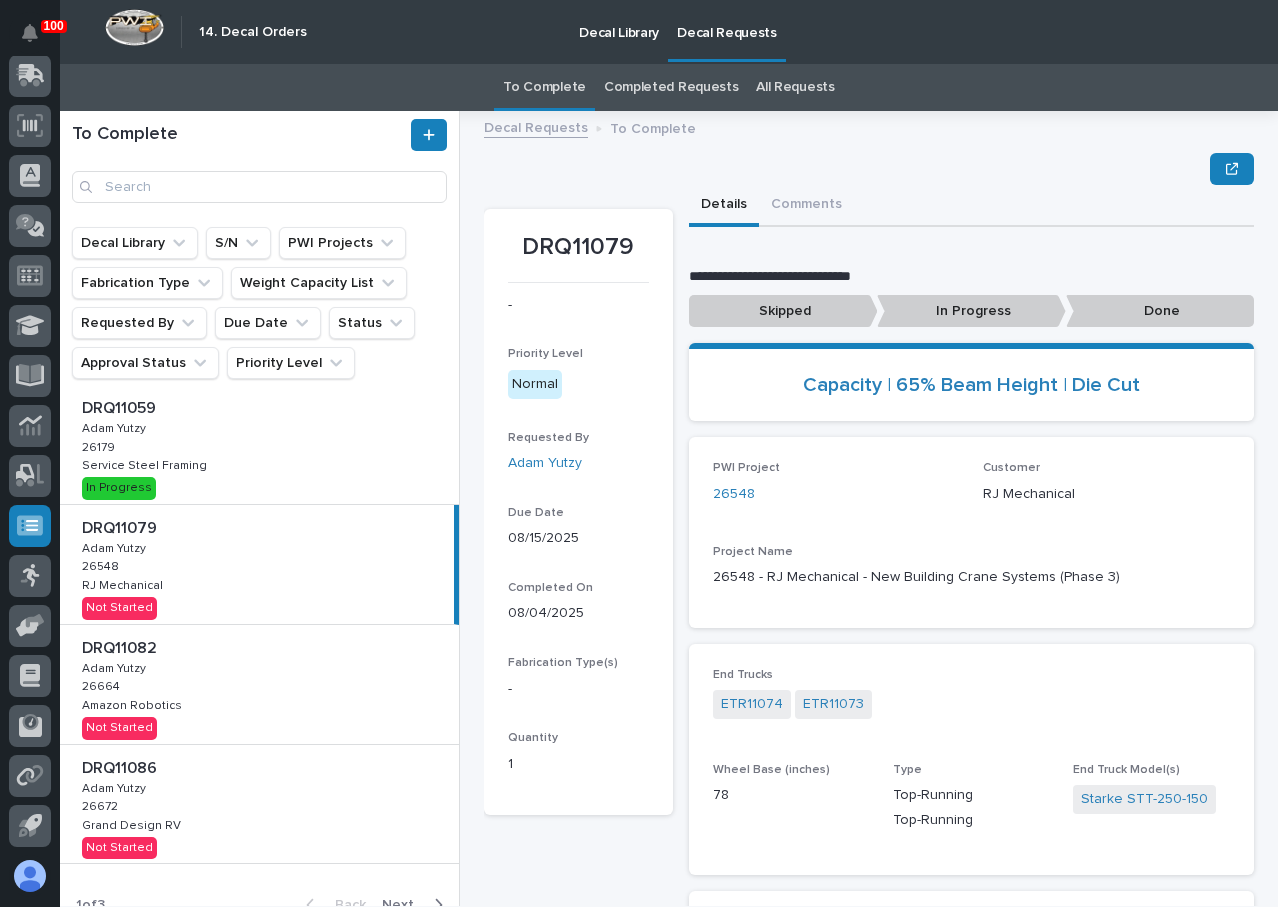 click on "In Progress" at bounding box center (971, 311) 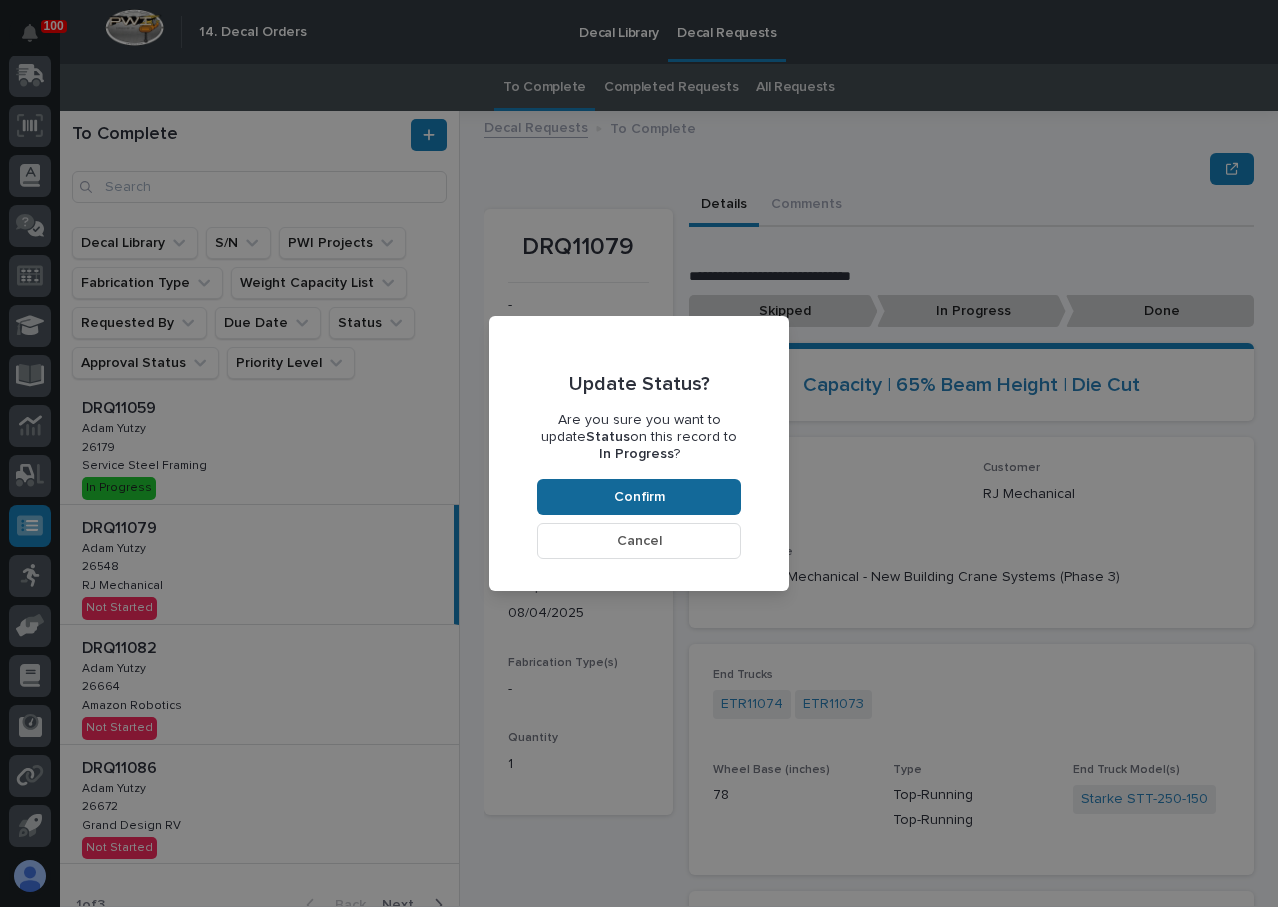 click on "Confirm" at bounding box center [639, 497] 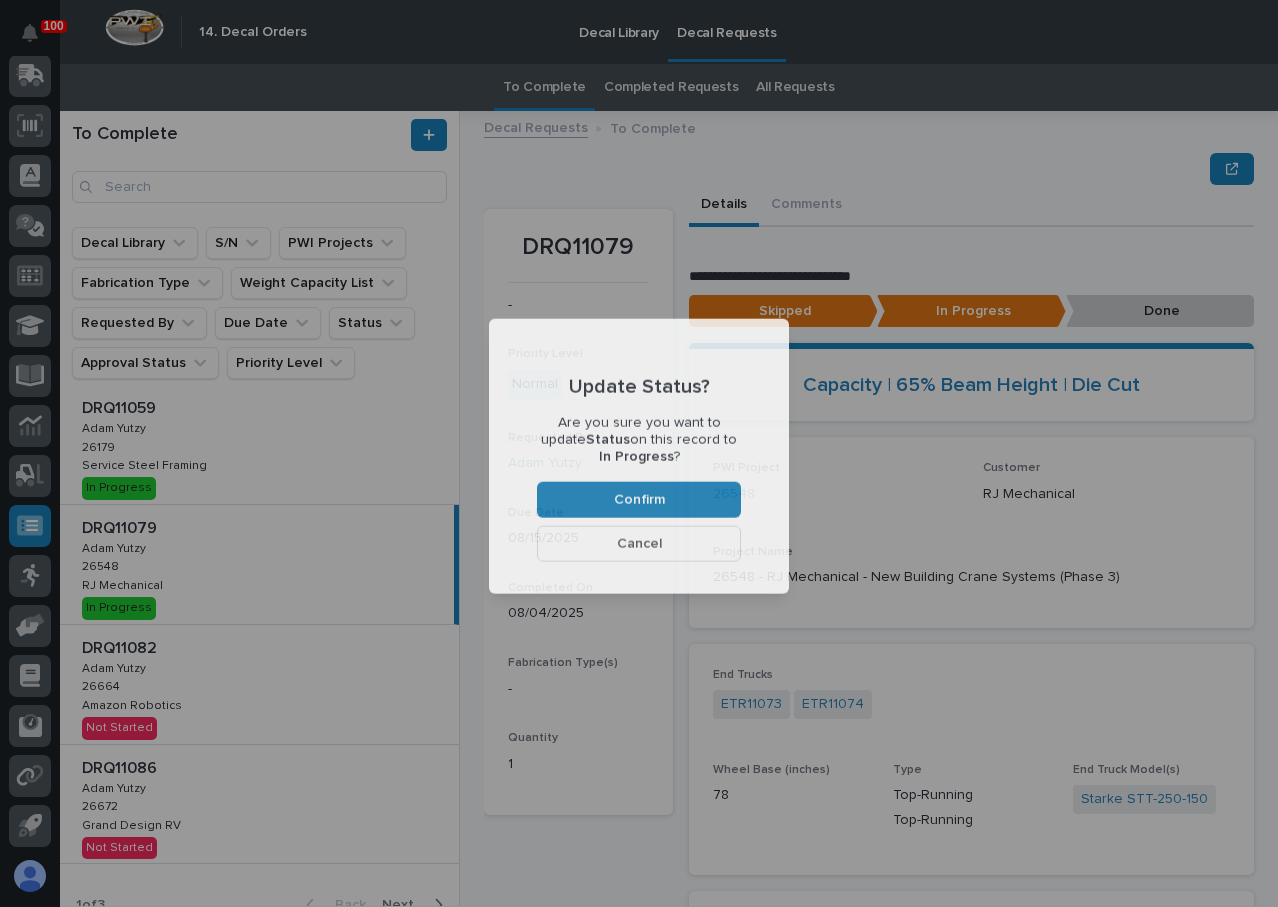 scroll, scrollTop: 120, scrollLeft: 0, axis: vertical 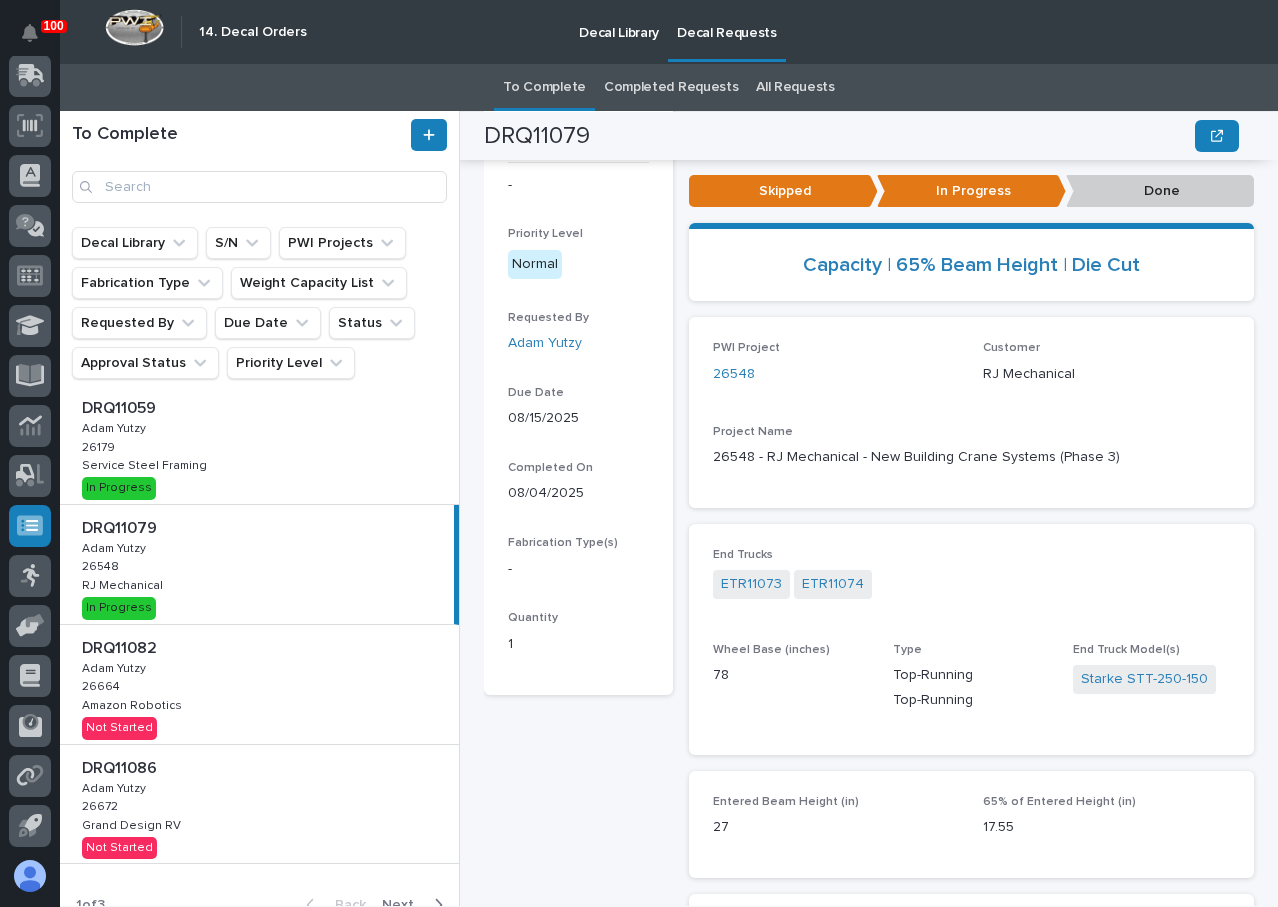 click on "DRQ11082 DRQ11082   [FIRST] [LAST] [FIRST] [LAST]   26664 26664   Amazon Robotics Amazon Robotics   Not Started" at bounding box center [259, 684] 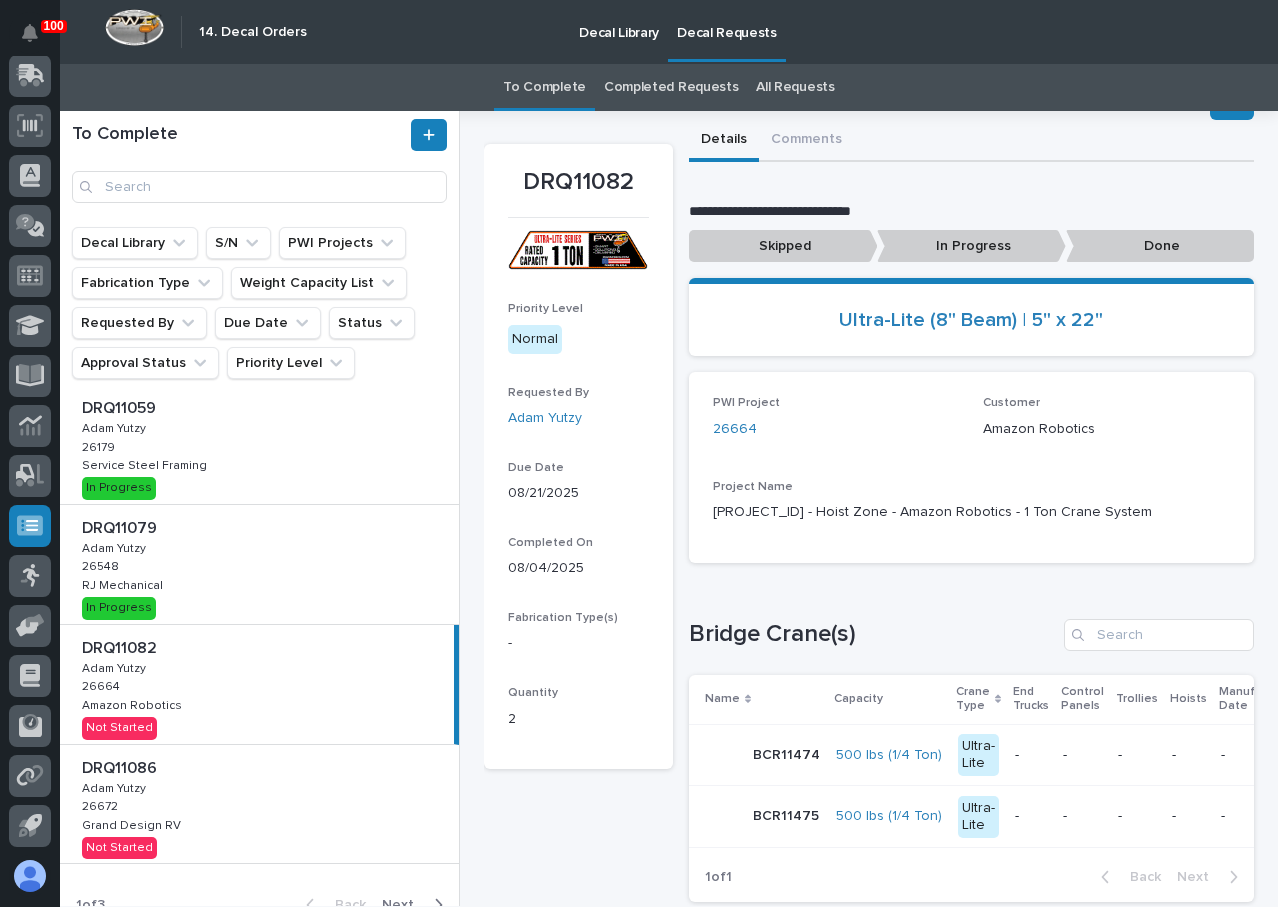 scroll, scrollTop: 100, scrollLeft: 0, axis: vertical 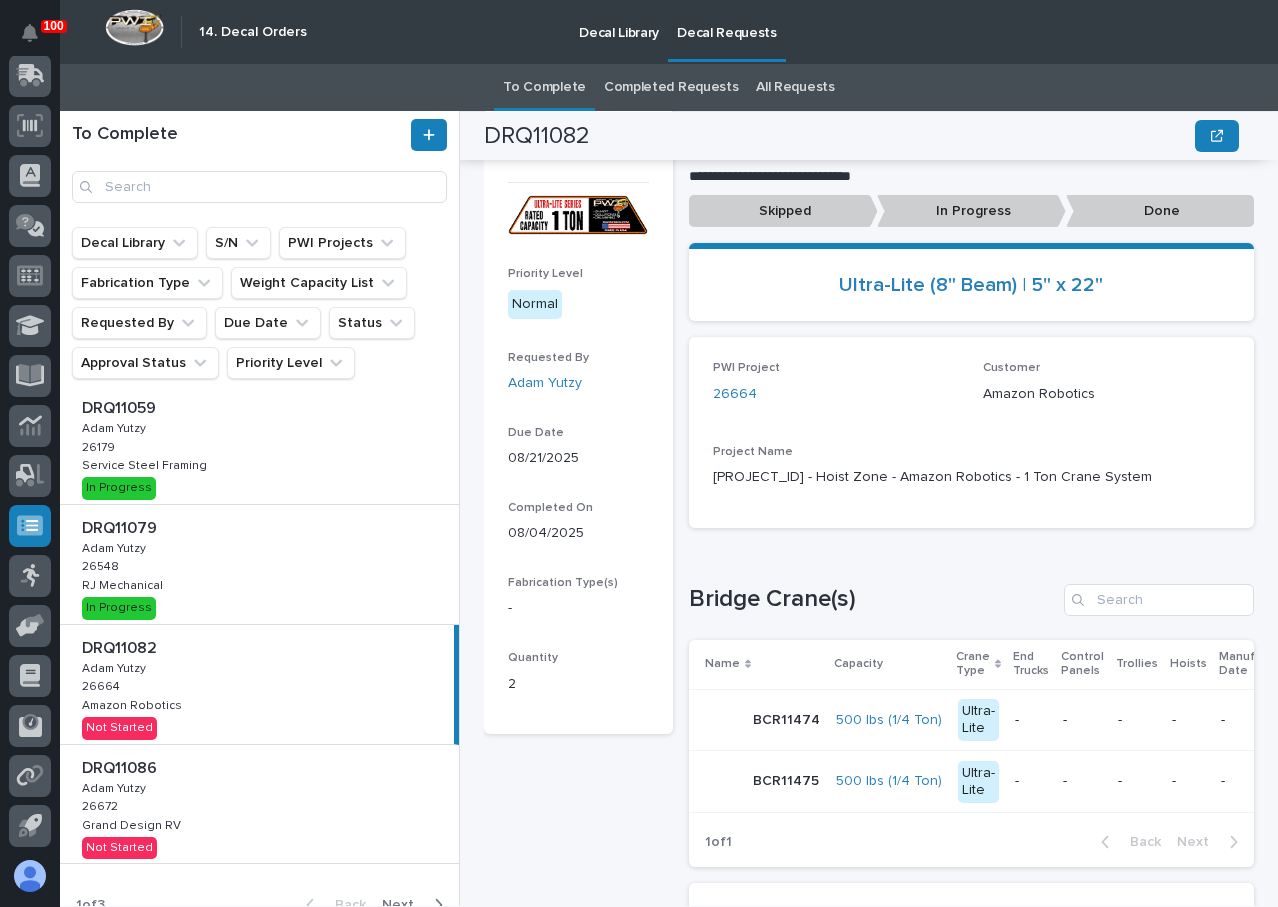 click on "In Progress" at bounding box center (971, 211) 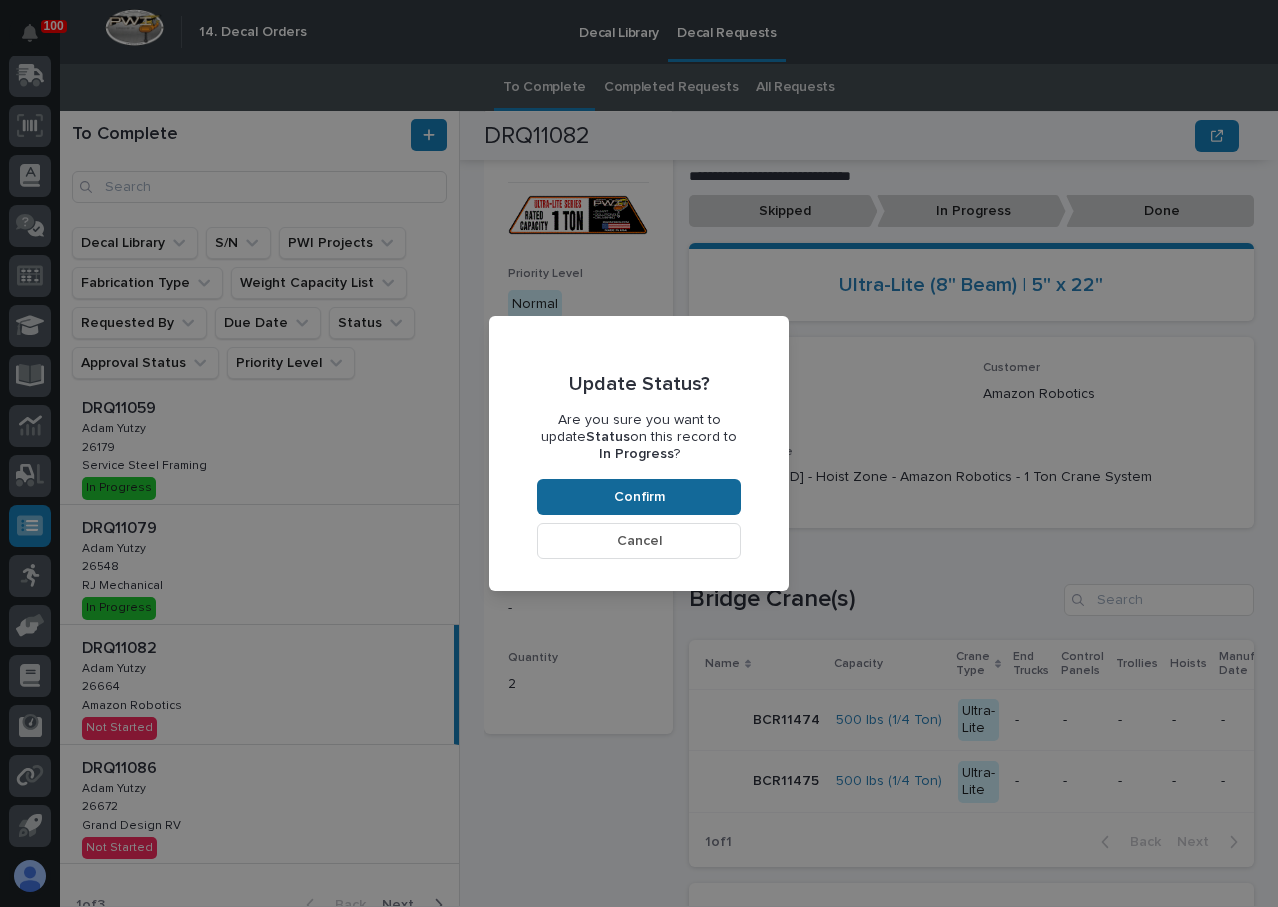 click on "Confirm" at bounding box center [639, 497] 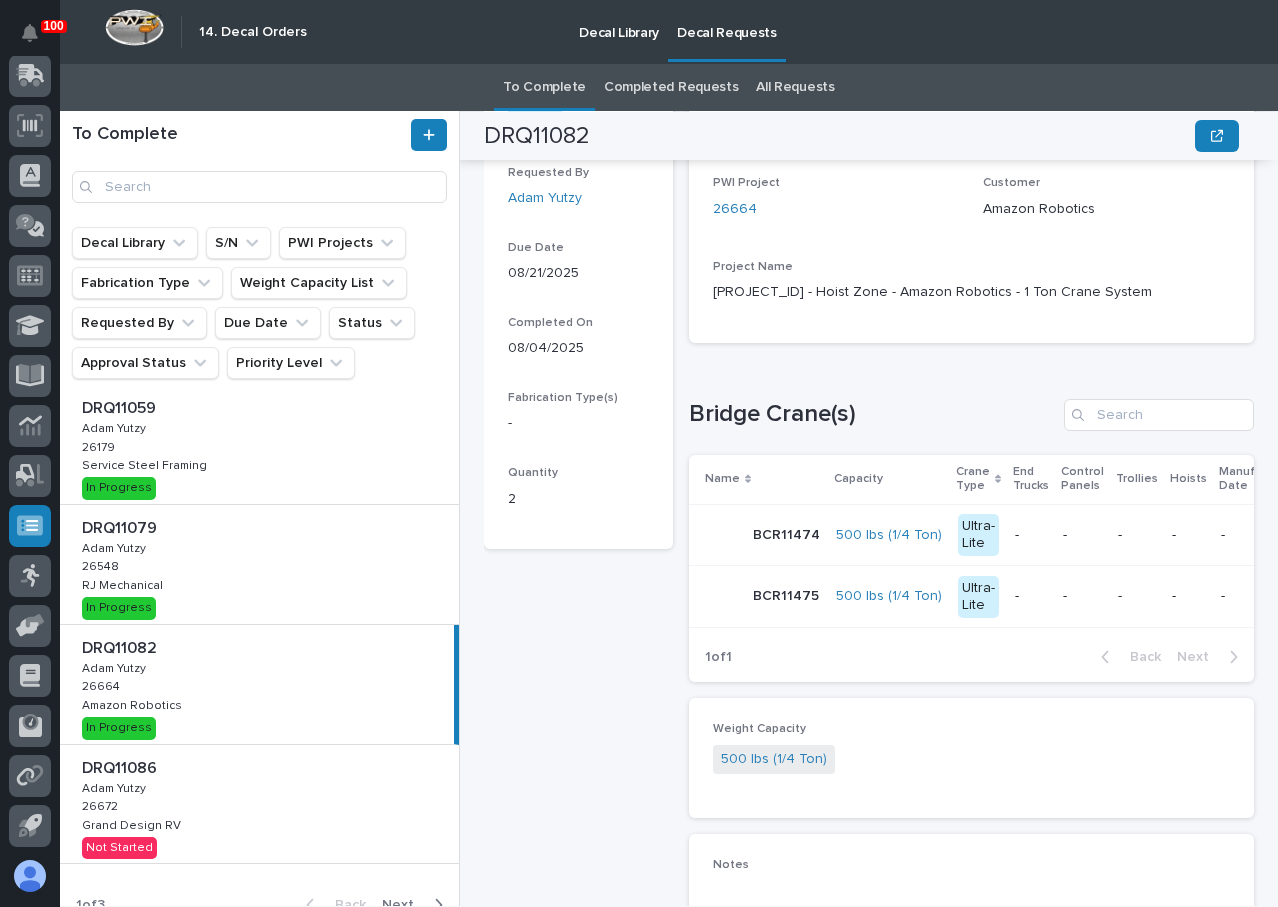 scroll, scrollTop: 320, scrollLeft: 0, axis: vertical 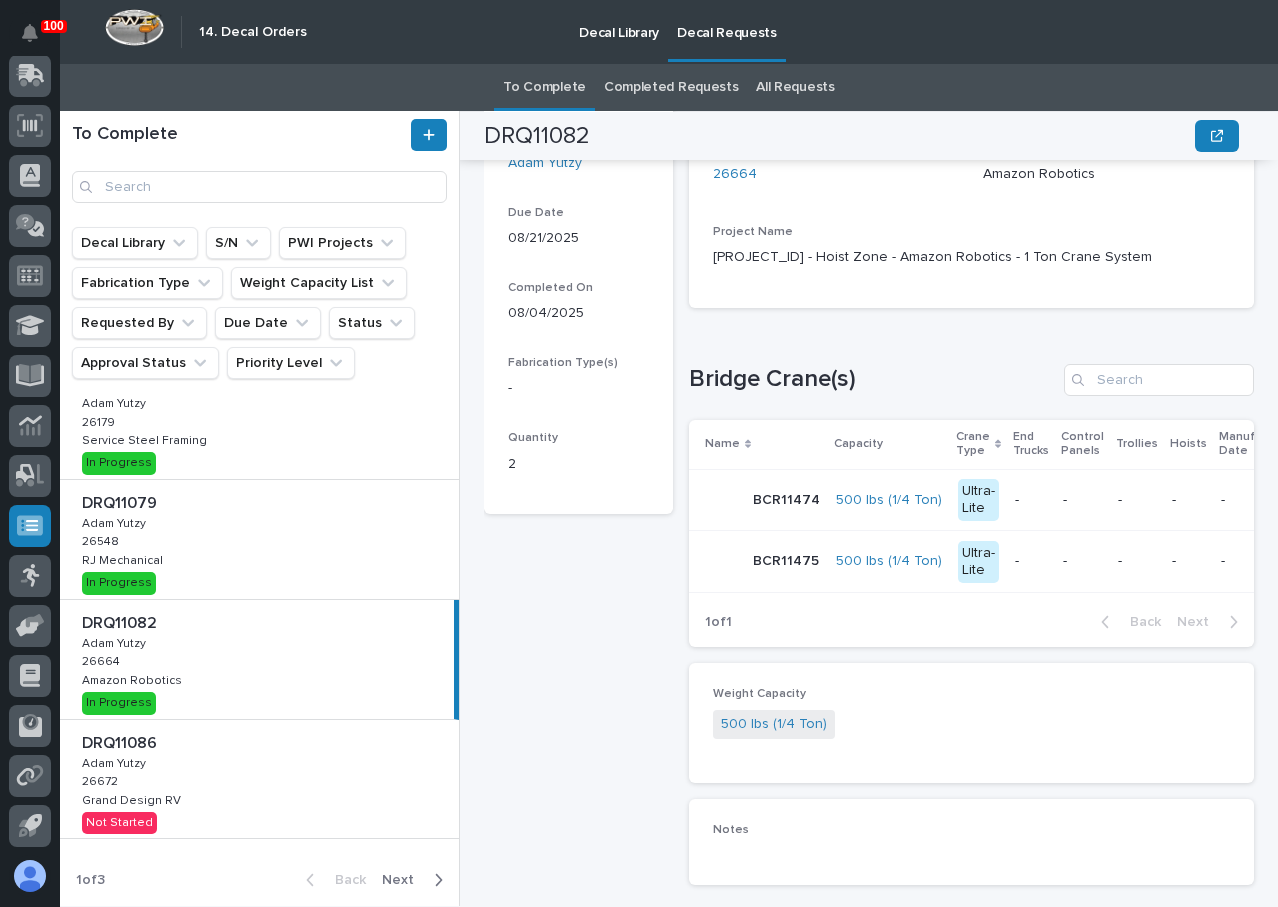 click on "DRQ11086 DRQ11086   [FIRST] [LAST] [FIRST] [LAST]   26672 26672   Grand Design RV Grand Design RV   Not Started" at bounding box center [259, 779] 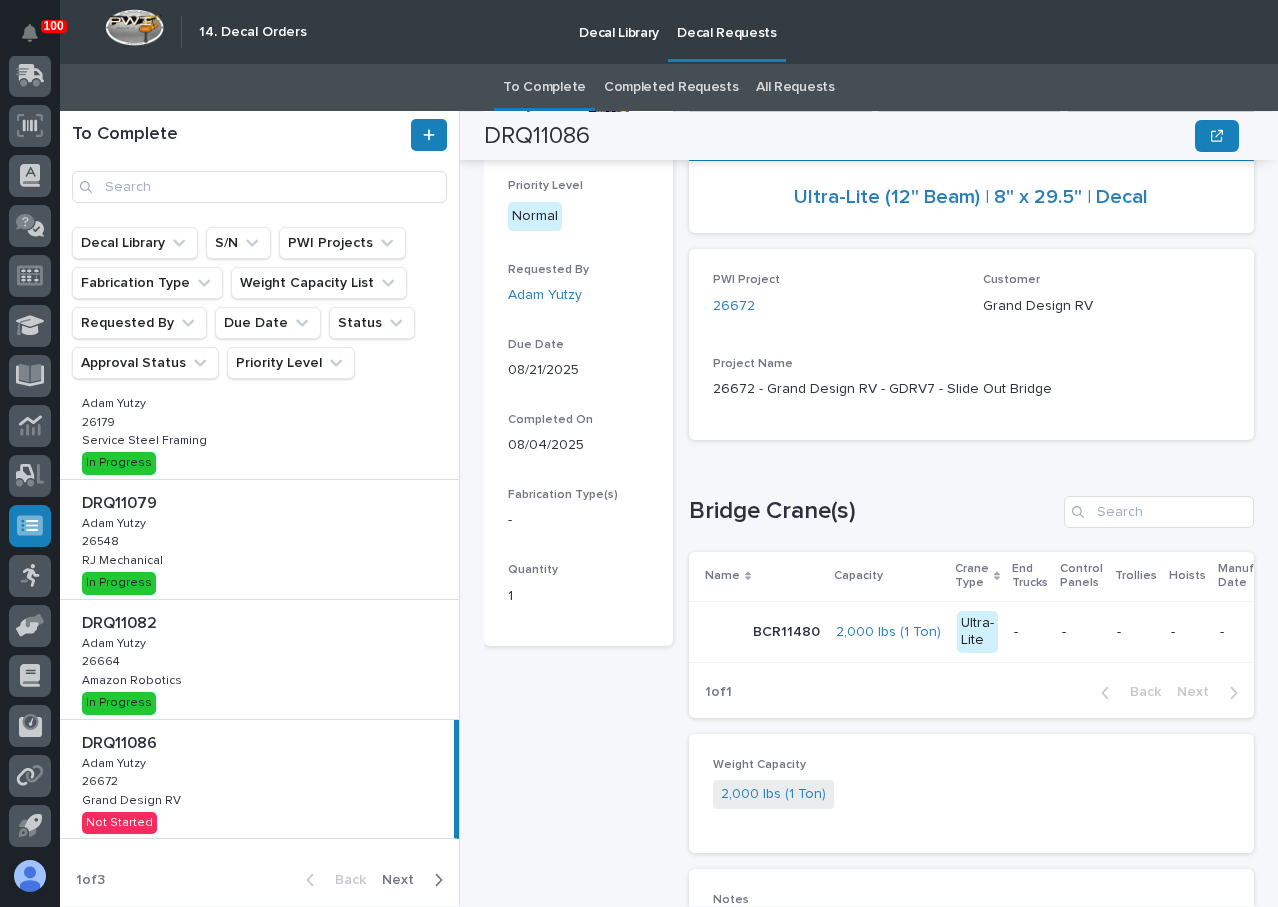 scroll, scrollTop: 220, scrollLeft: 0, axis: vertical 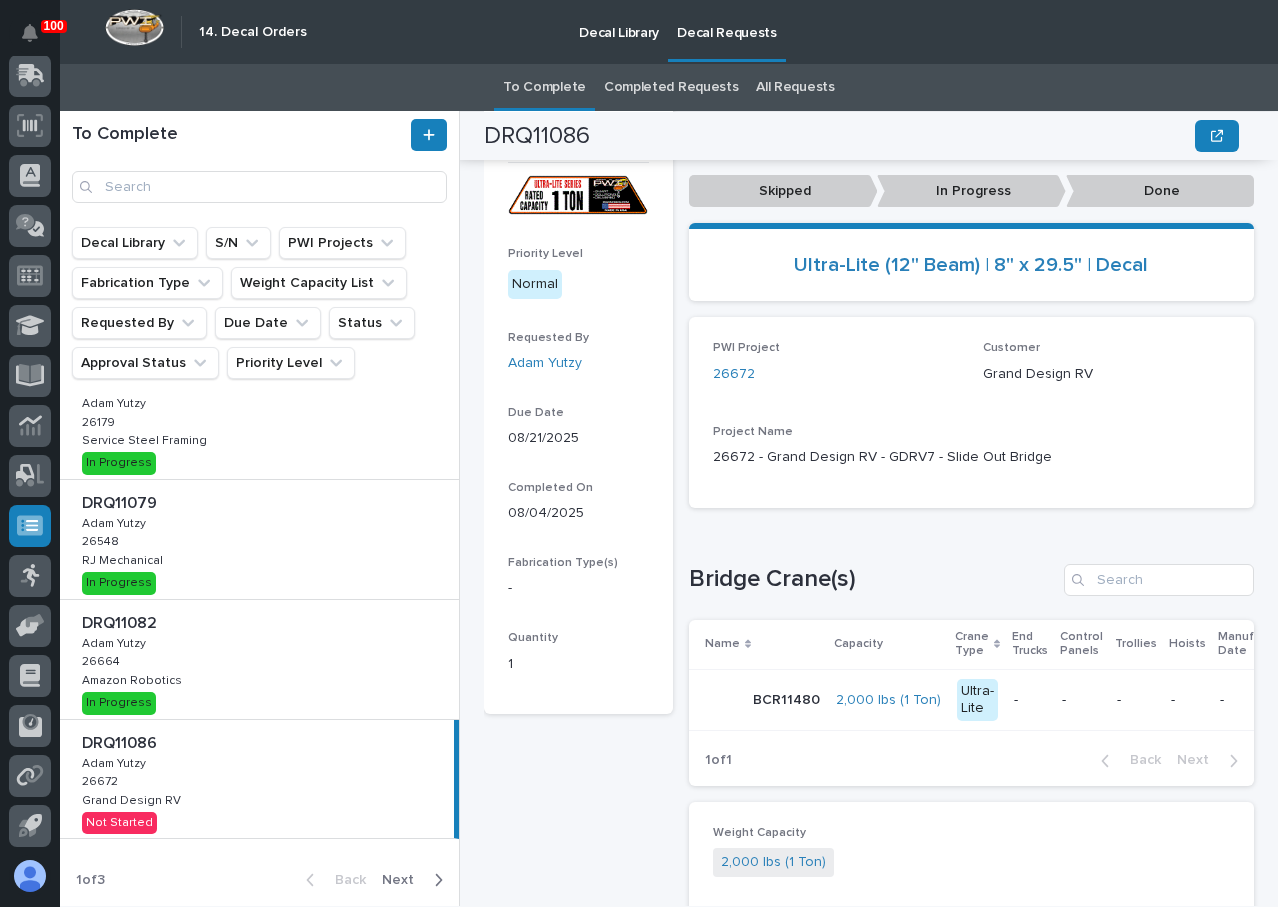 click on "In Progress" at bounding box center (971, 191) 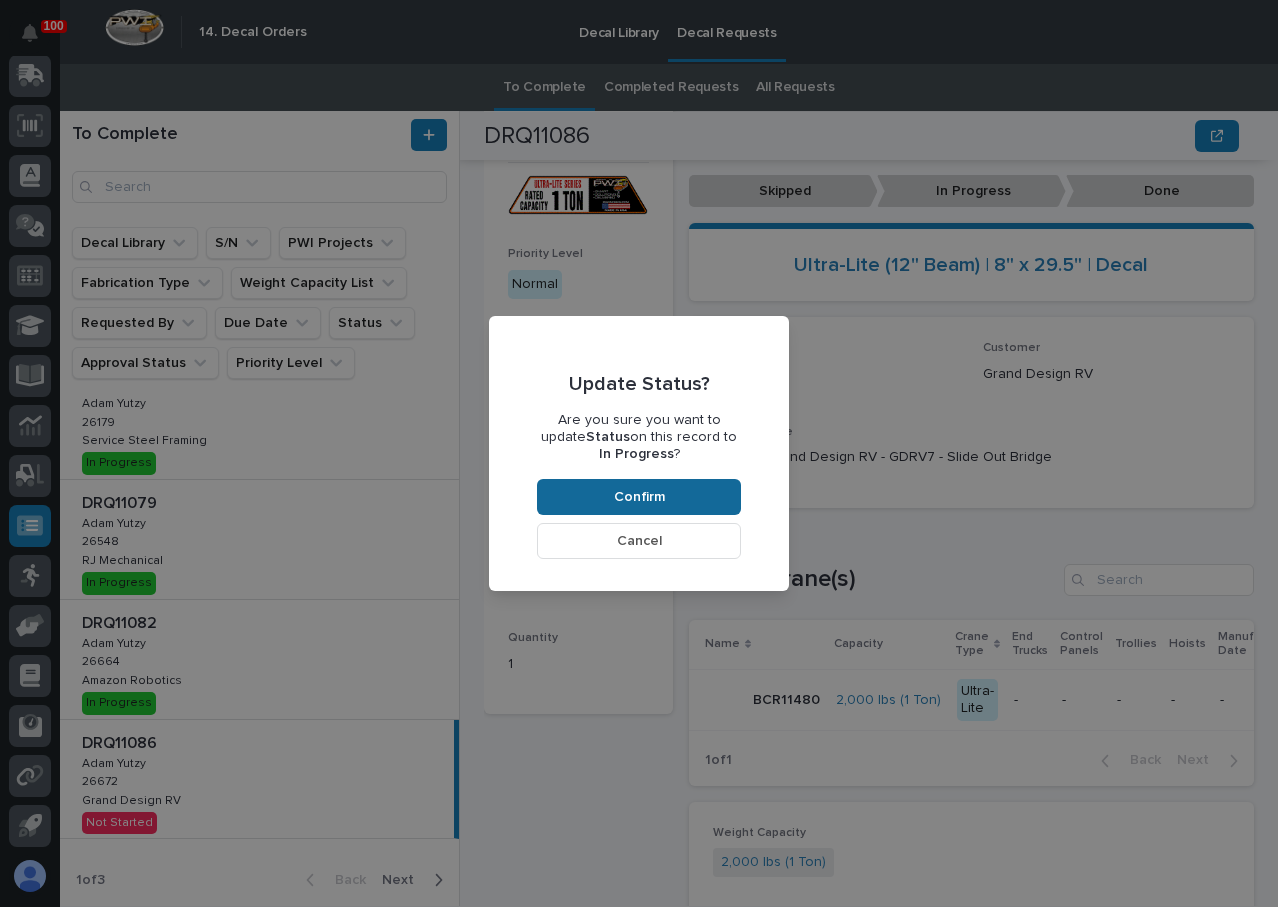 click on "Confirm" at bounding box center [639, 497] 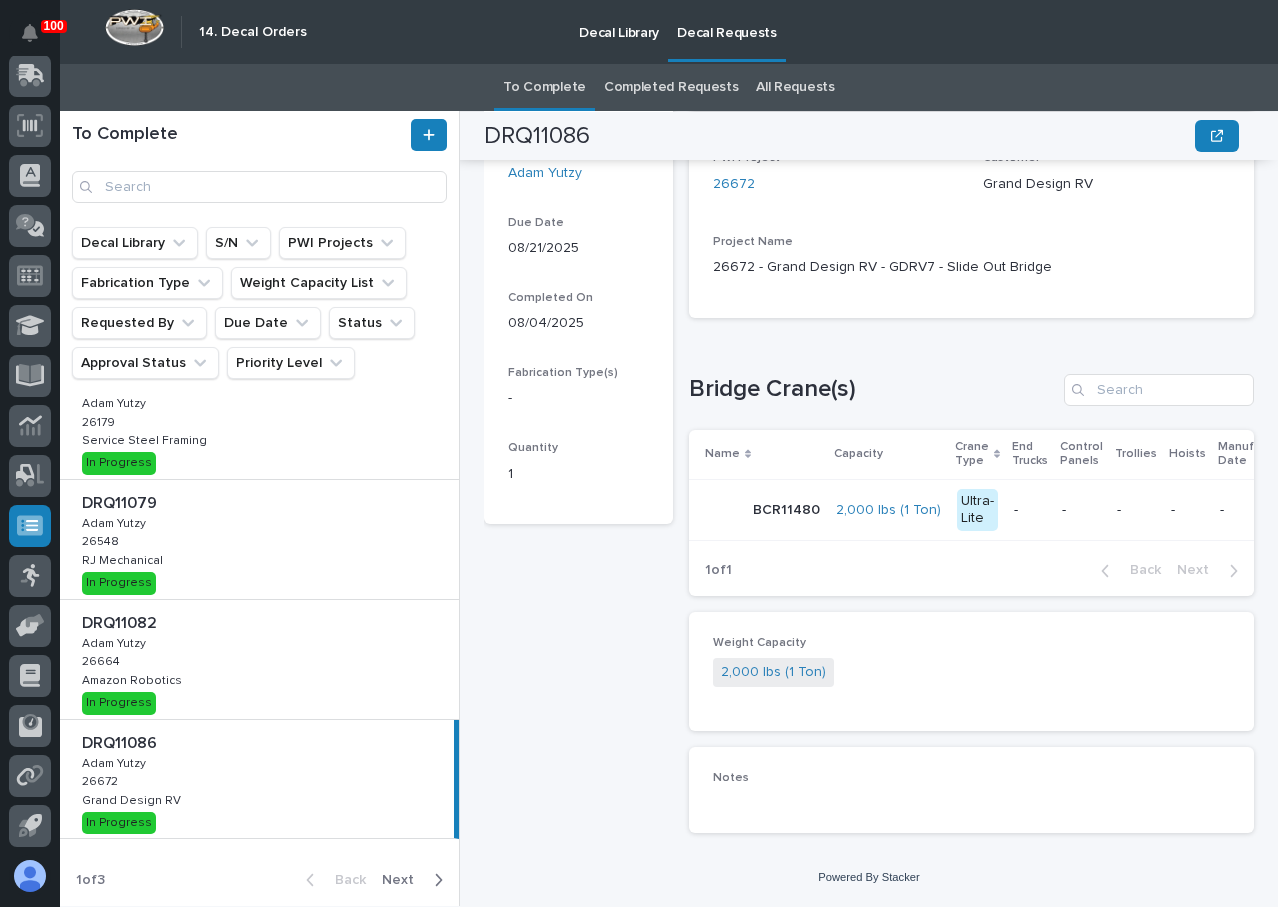 scroll, scrollTop: 325, scrollLeft: 0, axis: vertical 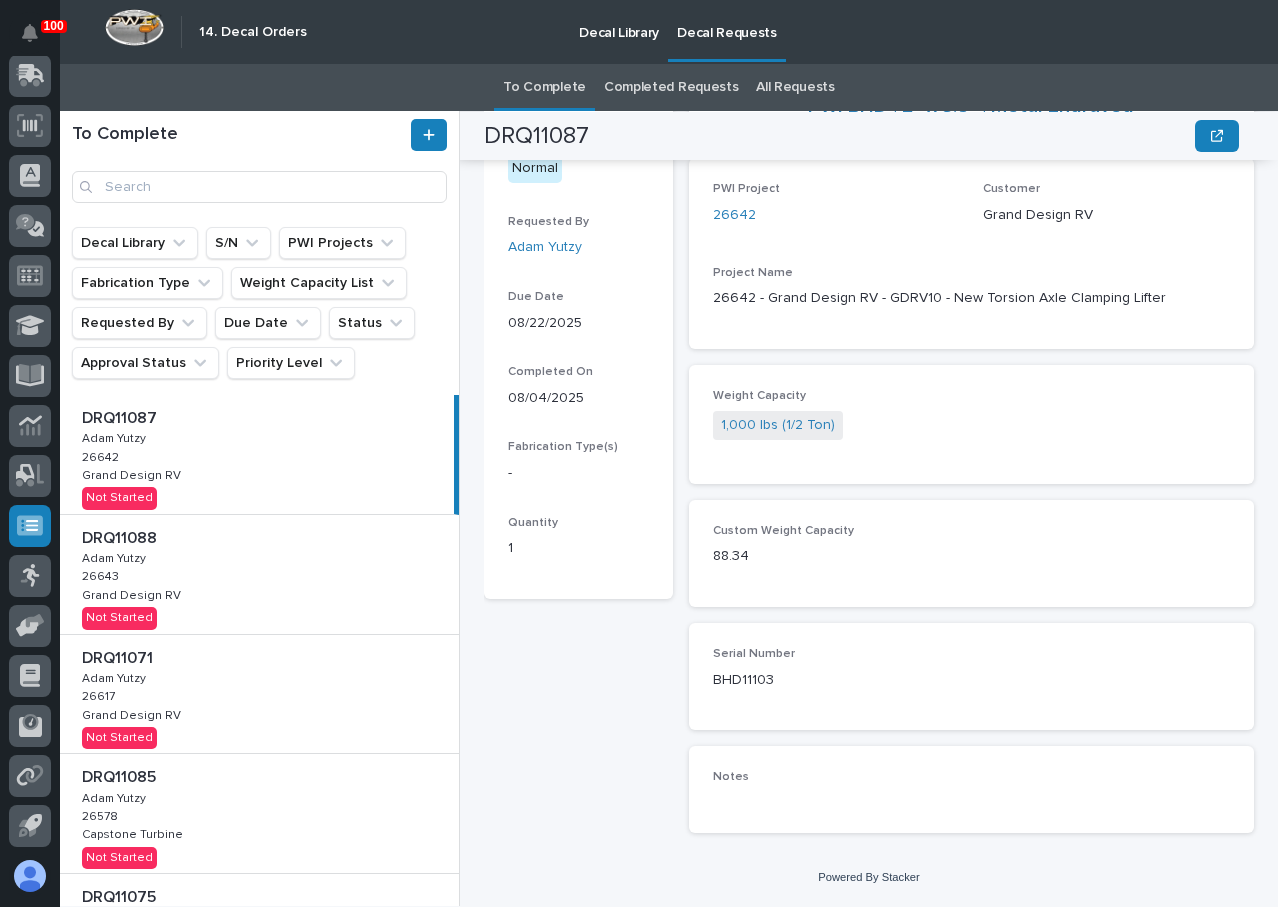 click on "DRQ11076 DRQ11076   [FIRST] [LAST] [FIRST] [LAST]   [PROJECT_ID] [PROJECT_ID]   Grand Design RV Grand Design RV   Not Started" at bounding box center [257, 454] 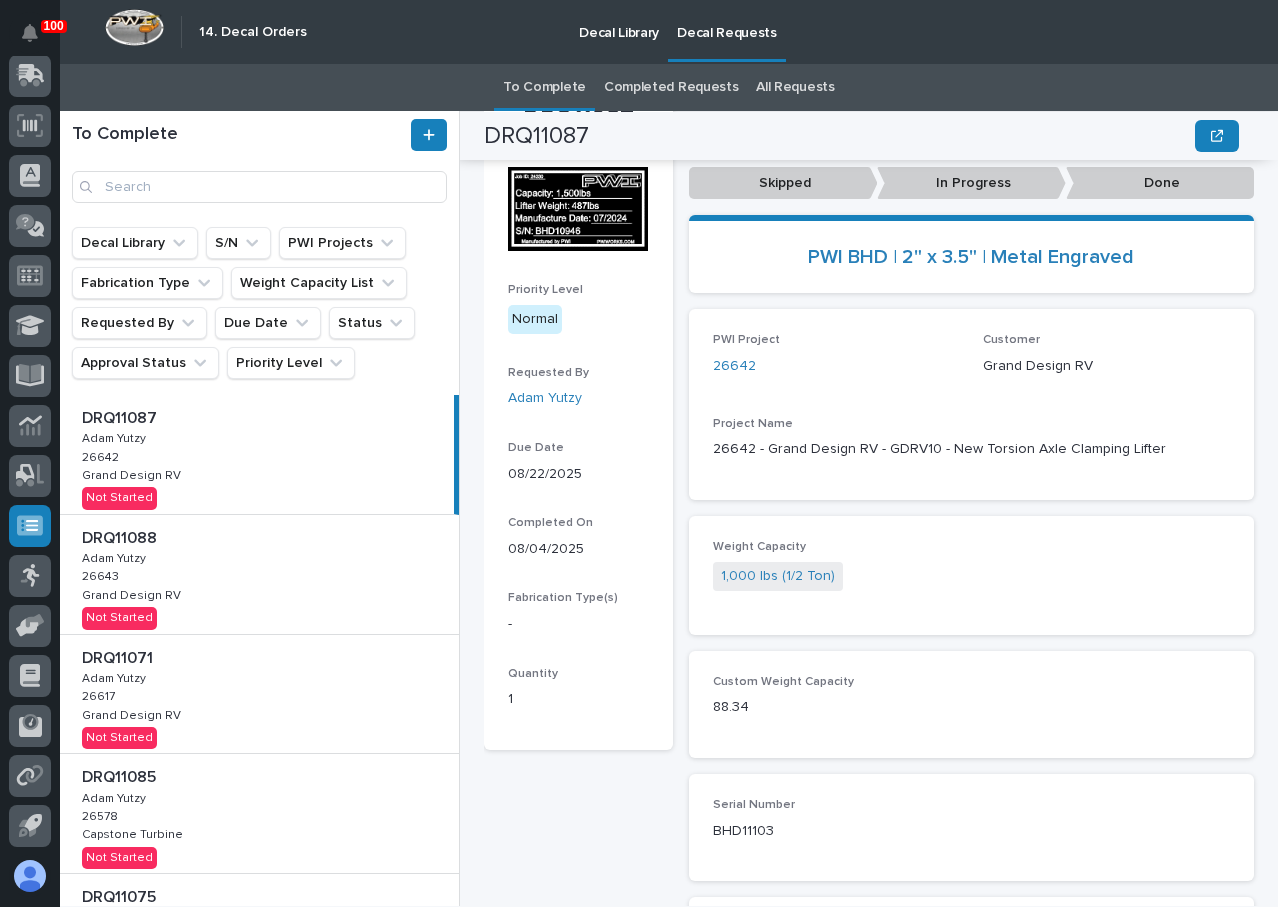 scroll, scrollTop: 79, scrollLeft: 0, axis: vertical 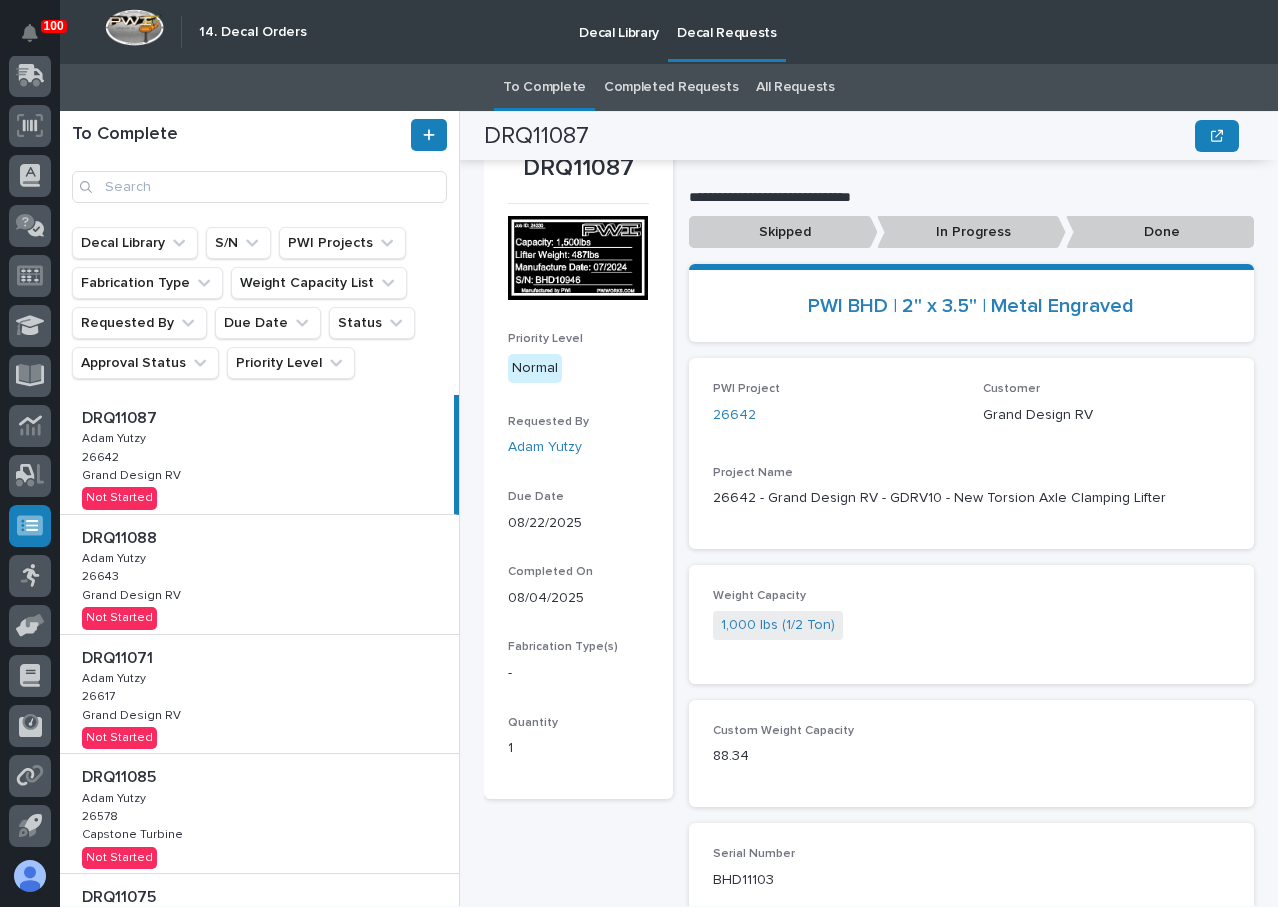 click on "Done" at bounding box center (1160, 232) 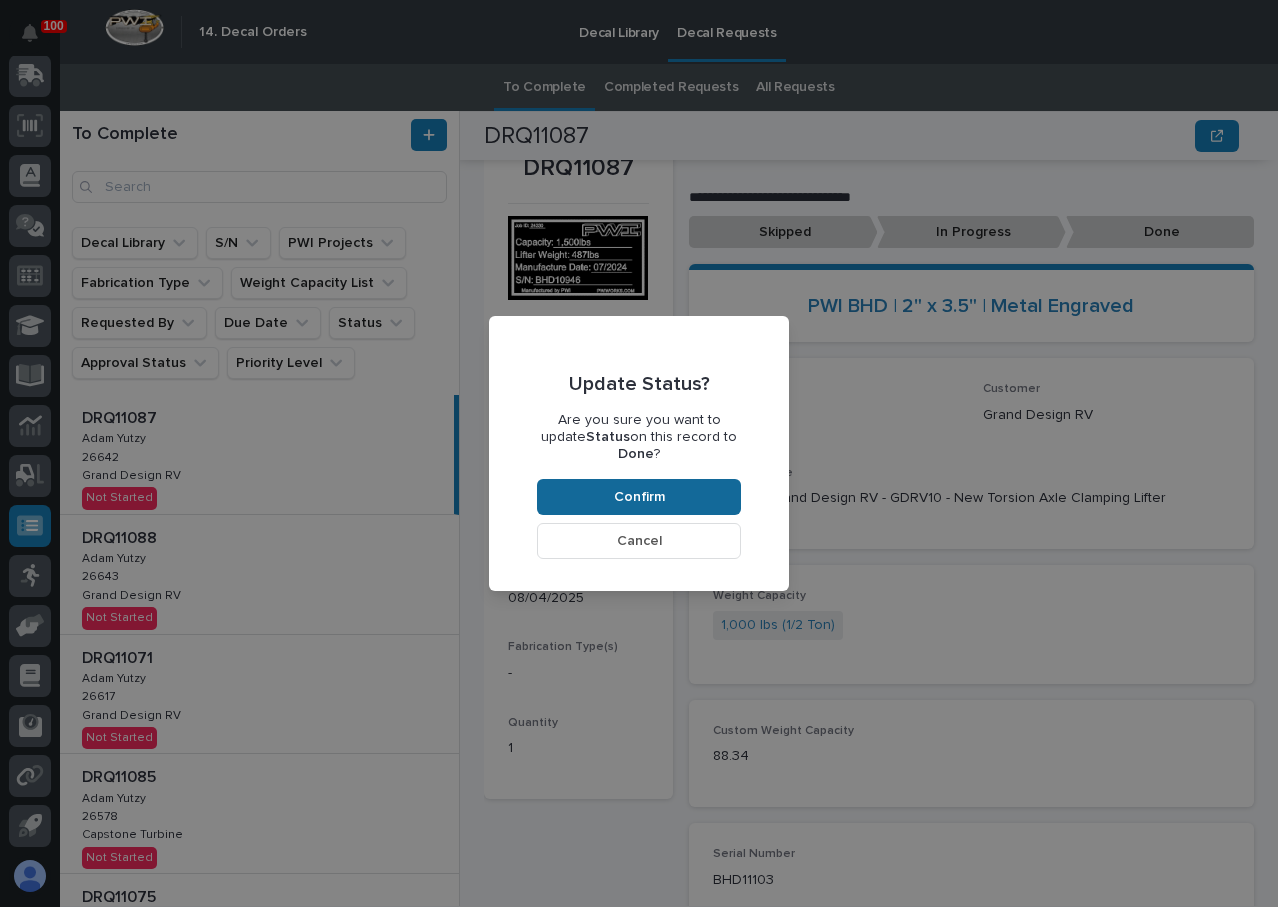 click on "Confirm" at bounding box center (639, 497) 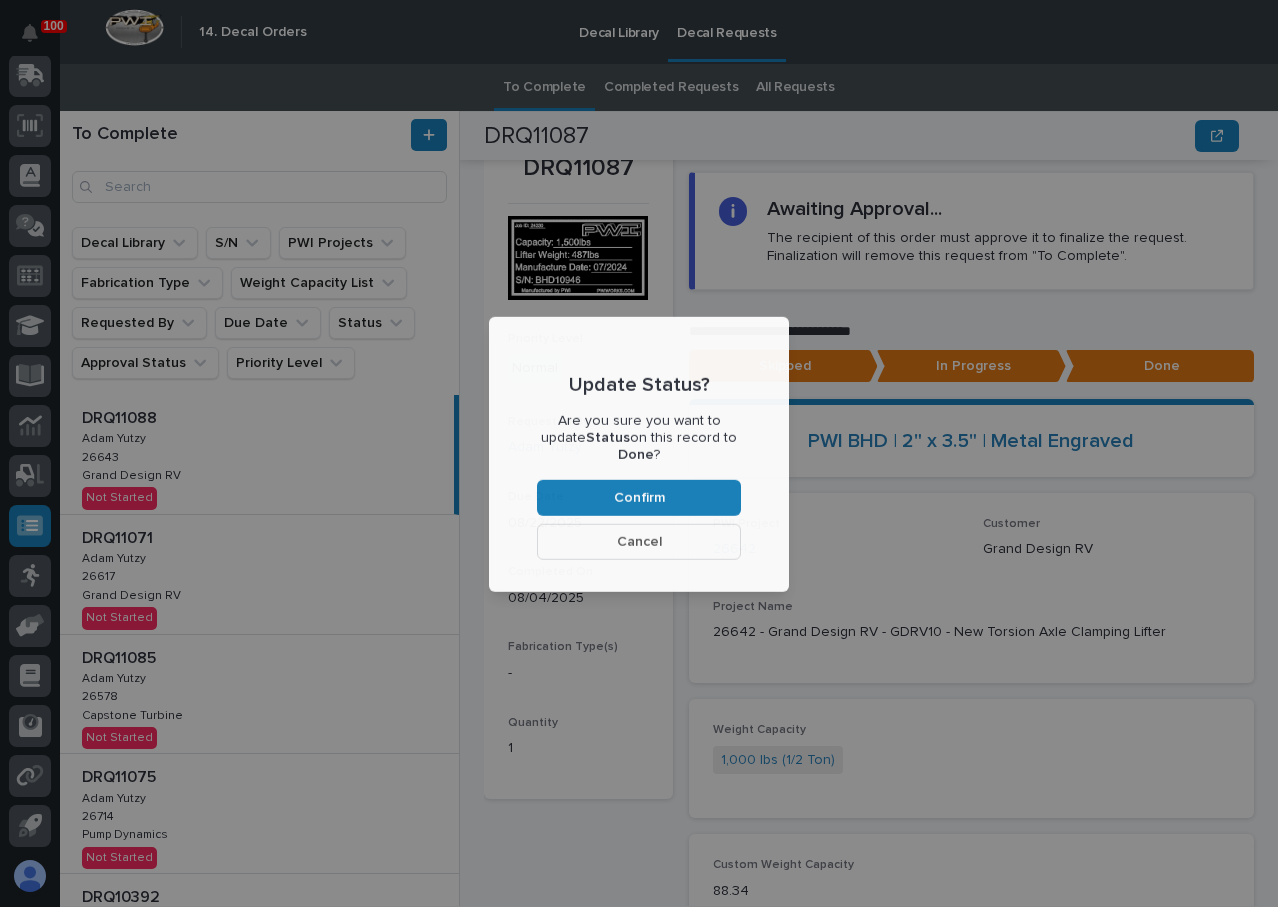 scroll, scrollTop: 120, scrollLeft: 0, axis: vertical 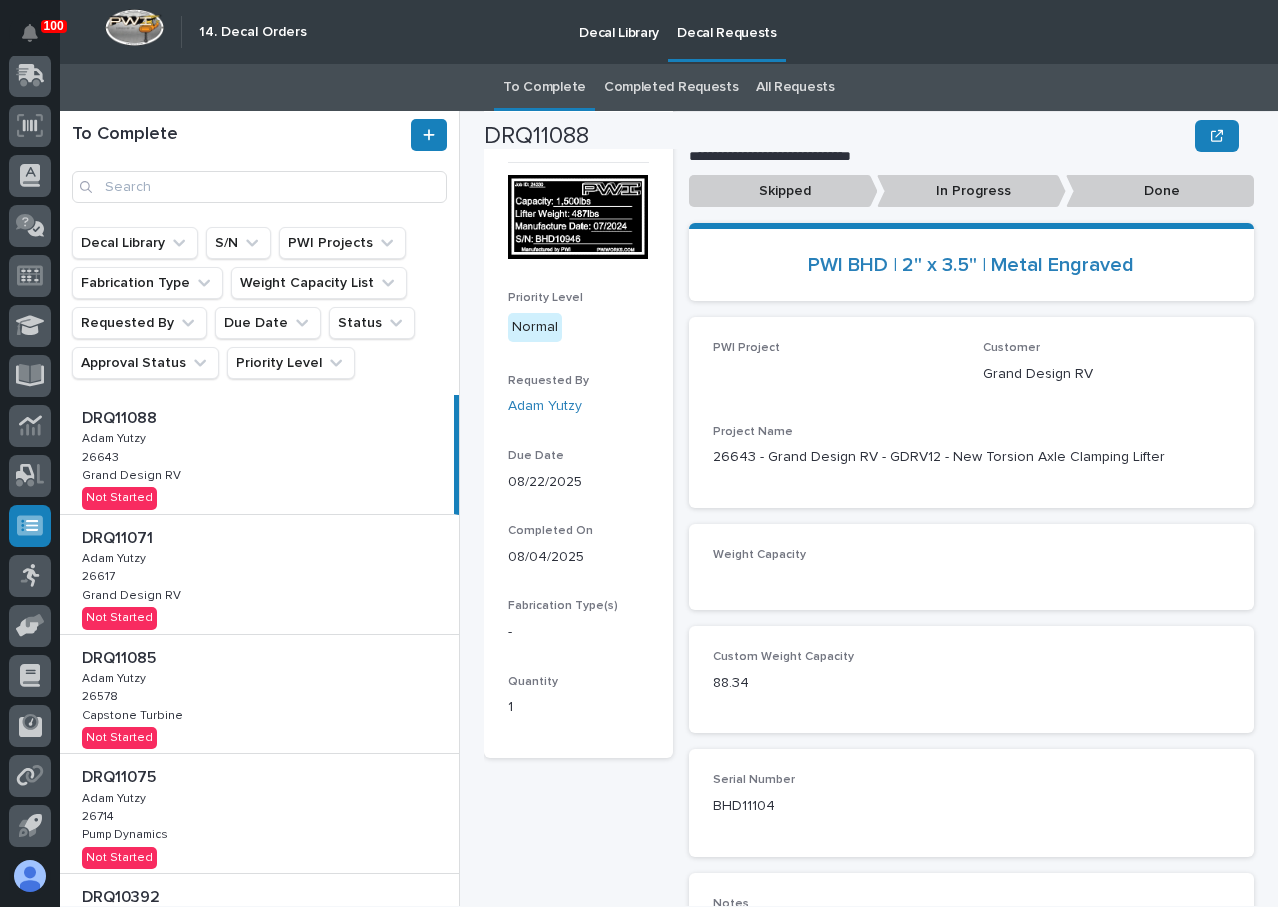 click on "DRQ11088 DRQ11088   [FIRST] [LAST] [FIRST] [LAST]   26643 26643   Grand Design RV Grand Design RV   Not Started" at bounding box center [257, 454] 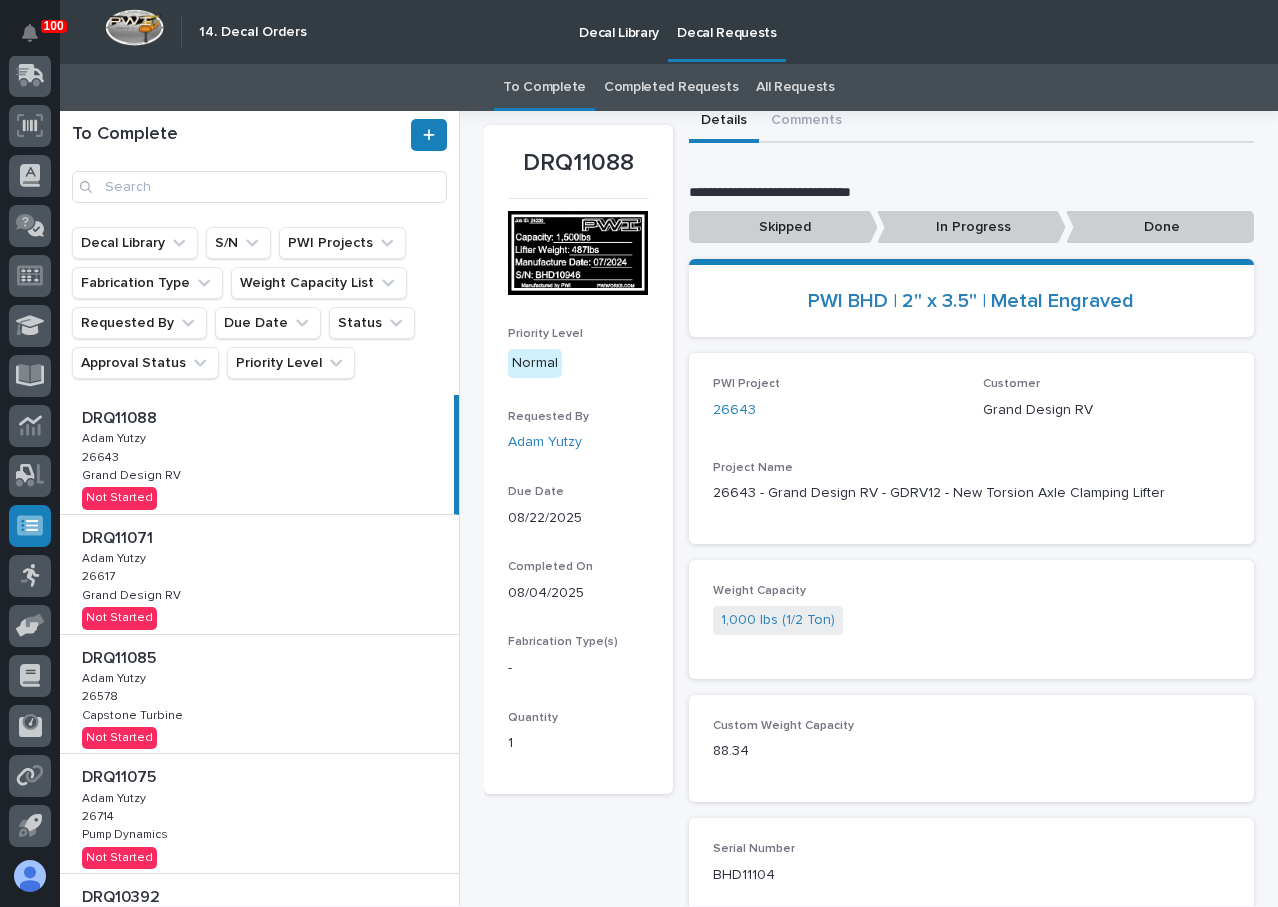 scroll, scrollTop: 120, scrollLeft: 0, axis: vertical 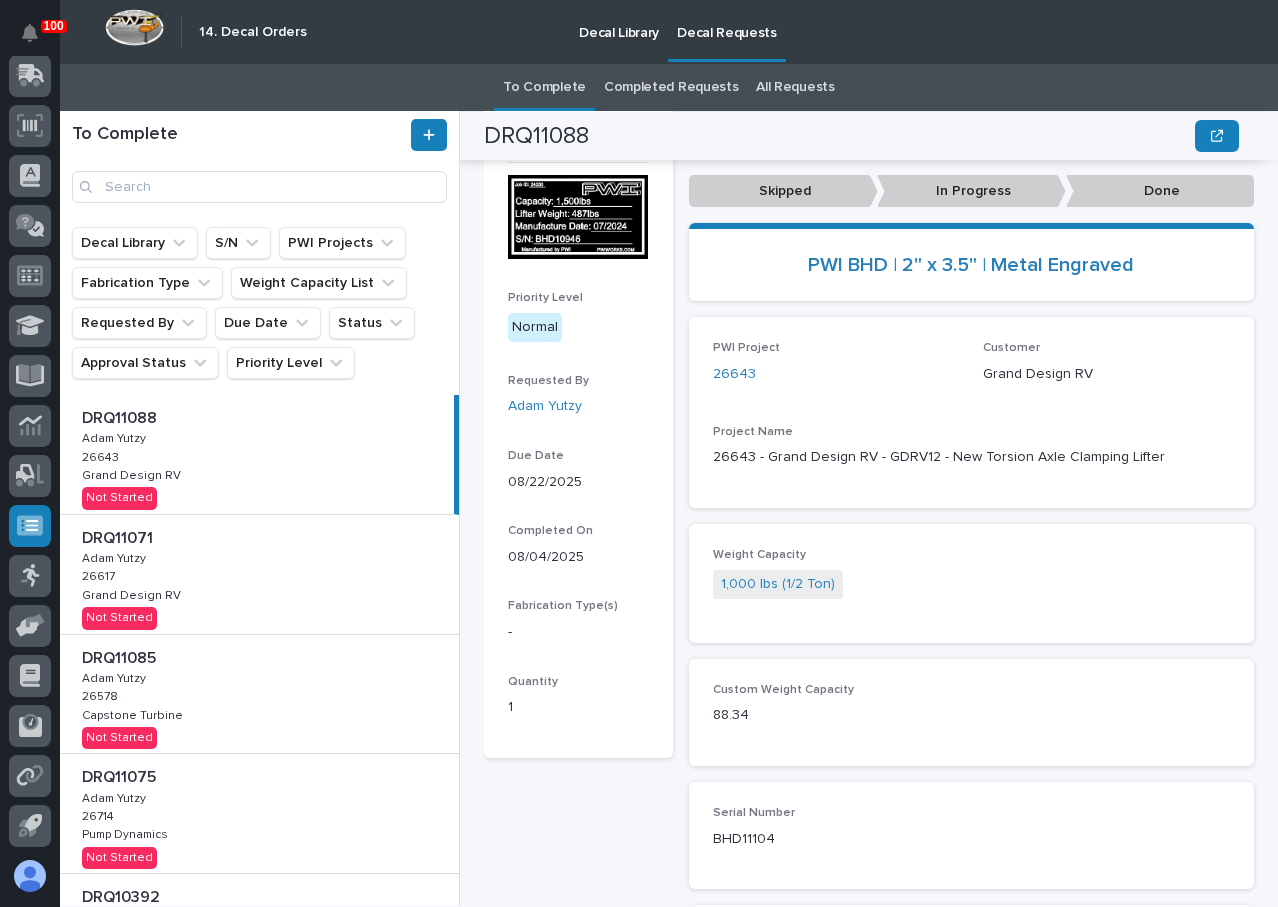click on "Done" at bounding box center [1160, 191] 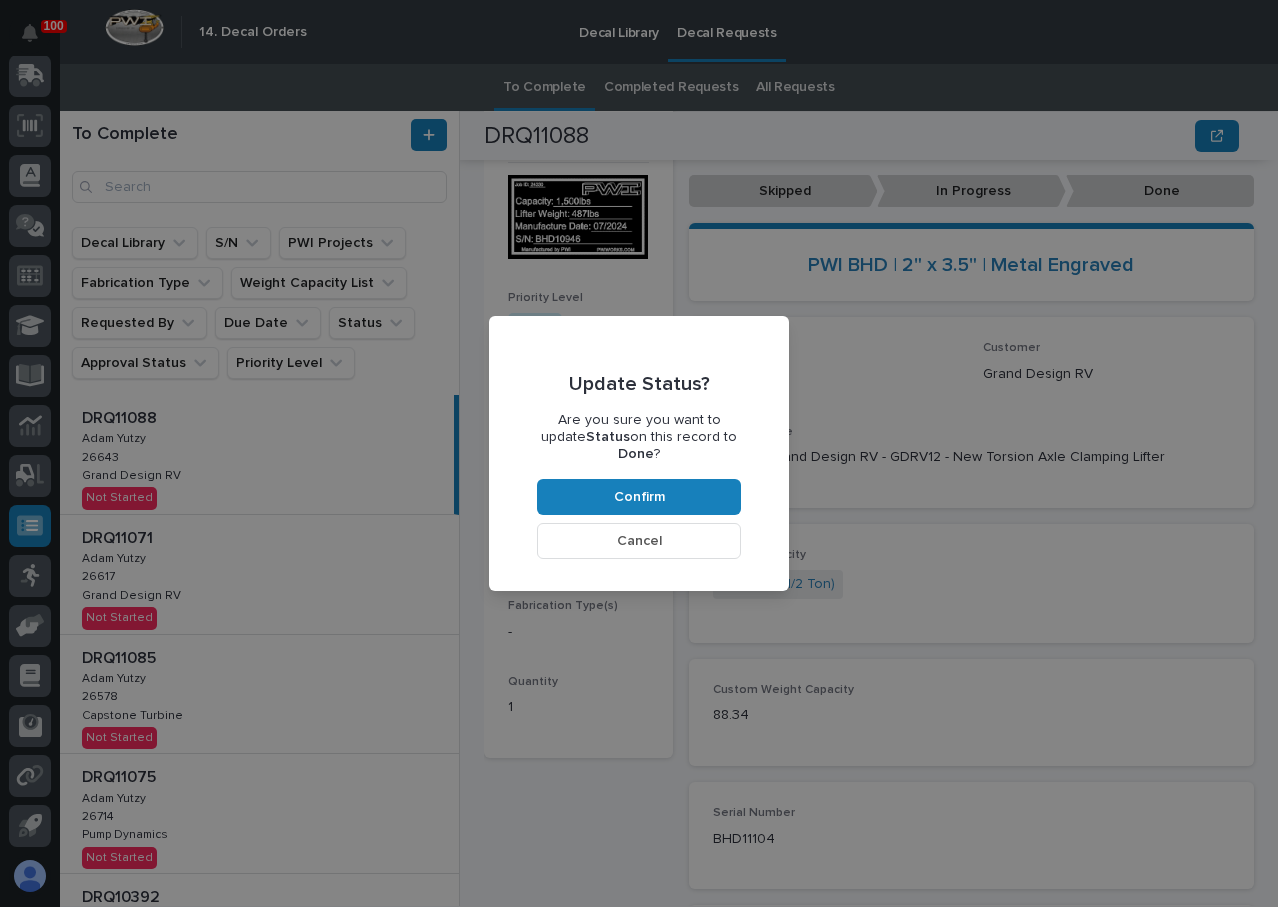 click on "Cancel" at bounding box center [639, 541] 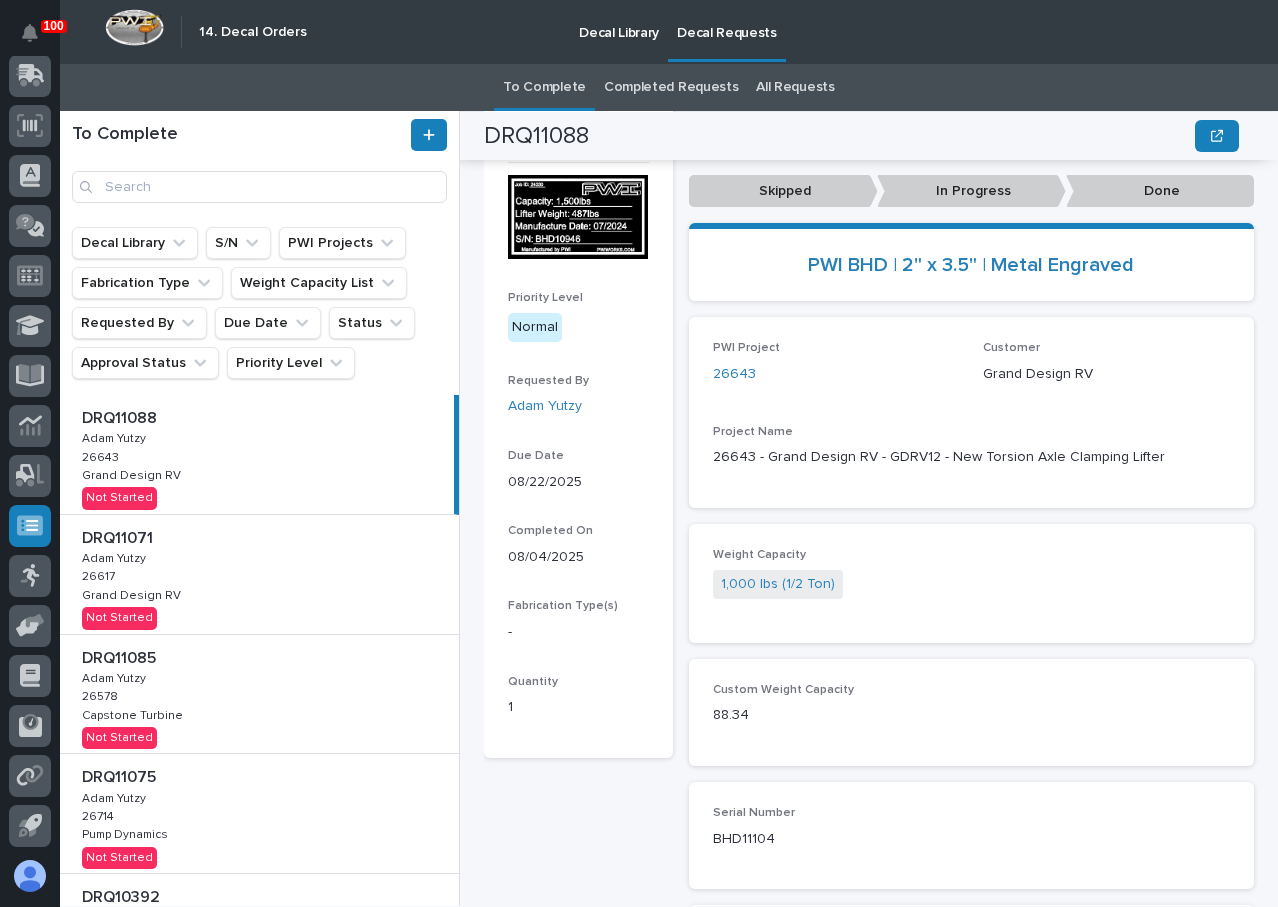 click on "Done" at bounding box center [1160, 191] 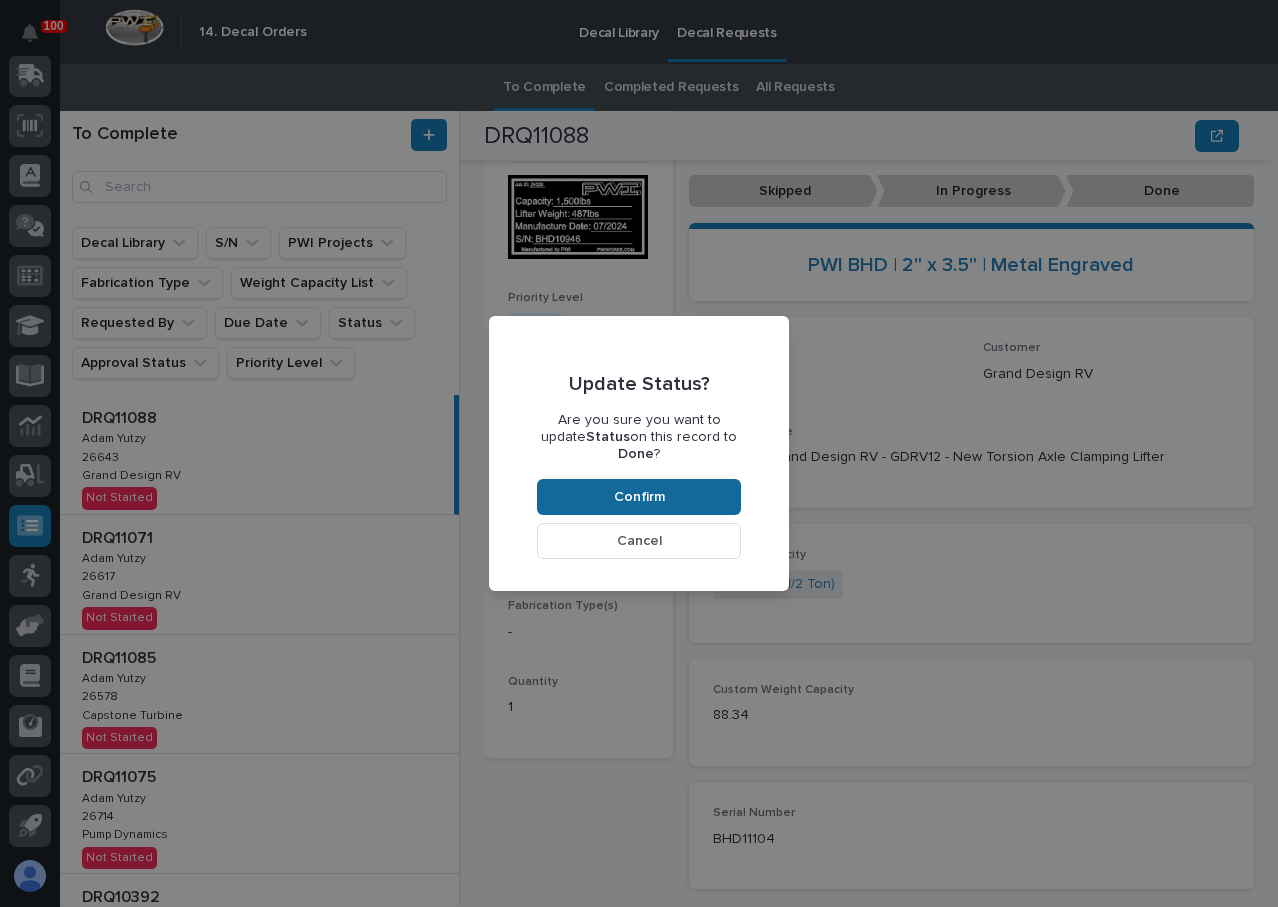 click on "Confirm" at bounding box center [639, 497] 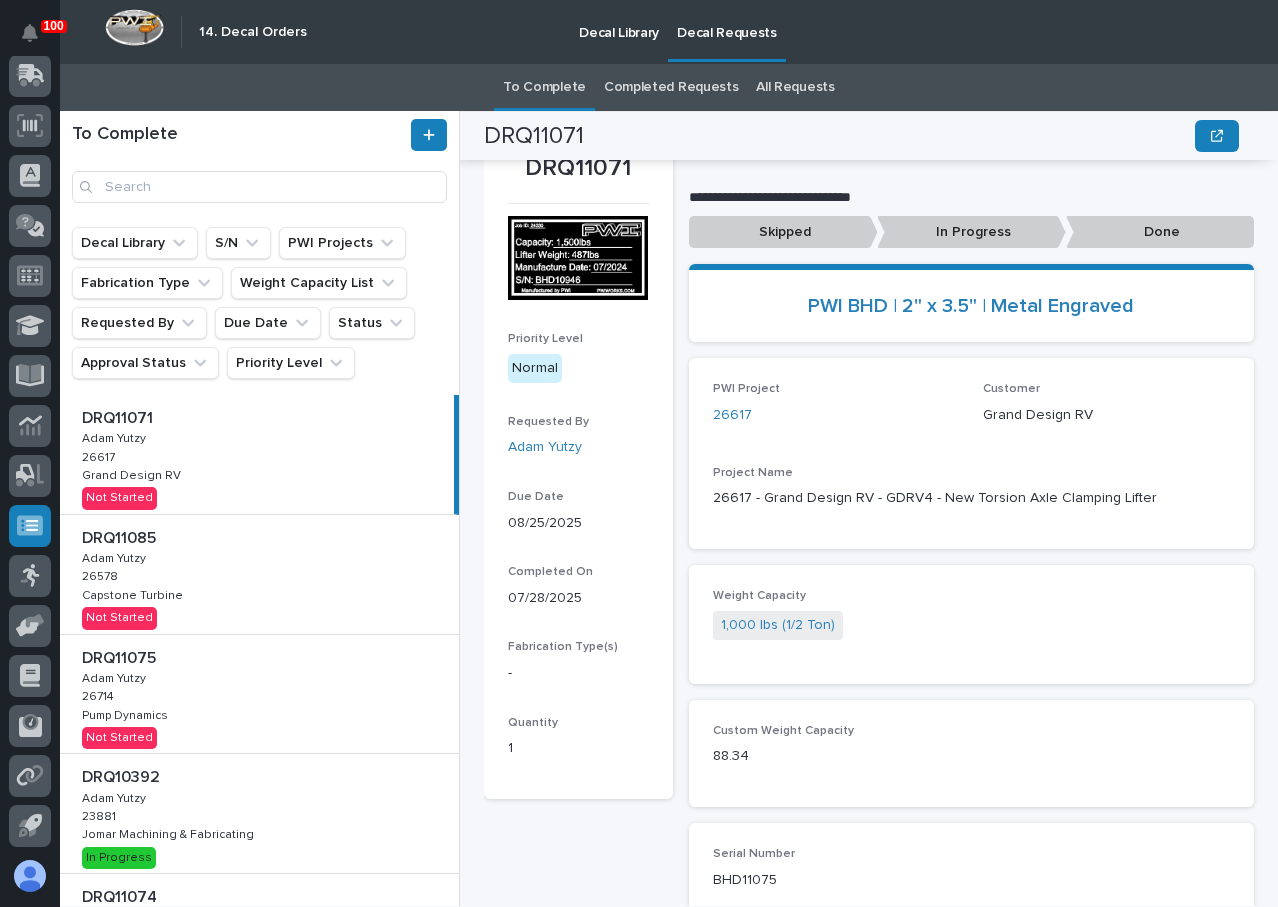 scroll, scrollTop: 0, scrollLeft: 0, axis: both 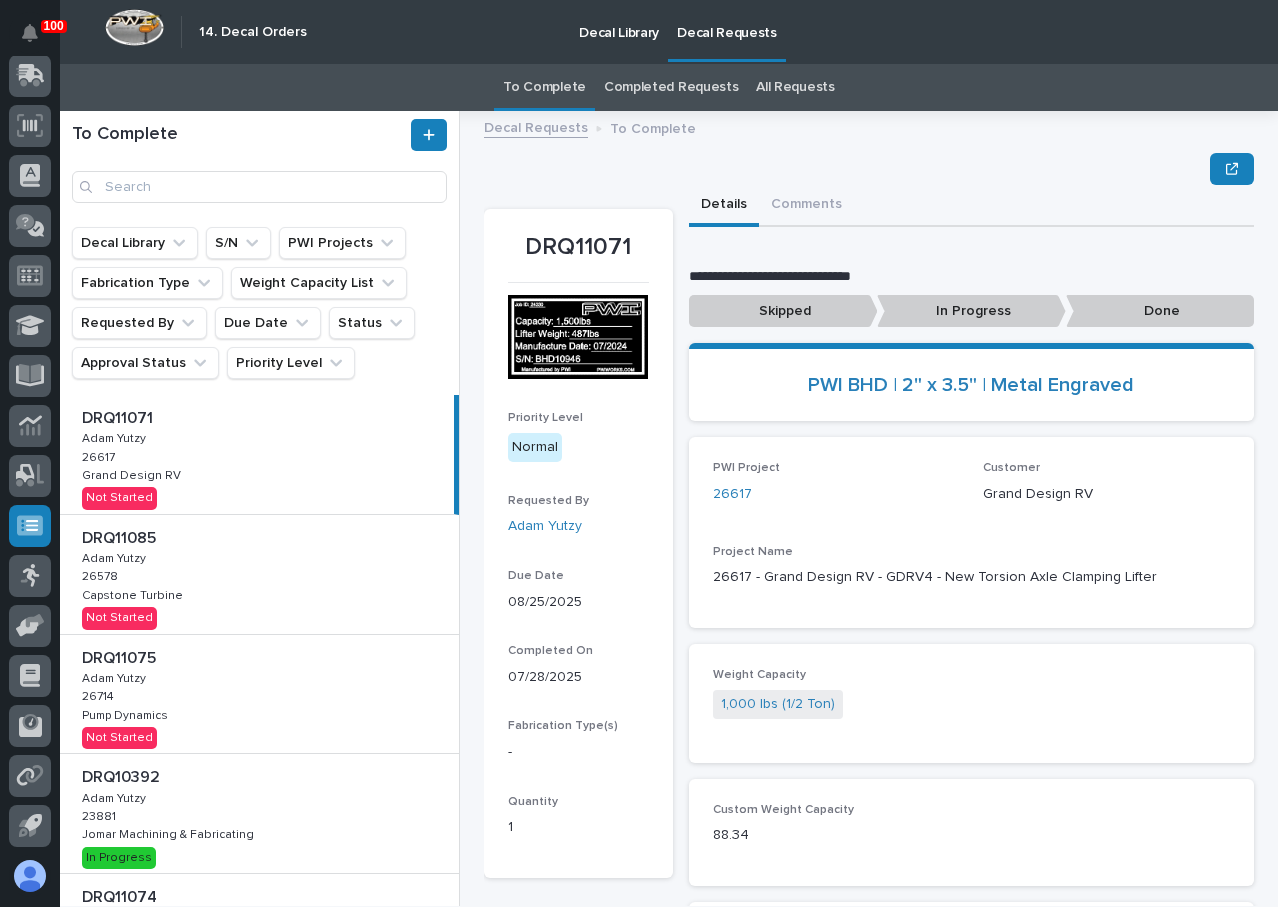 click on "Done" at bounding box center (1160, 311) 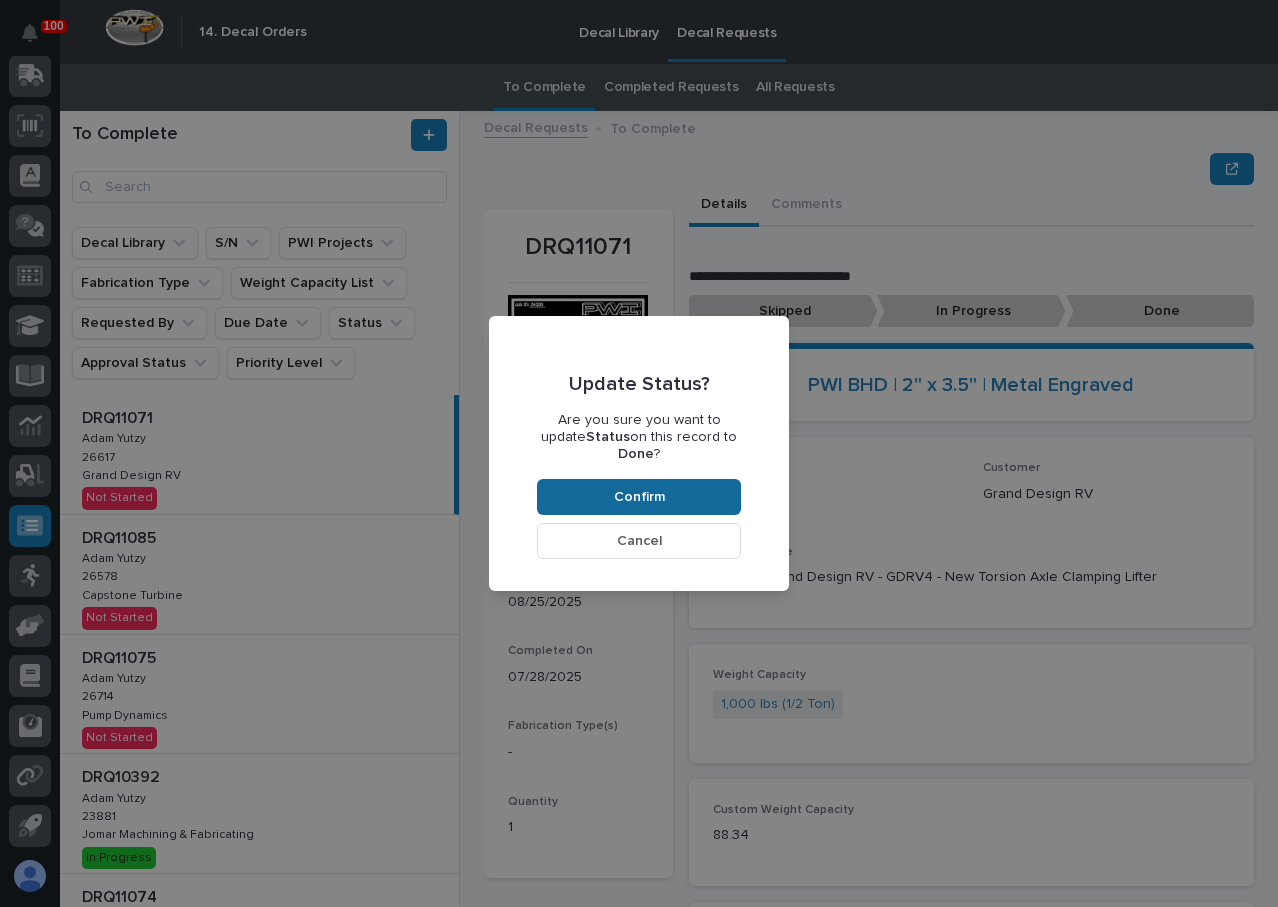 click on "Confirm" at bounding box center [639, 497] 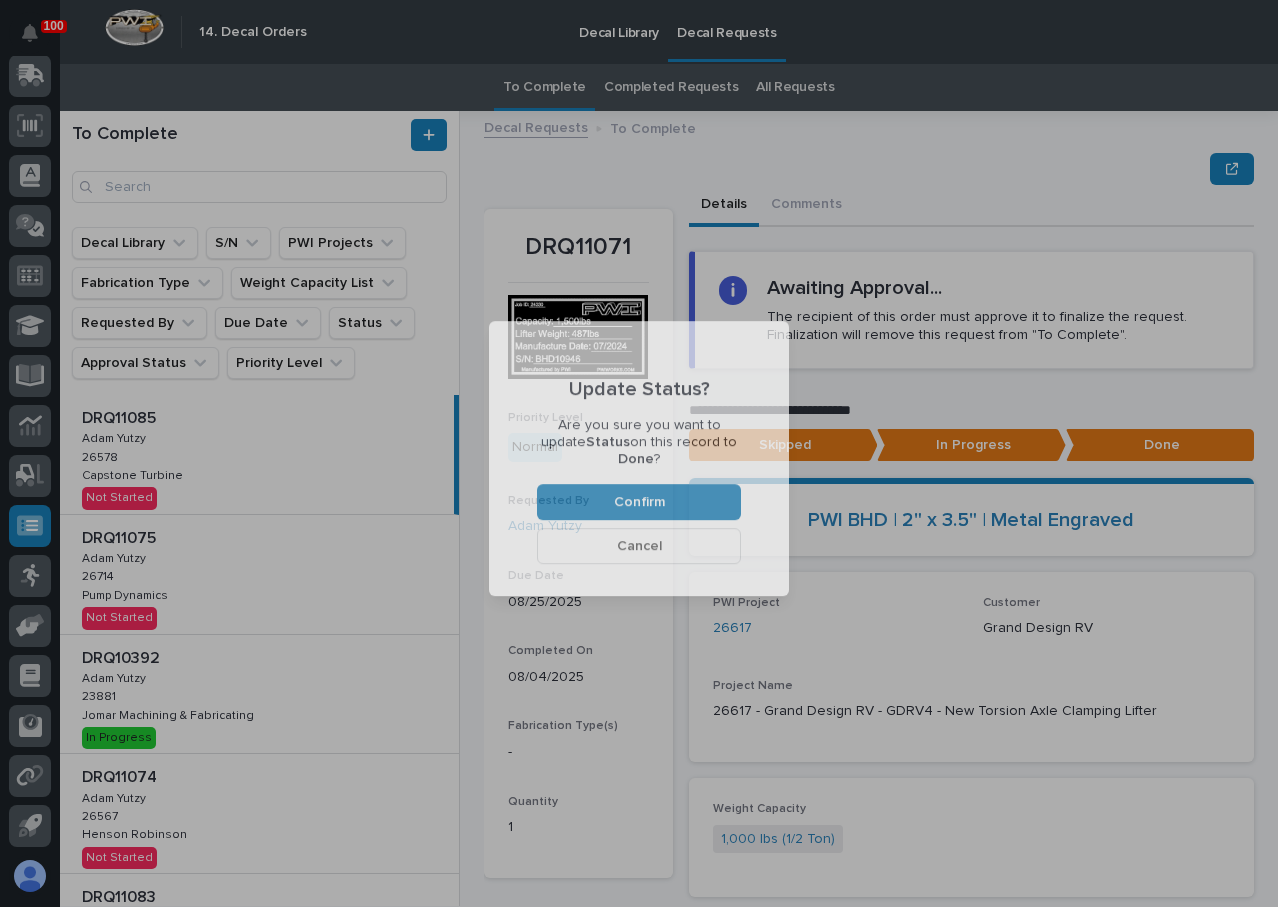 scroll, scrollTop: 120, scrollLeft: 0, axis: vertical 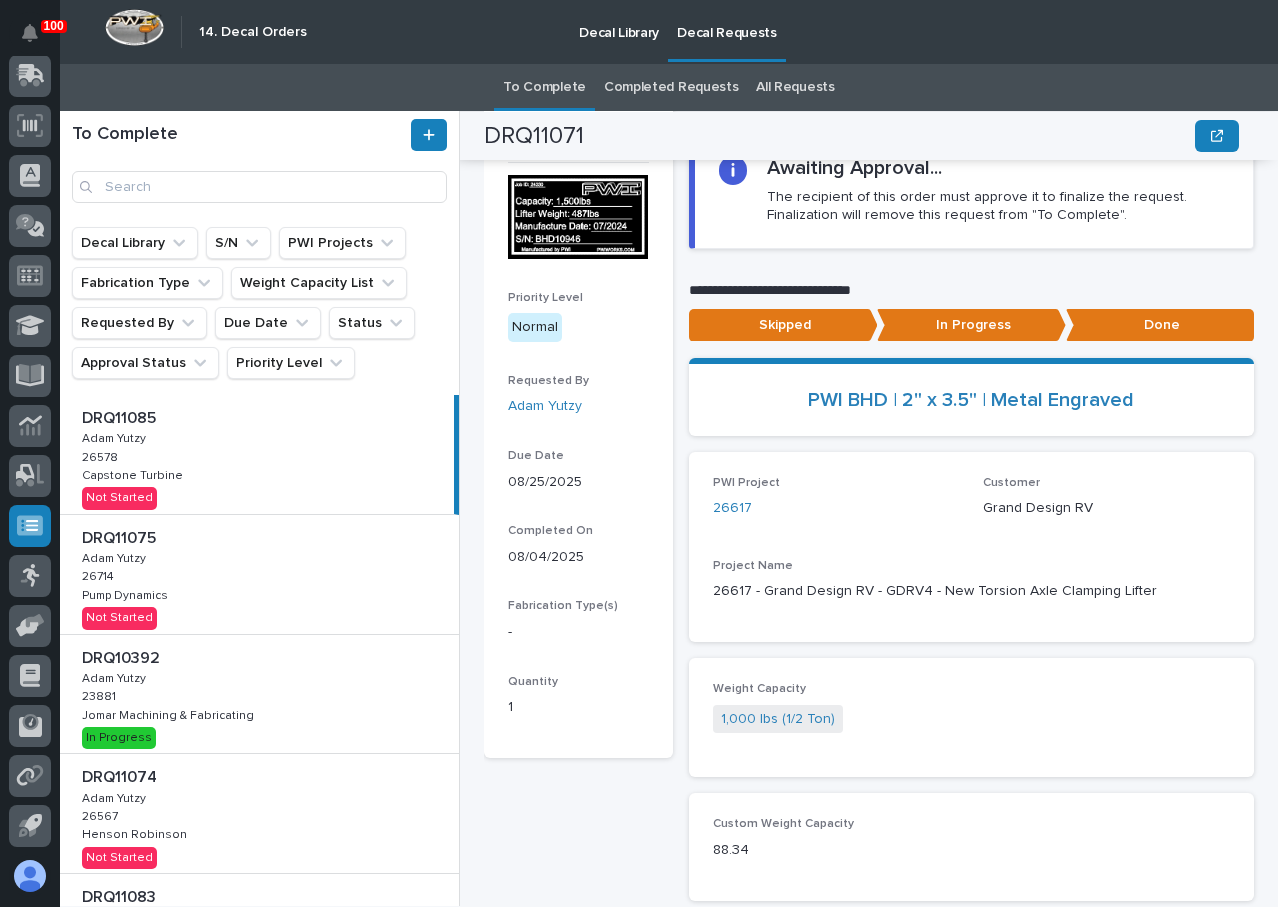 click on "DRQ11085 DRQ11085   [FIRST] [LAST] [FIRST] [LAST]   [PROJECT_ID] [PROJECT_ID]   Capstone Turbine Capstone Turbine   Not Started" at bounding box center (257, 454) 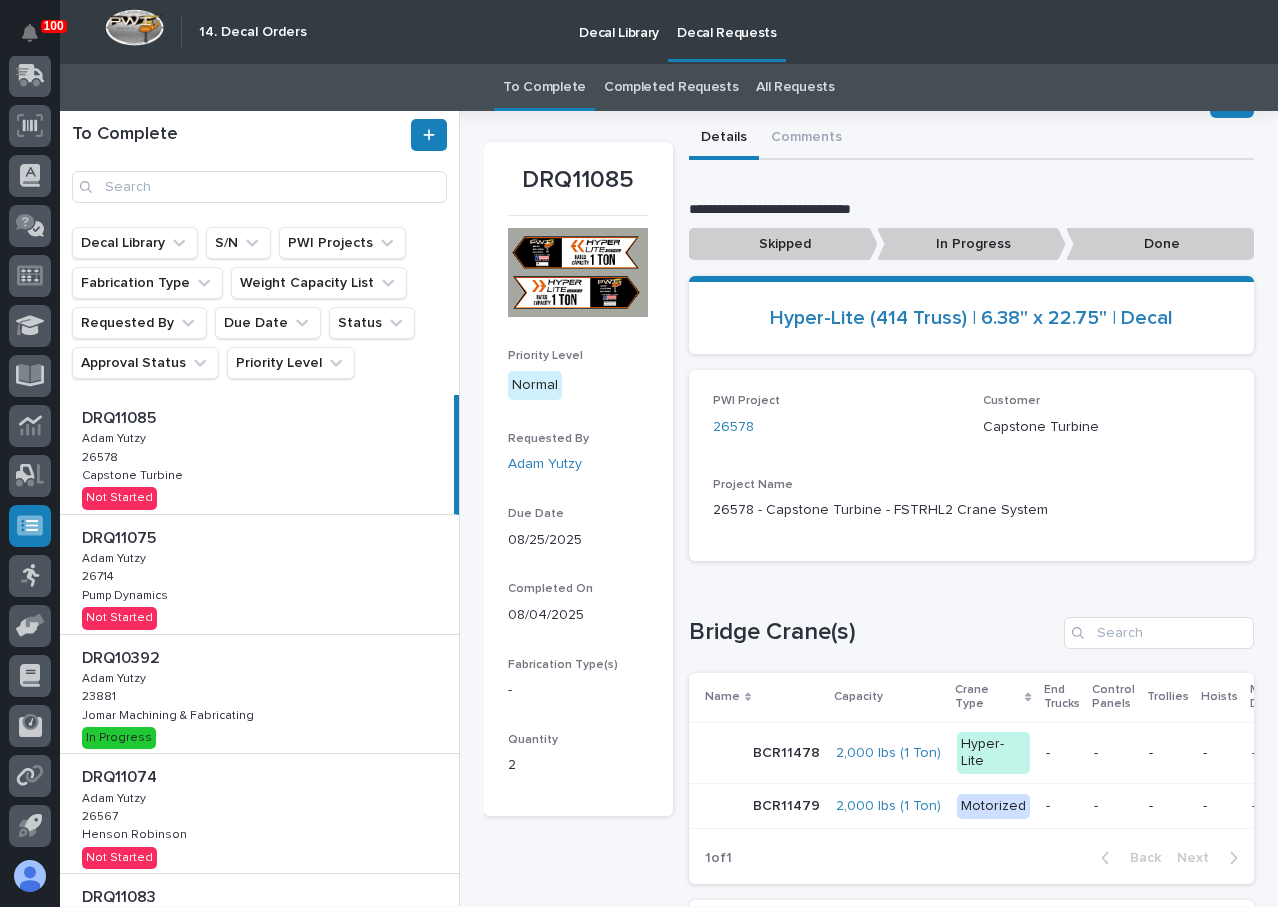 scroll, scrollTop: 200, scrollLeft: 0, axis: vertical 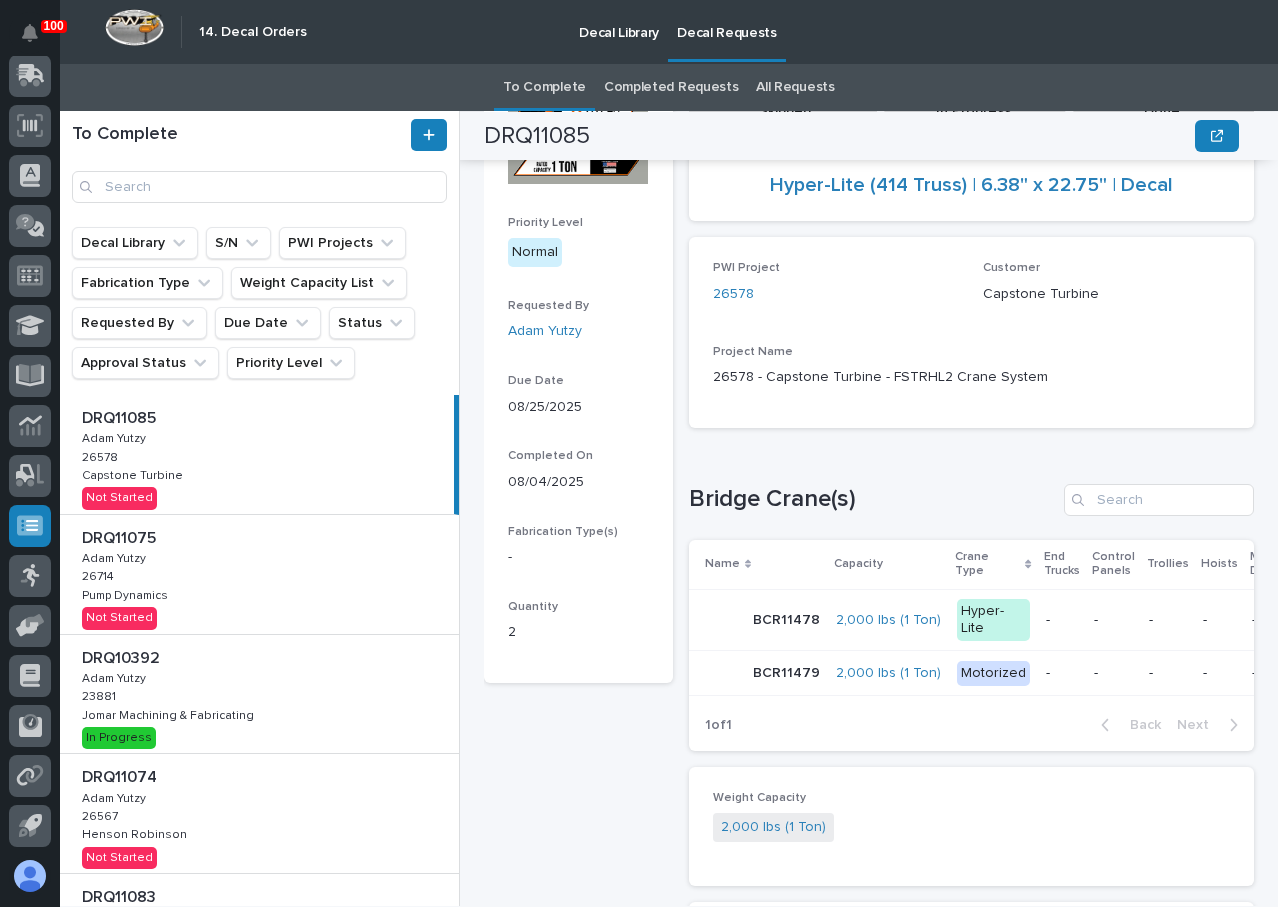 click on "DRQ11075 DRQ11075   [FIRST] [LAST] [FIRST] [LAST]   26714 26714   Pump Dynamics Pump Dynamics   Not Started" at bounding box center [259, 574] 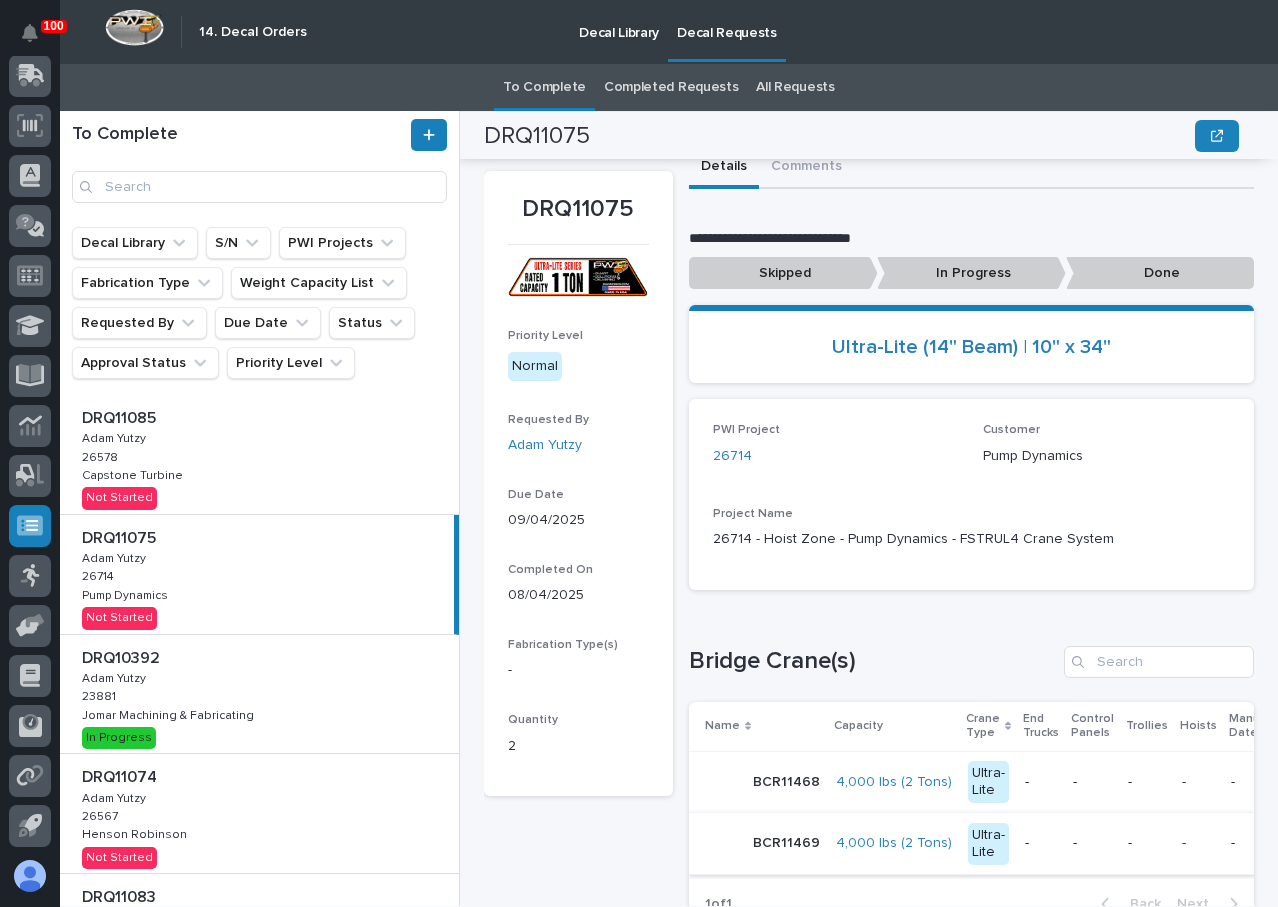 scroll, scrollTop: 0, scrollLeft: 0, axis: both 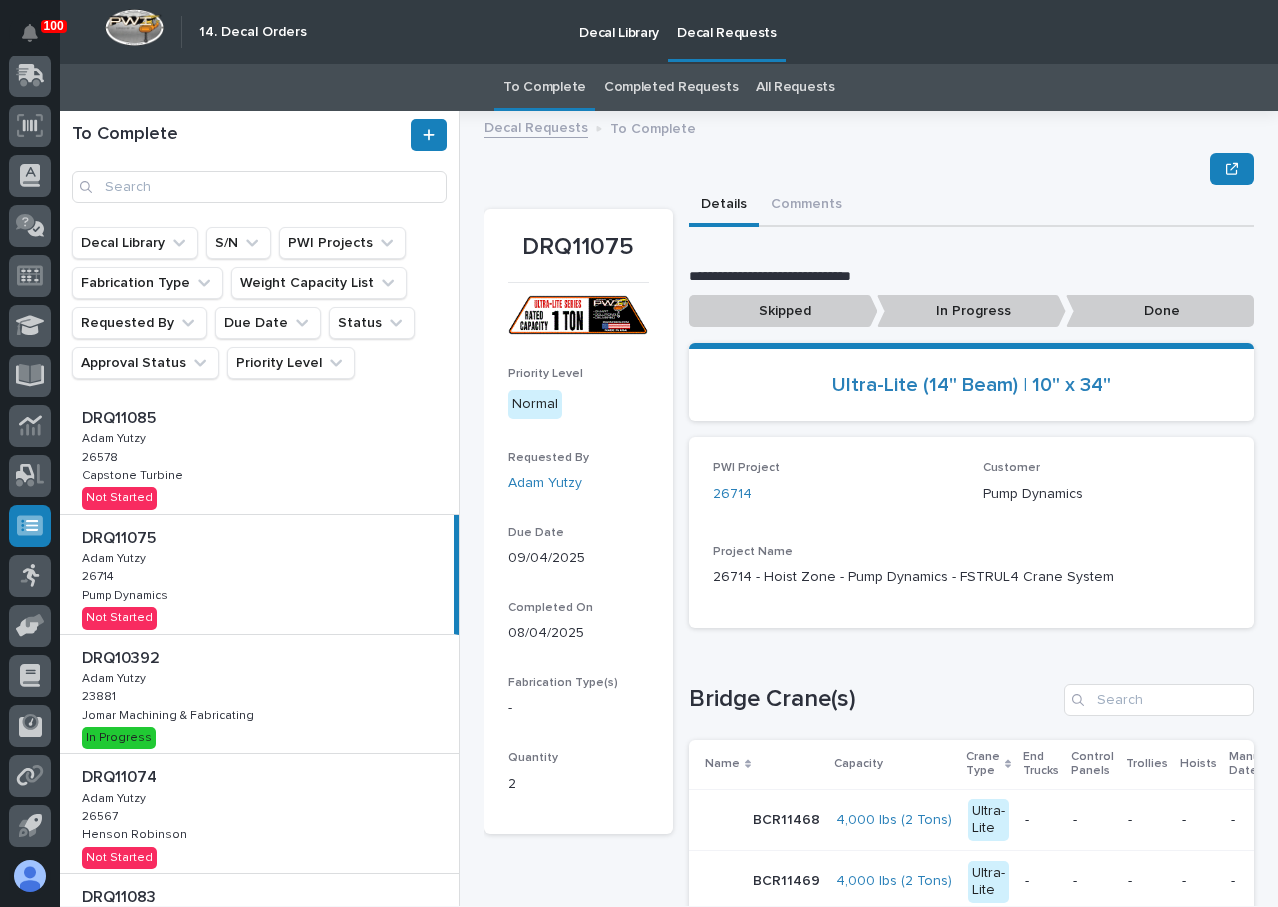 click on "DRQ11085 DRQ11085   [FIRST] [LAST] [FIRST] [LAST]   [PROJECT_ID] [PROJECT_ID]   Capstone Turbine Capstone Turbine   Not Started" at bounding box center [259, 454] 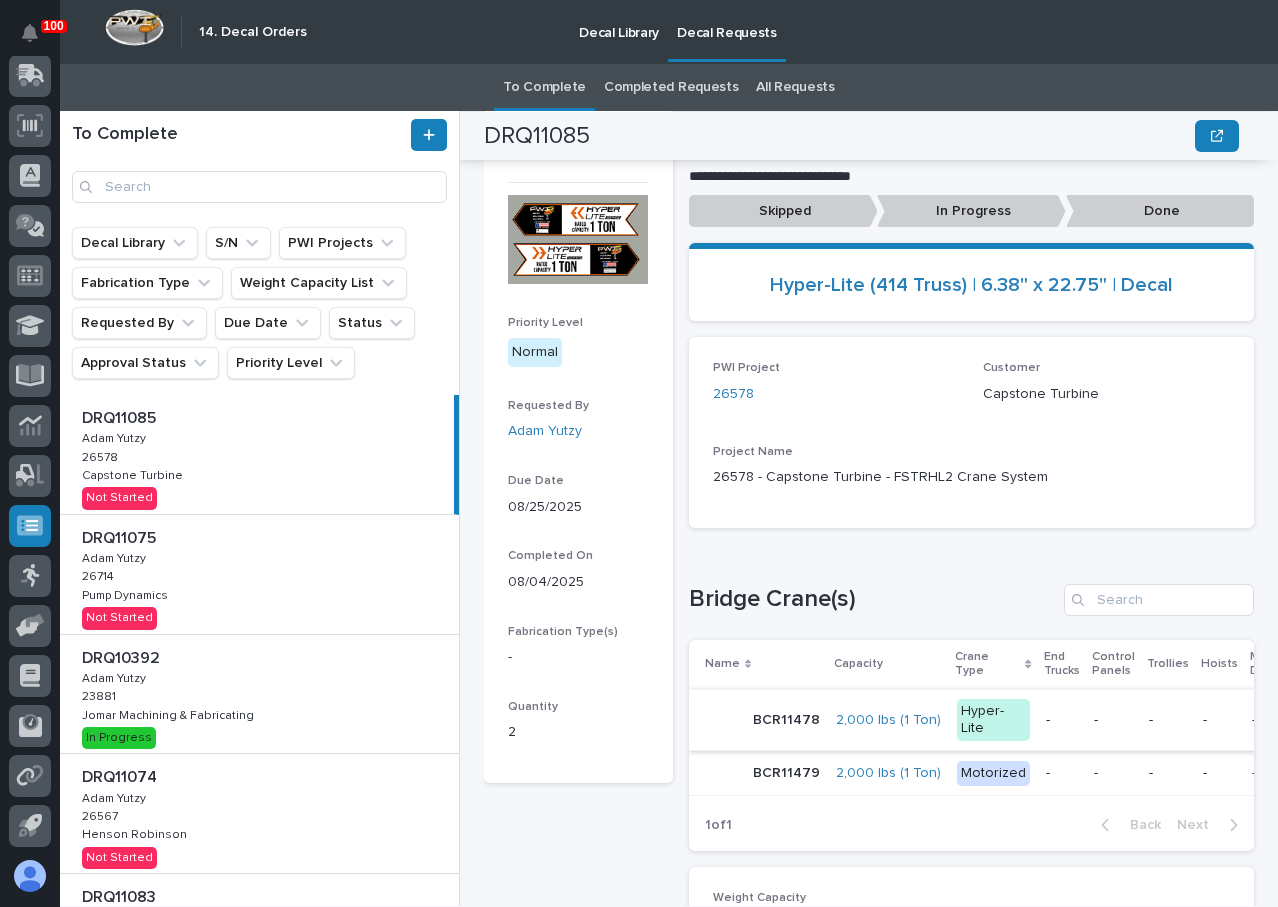 scroll, scrollTop: 70, scrollLeft: 0, axis: vertical 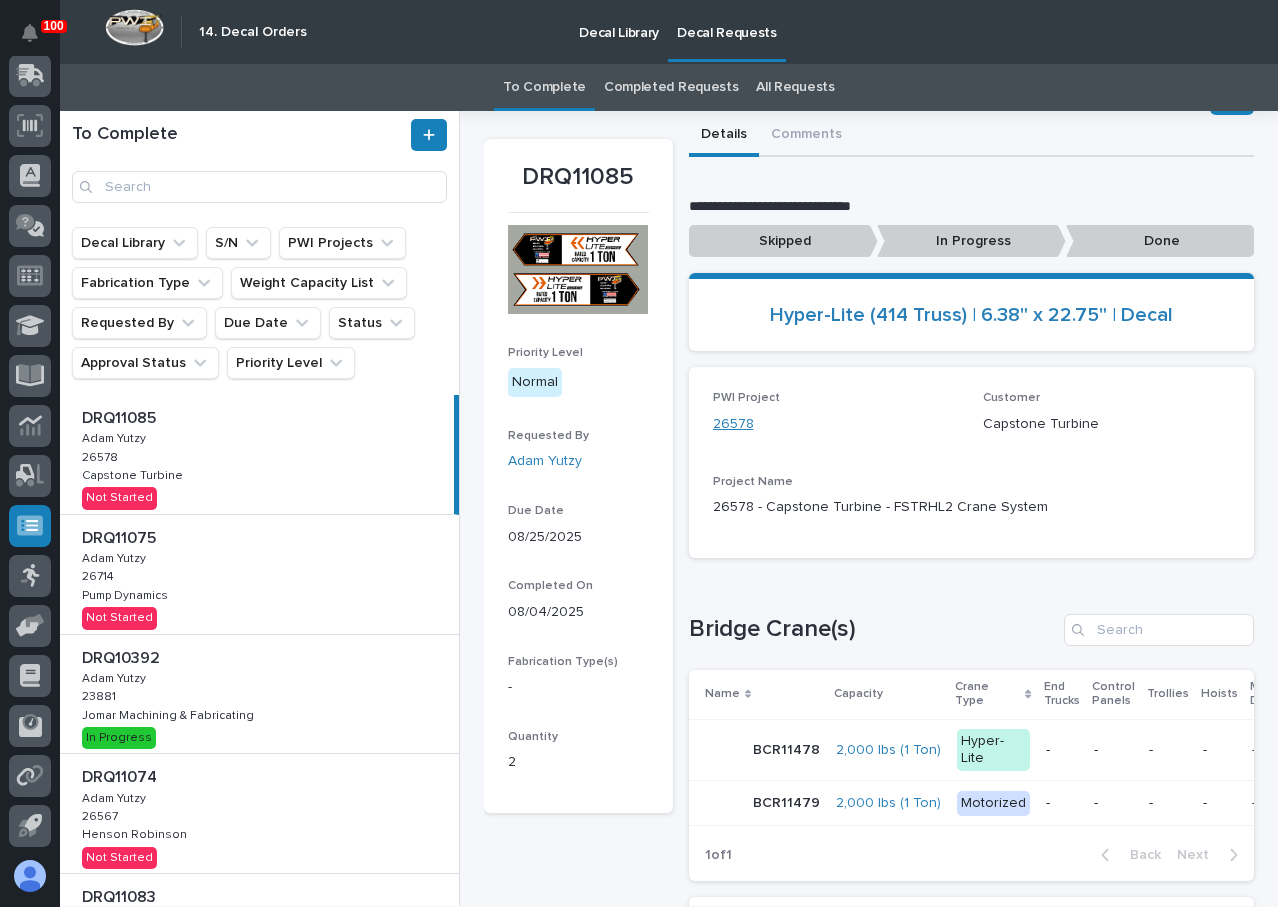 click on "26578" at bounding box center [733, 424] 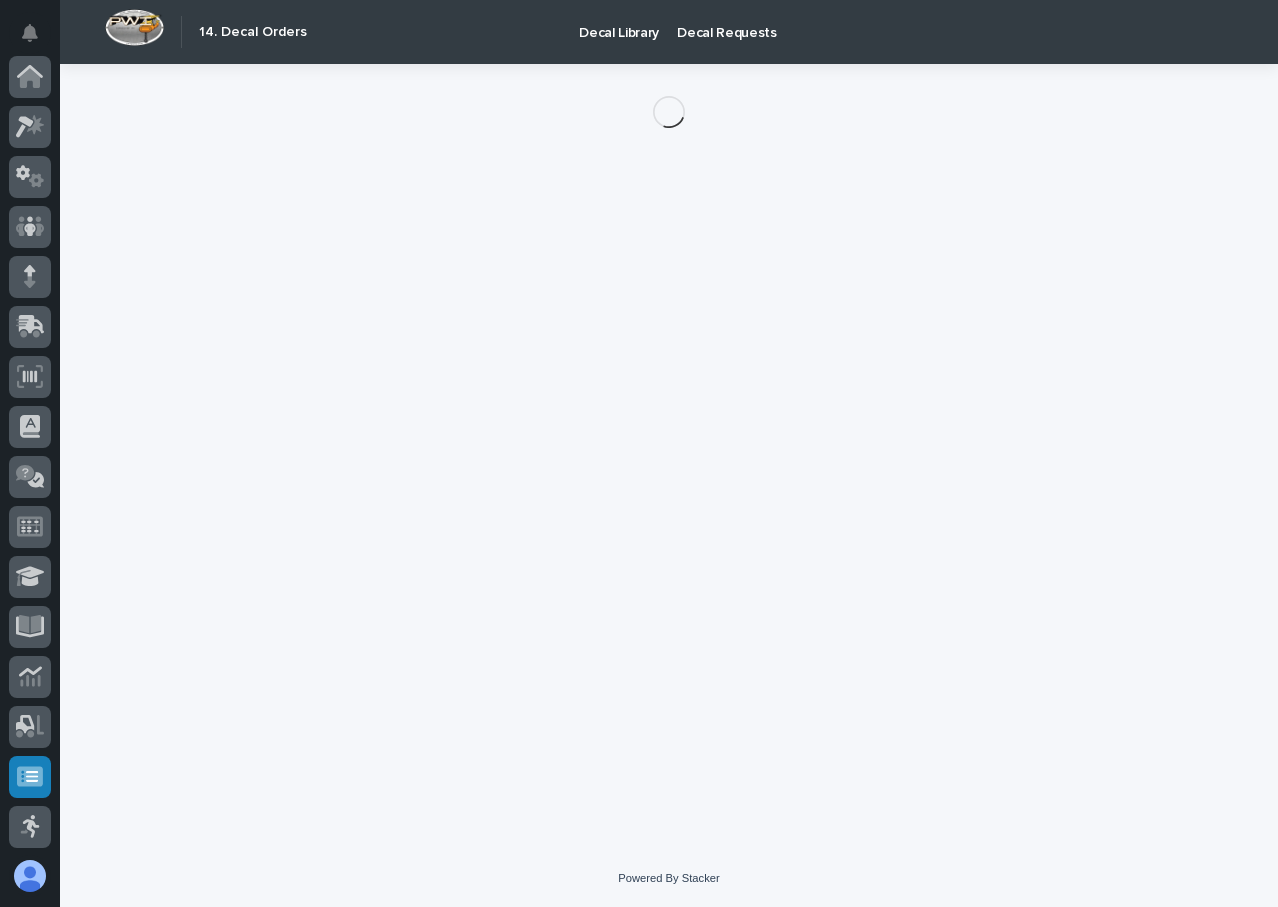 scroll, scrollTop: 251, scrollLeft: 0, axis: vertical 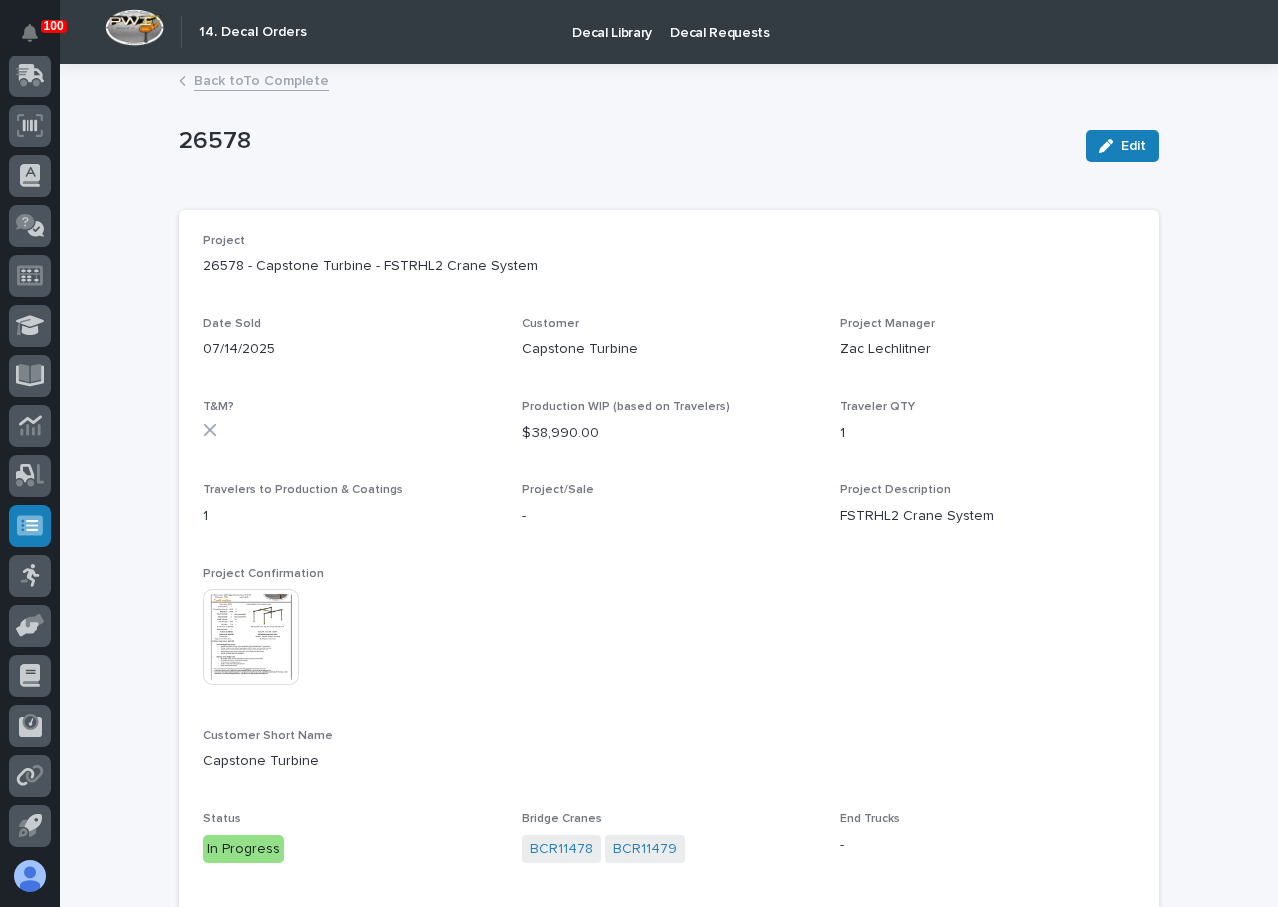 click at bounding box center [251, 637] 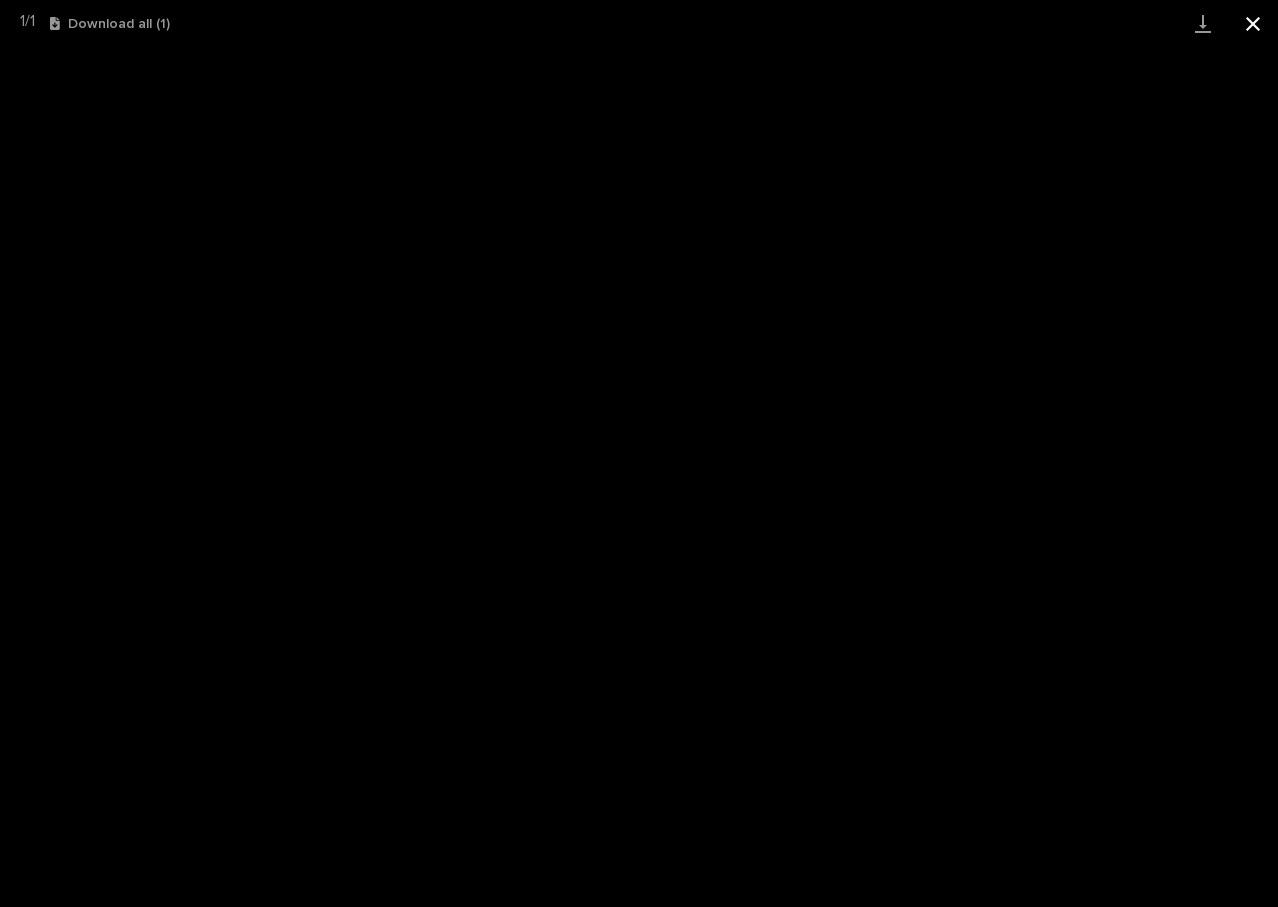 click at bounding box center [1253, 23] 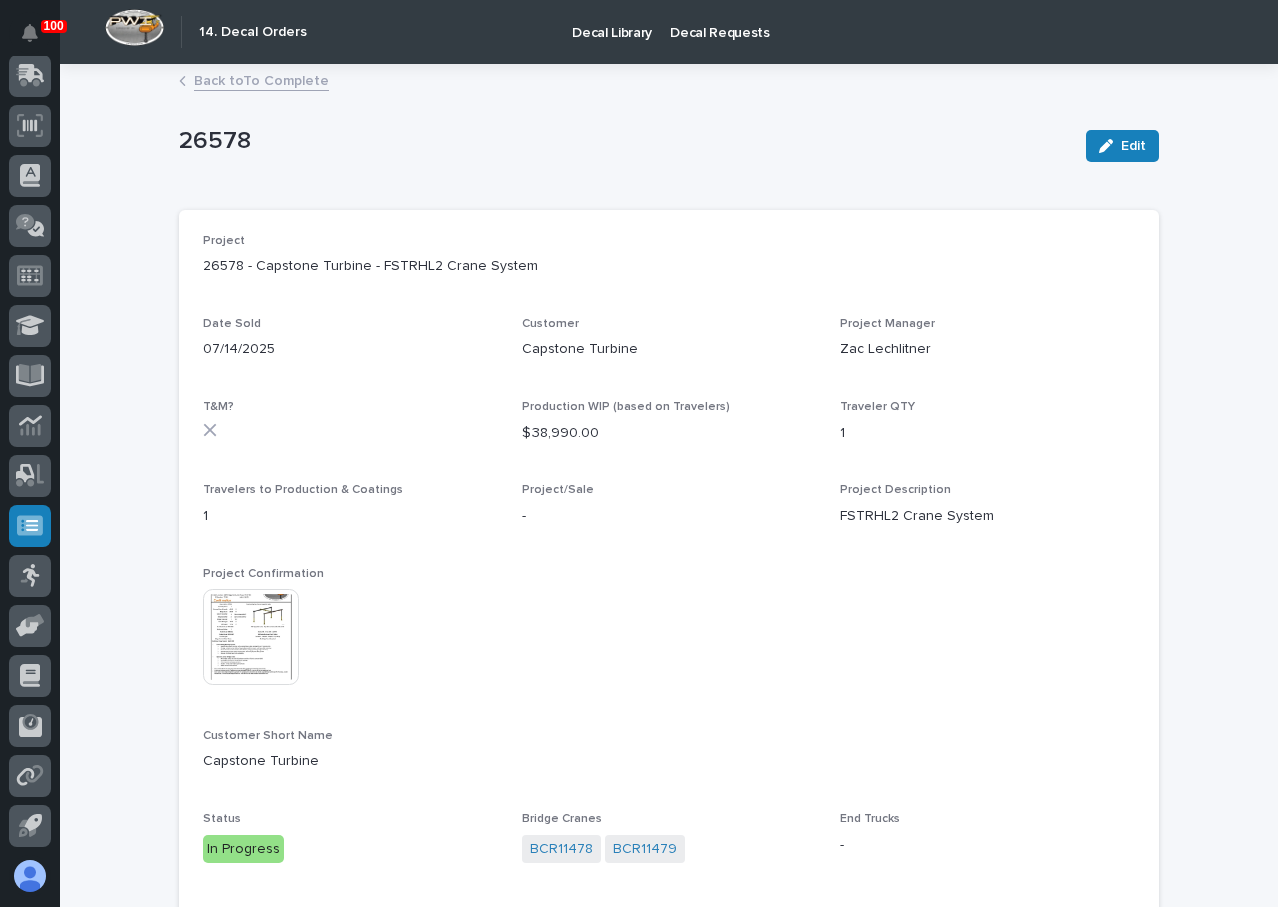 click on "Back to  To Complete" at bounding box center (261, 79) 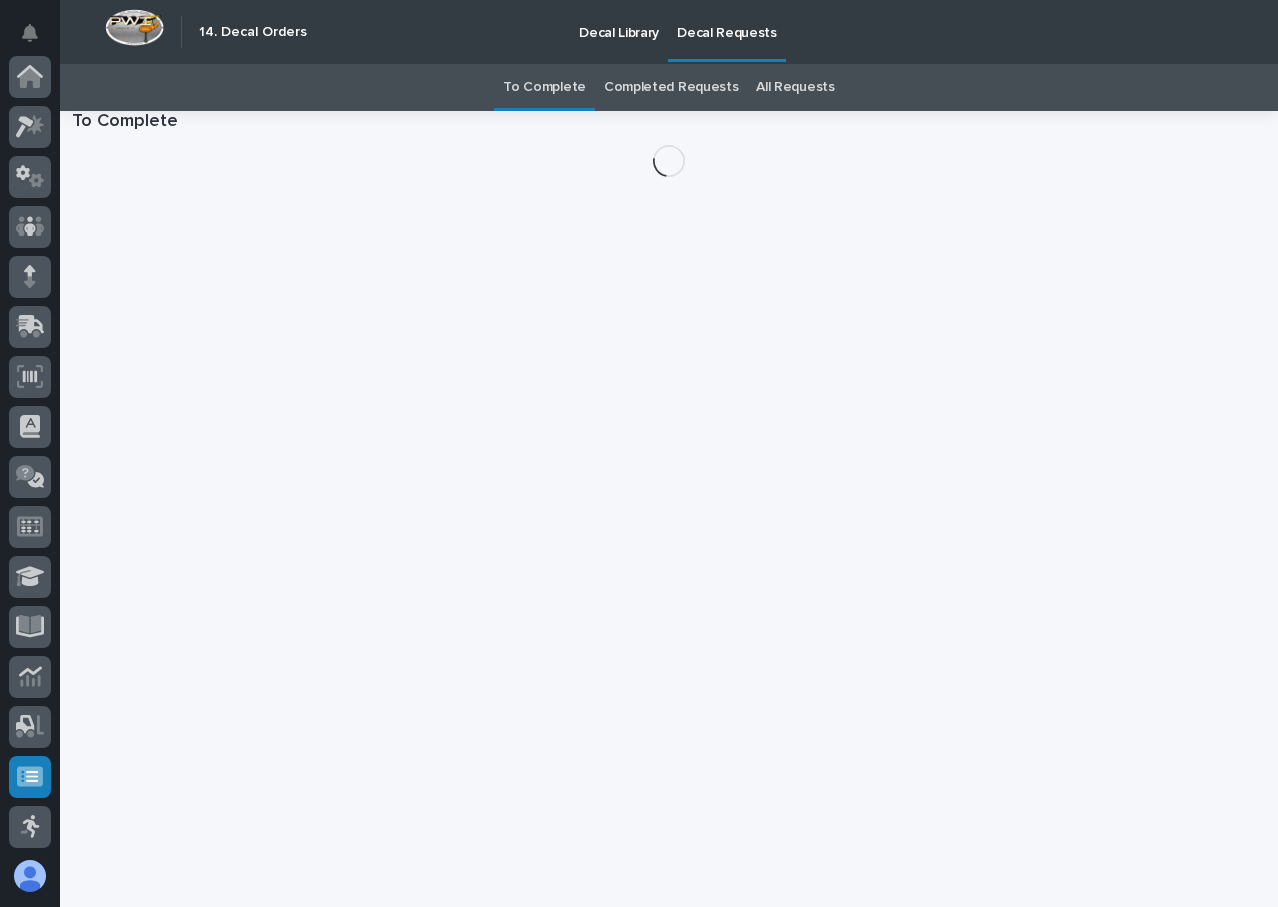 scroll, scrollTop: 251, scrollLeft: 0, axis: vertical 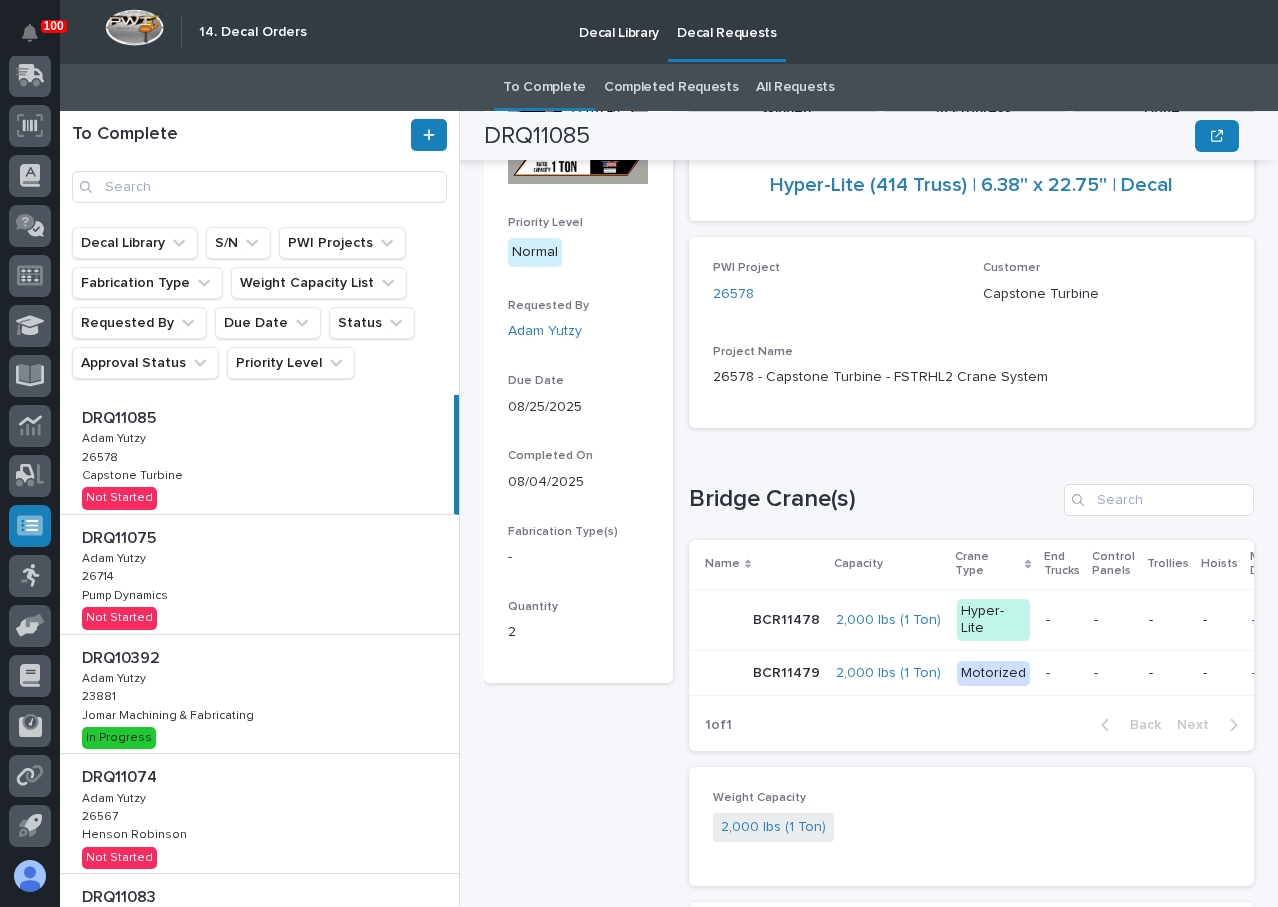click on "BCR11479" at bounding box center (788, 671) 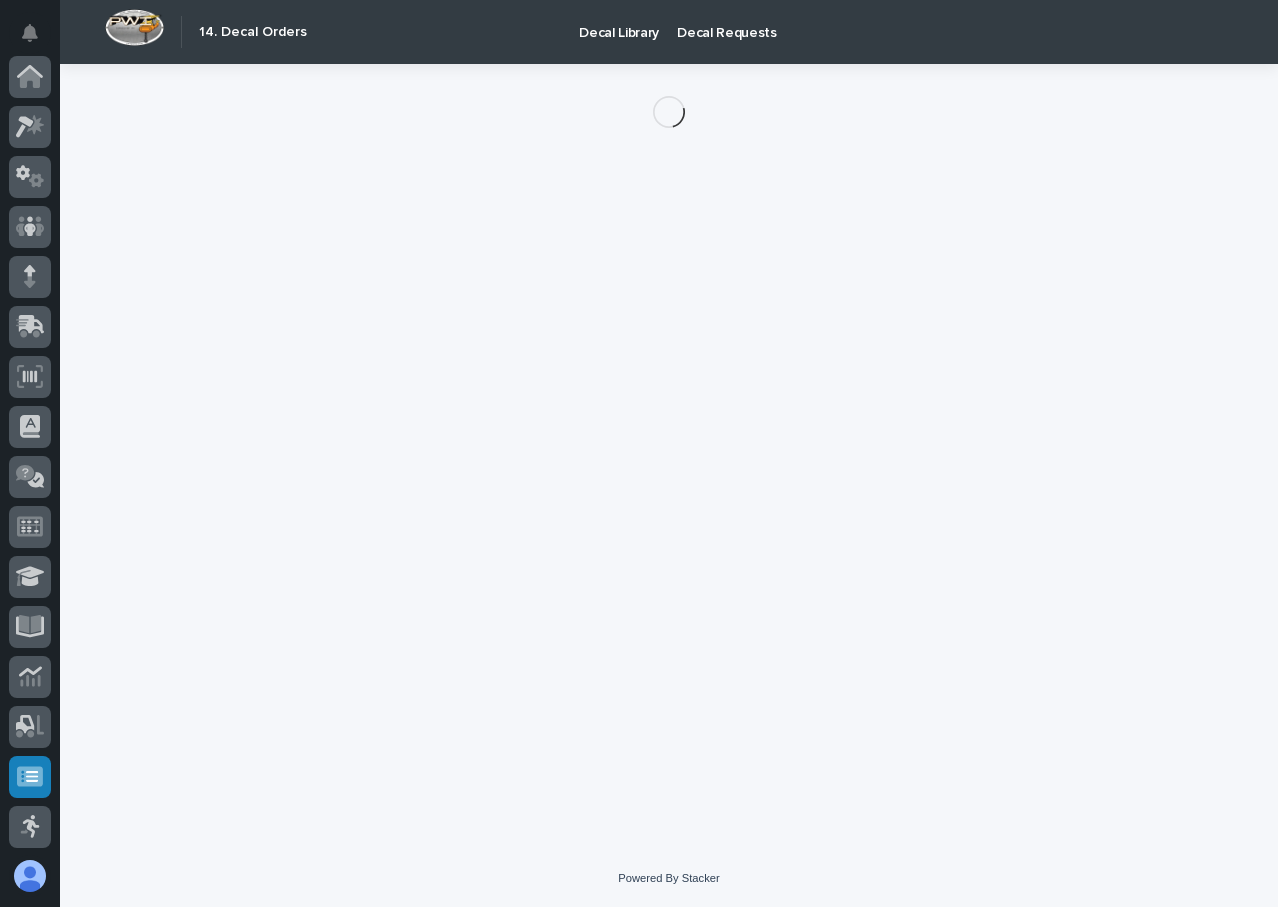 scroll, scrollTop: 251, scrollLeft: 0, axis: vertical 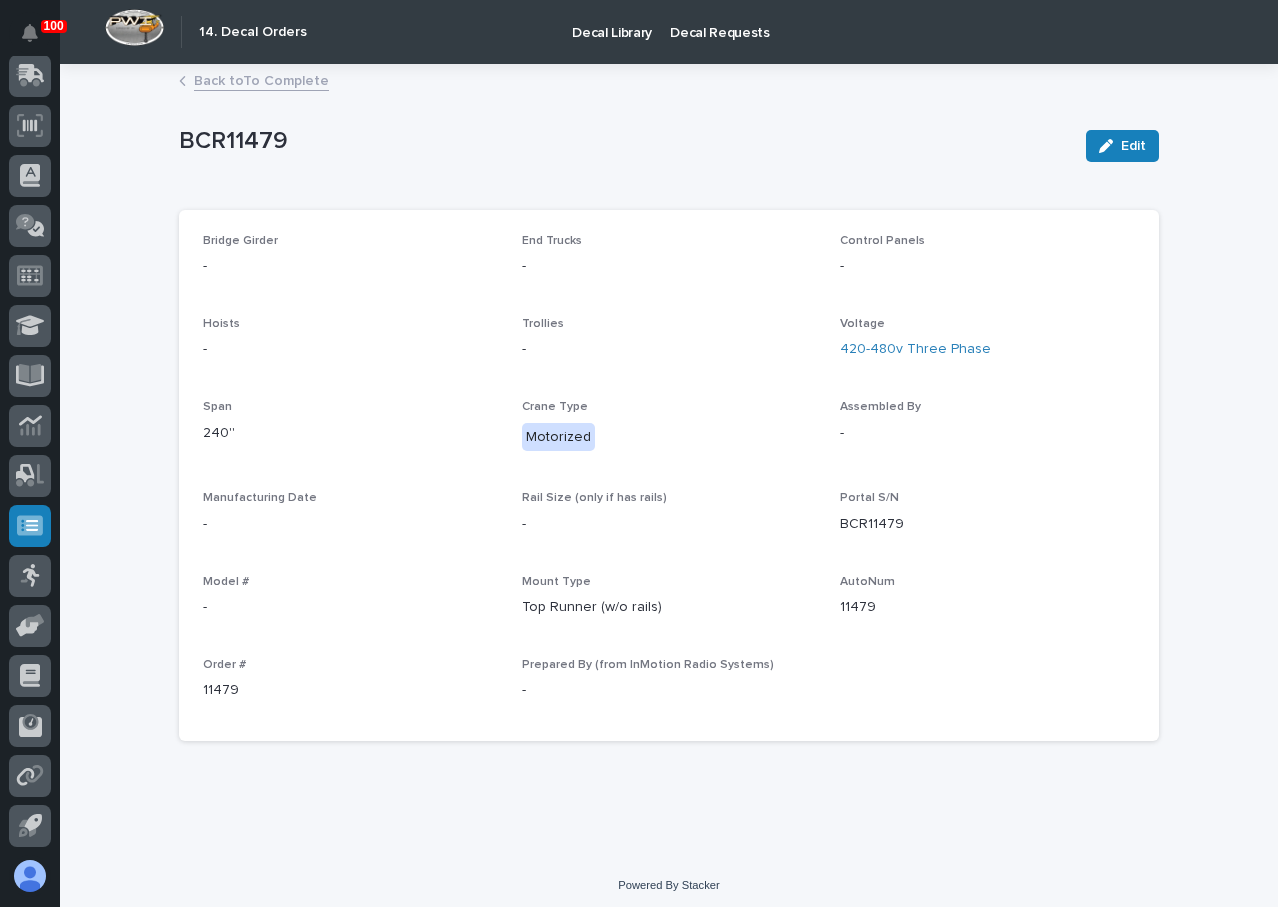 click on "Back to  To Complete" at bounding box center (261, 79) 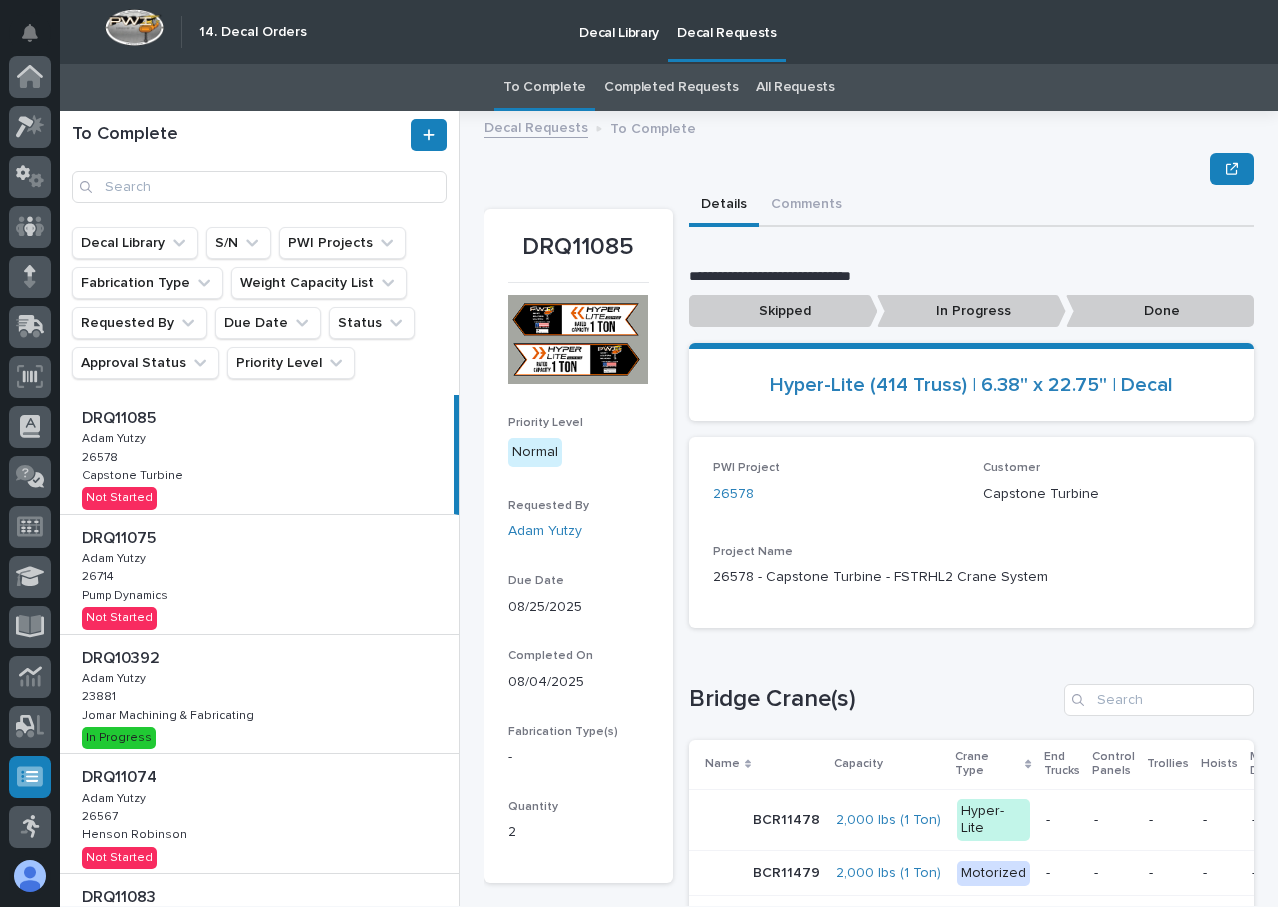 scroll, scrollTop: 251, scrollLeft: 0, axis: vertical 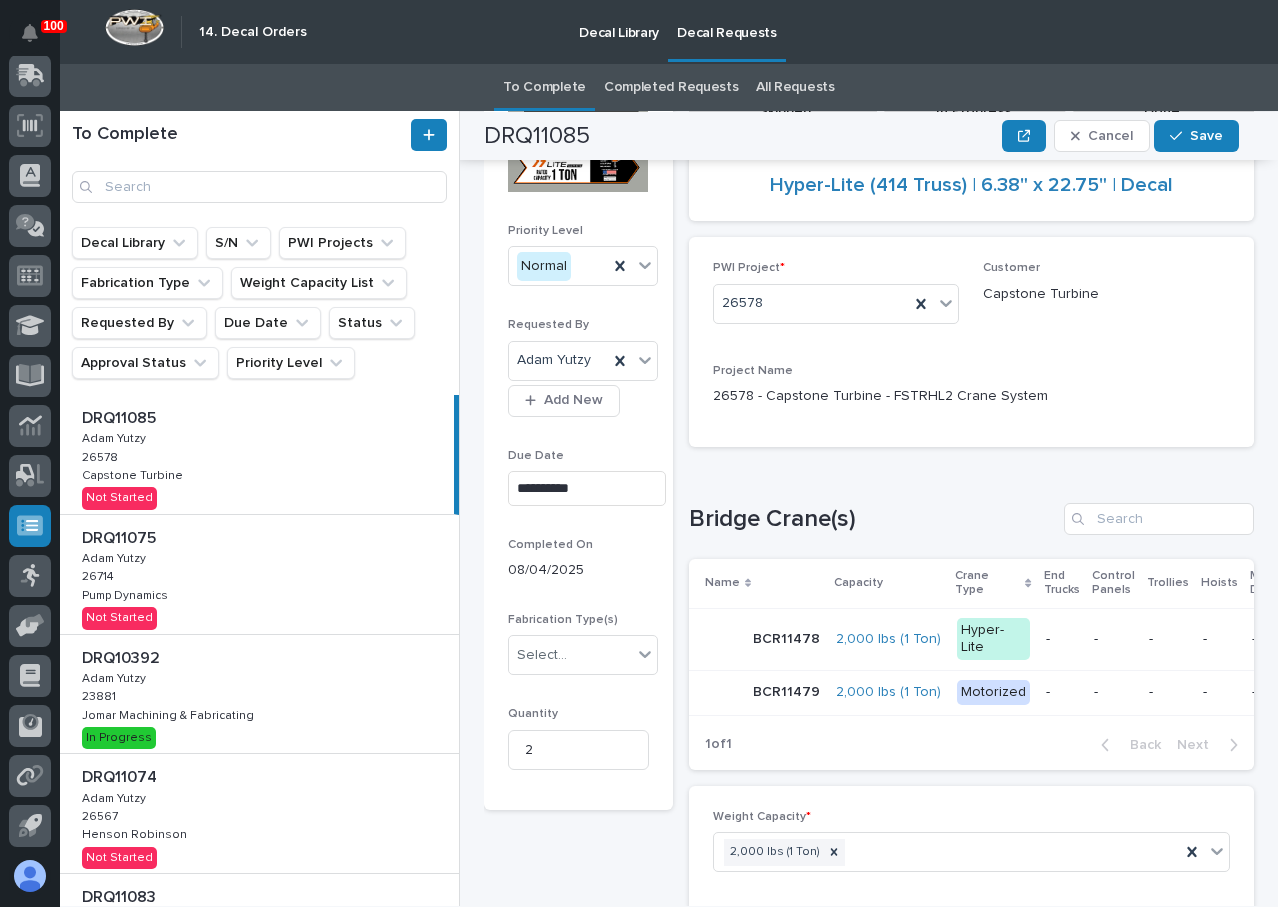 click on "**********" at bounding box center (578, 561) 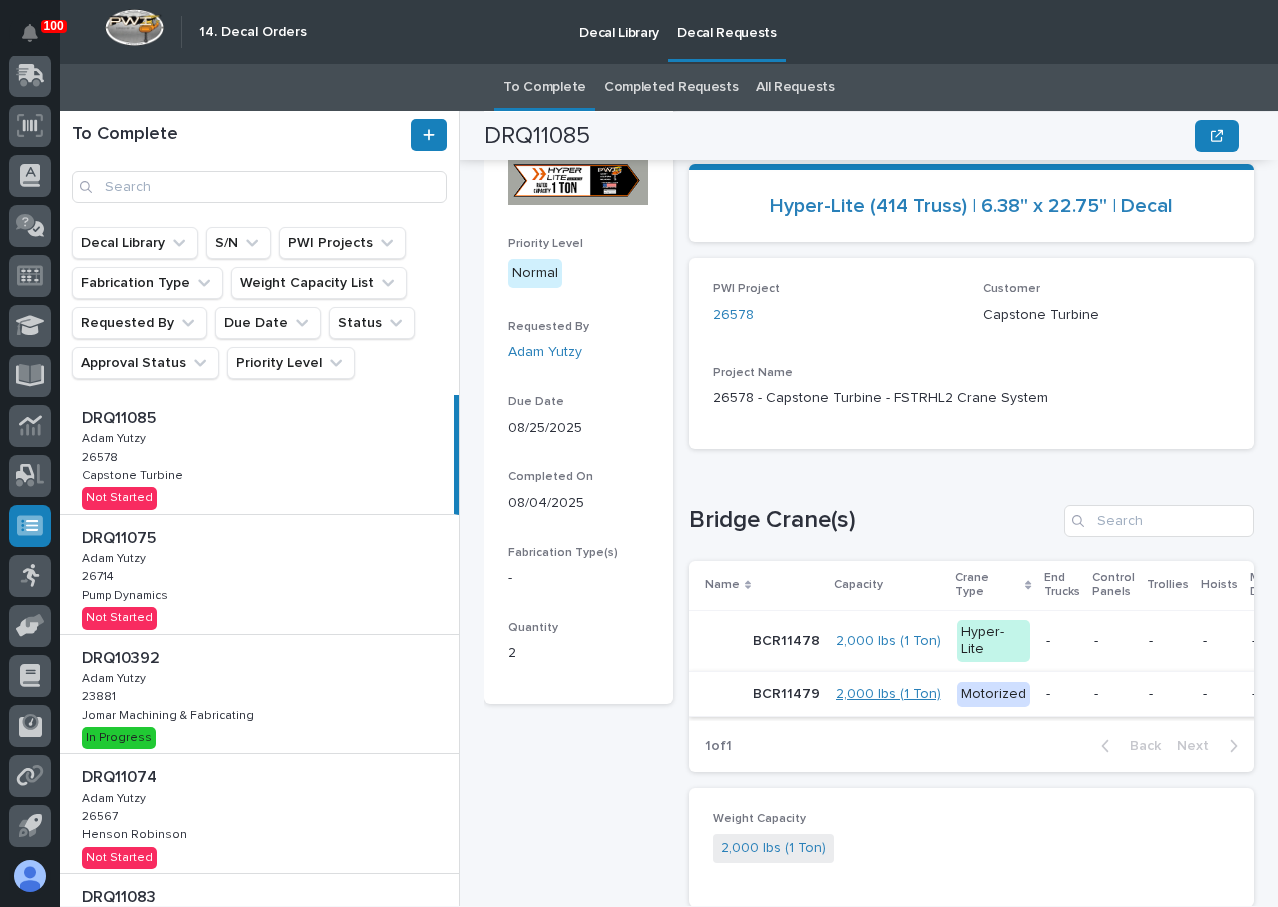 scroll, scrollTop: 170, scrollLeft: 0, axis: vertical 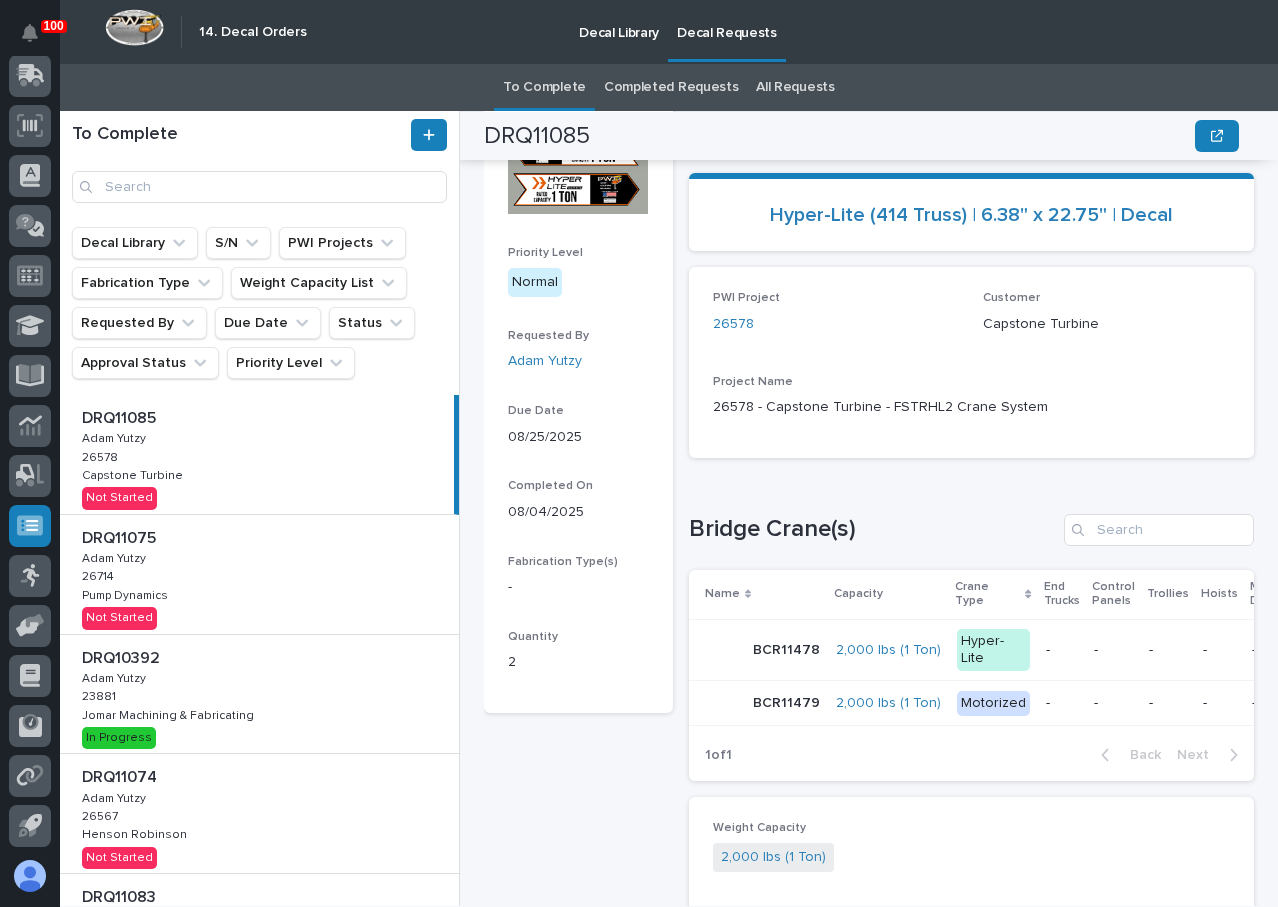 click on "BCR11479" at bounding box center [788, 701] 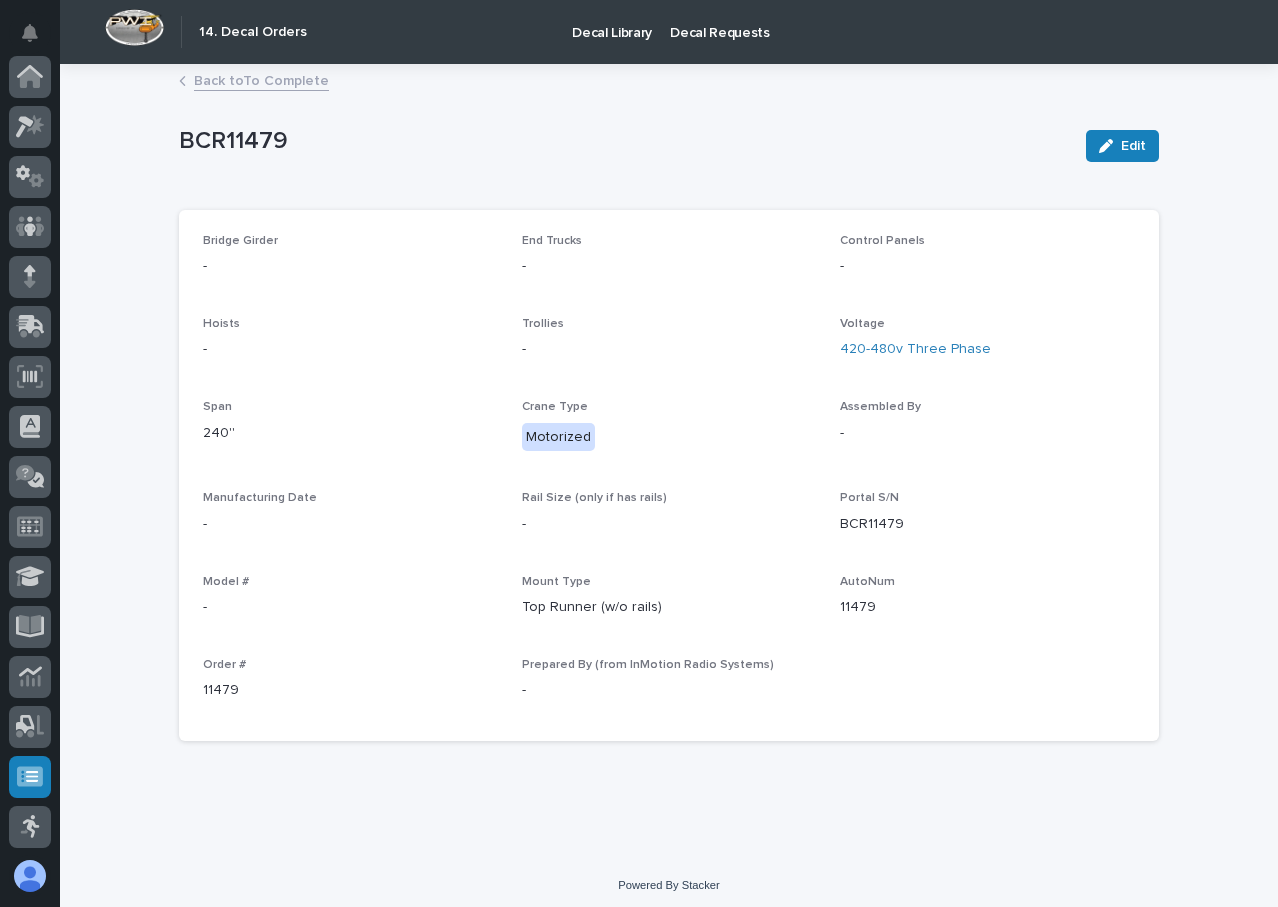 scroll, scrollTop: 251, scrollLeft: 0, axis: vertical 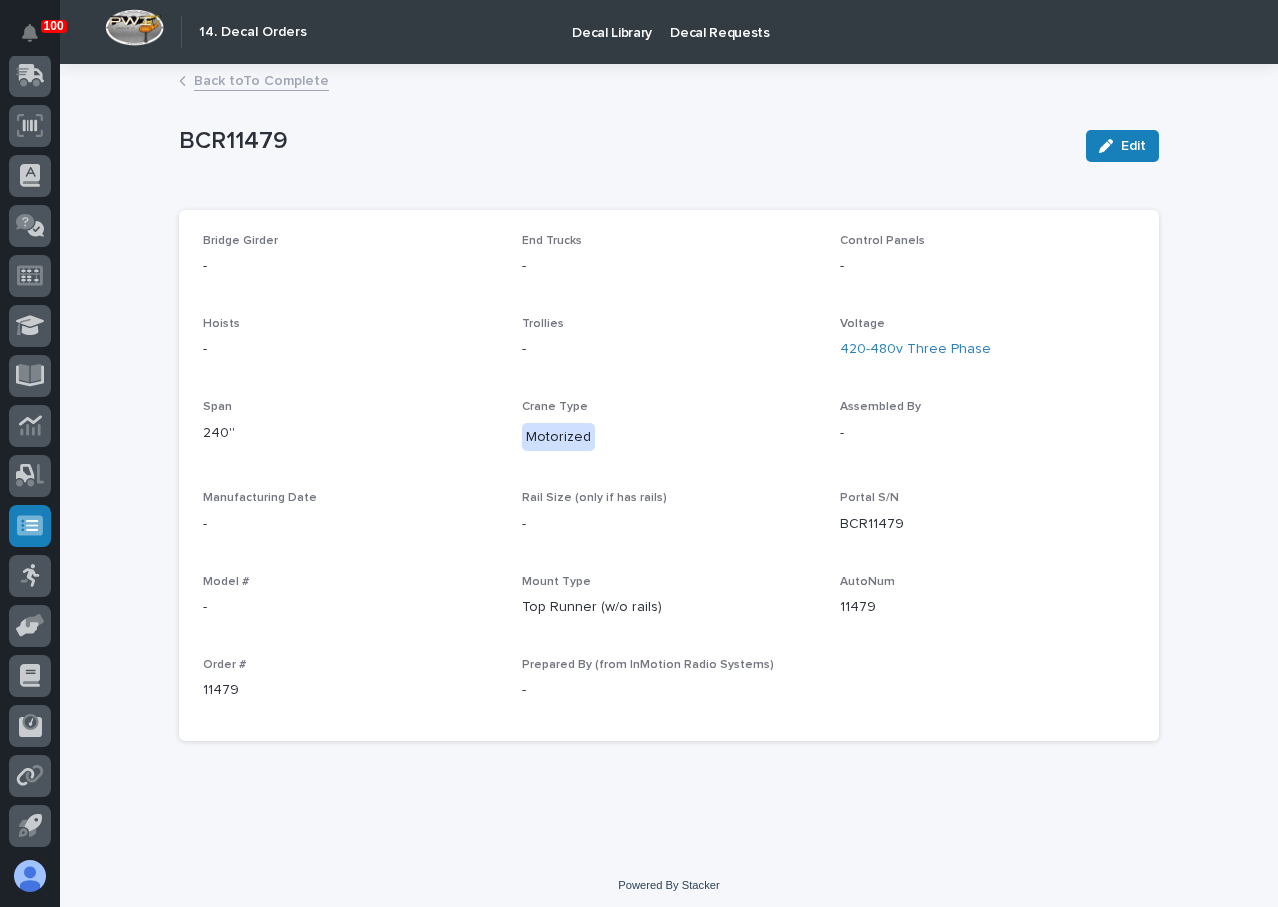 click on "Back to  To Complete" at bounding box center (669, 82) 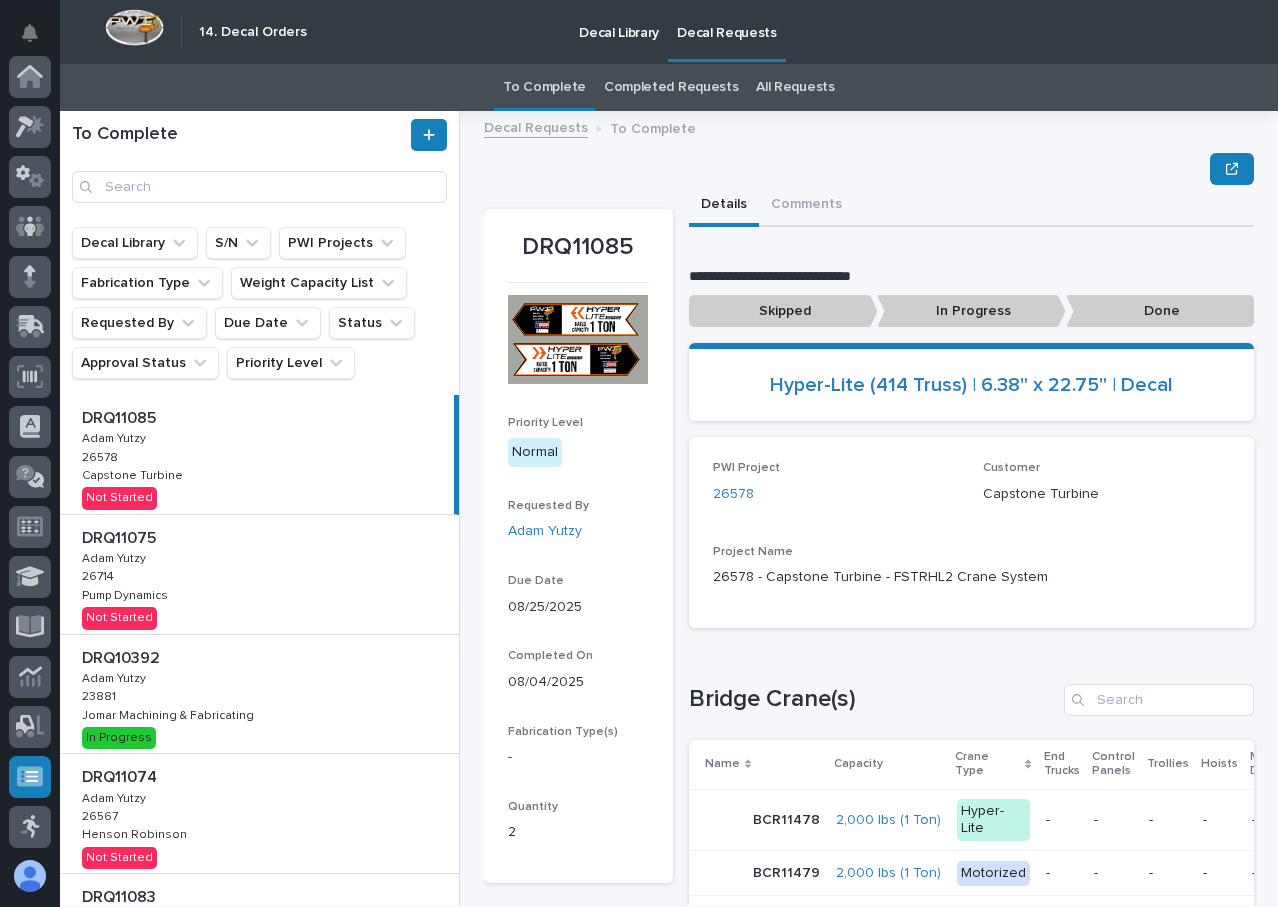 scroll, scrollTop: 251, scrollLeft: 0, axis: vertical 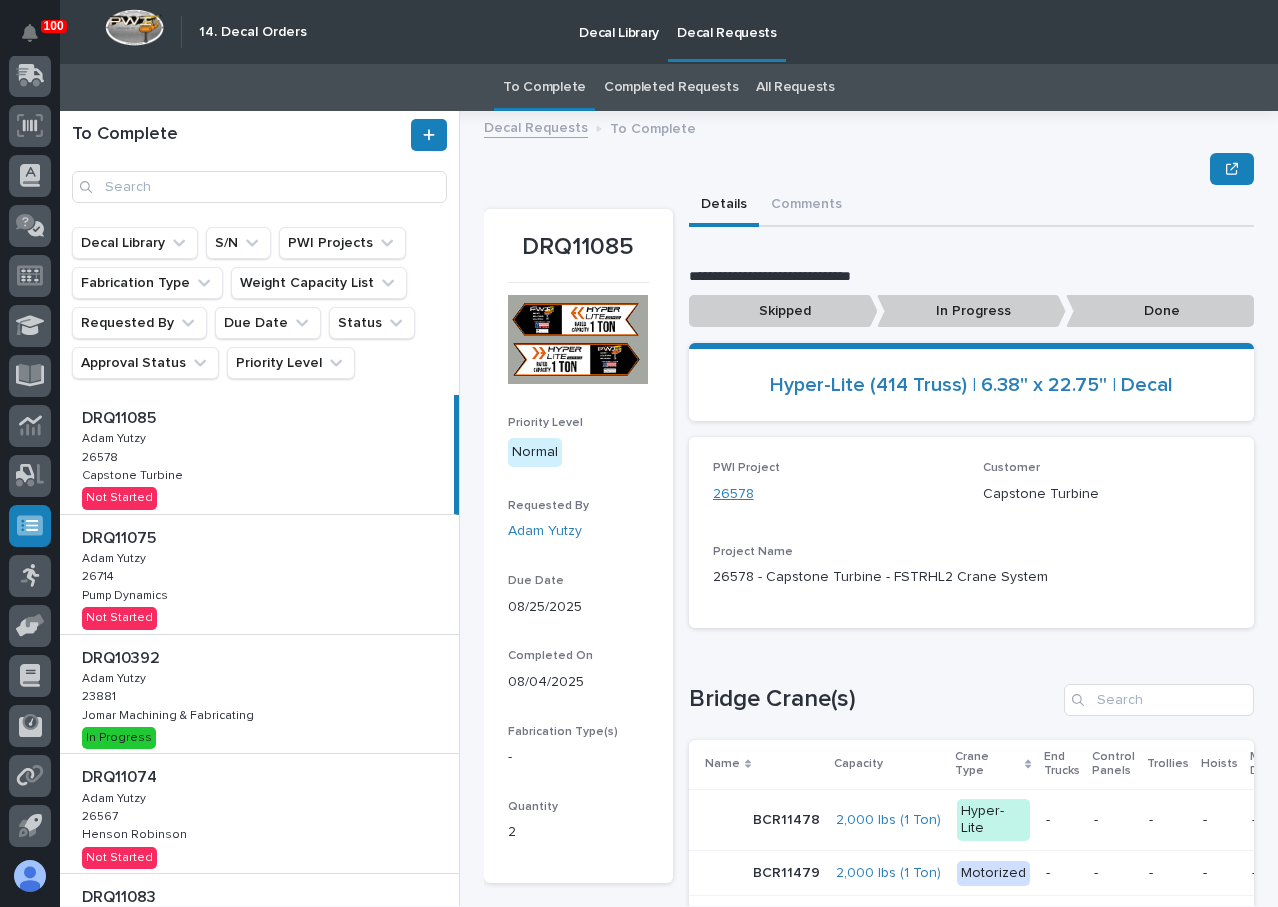 click on "26578" at bounding box center (733, 494) 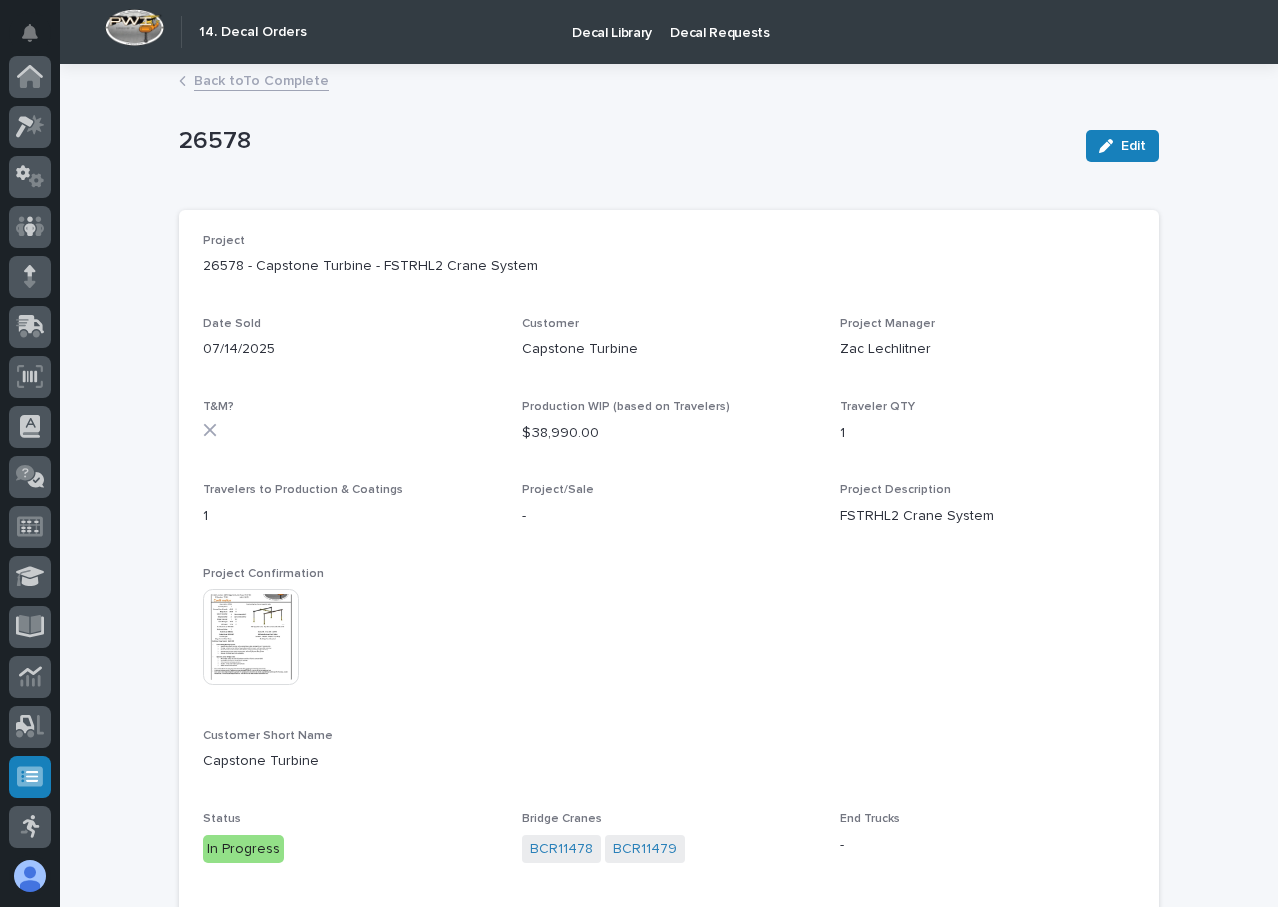 scroll, scrollTop: 251, scrollLeft: 0, axis: vertical 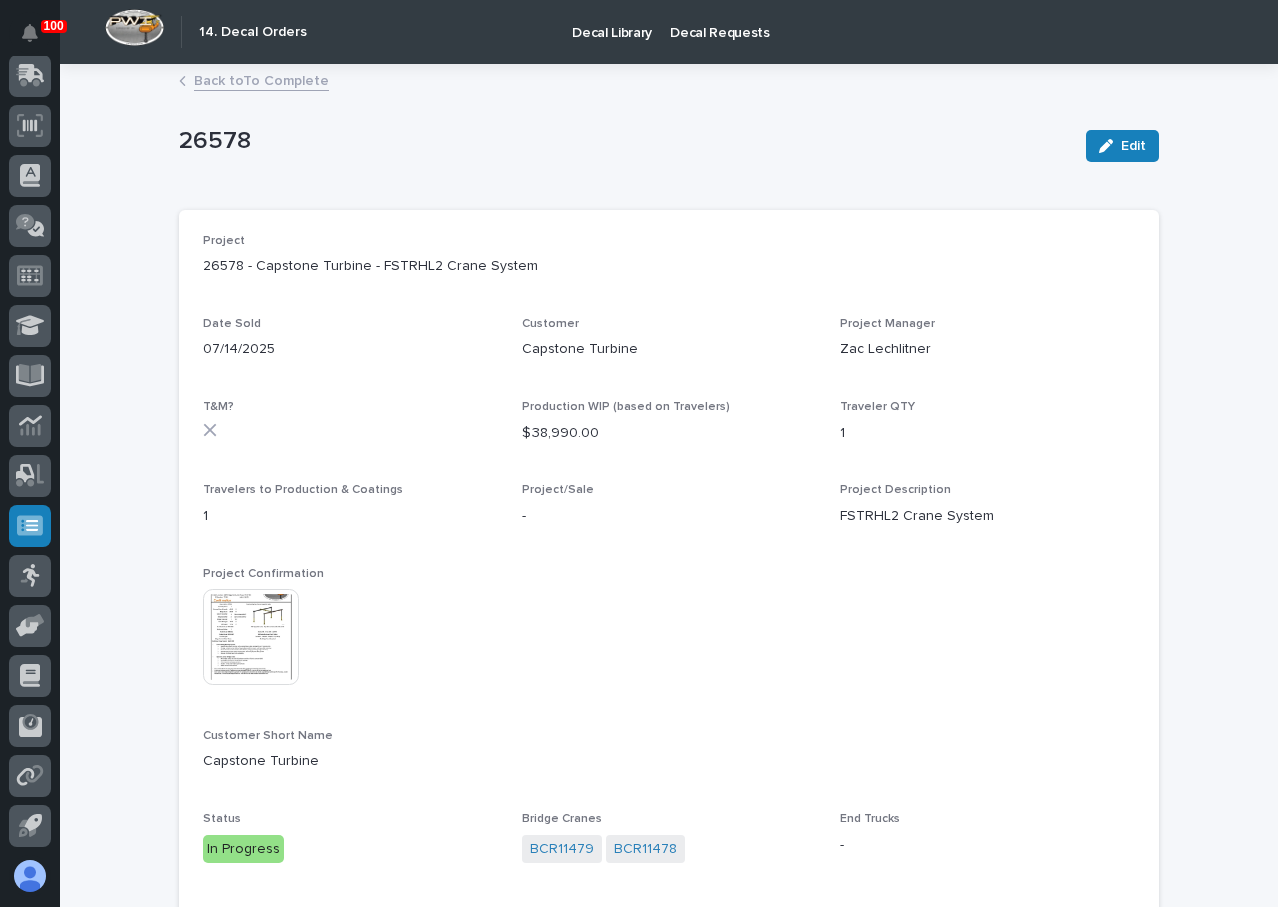 click at bounding box center (251, 637) 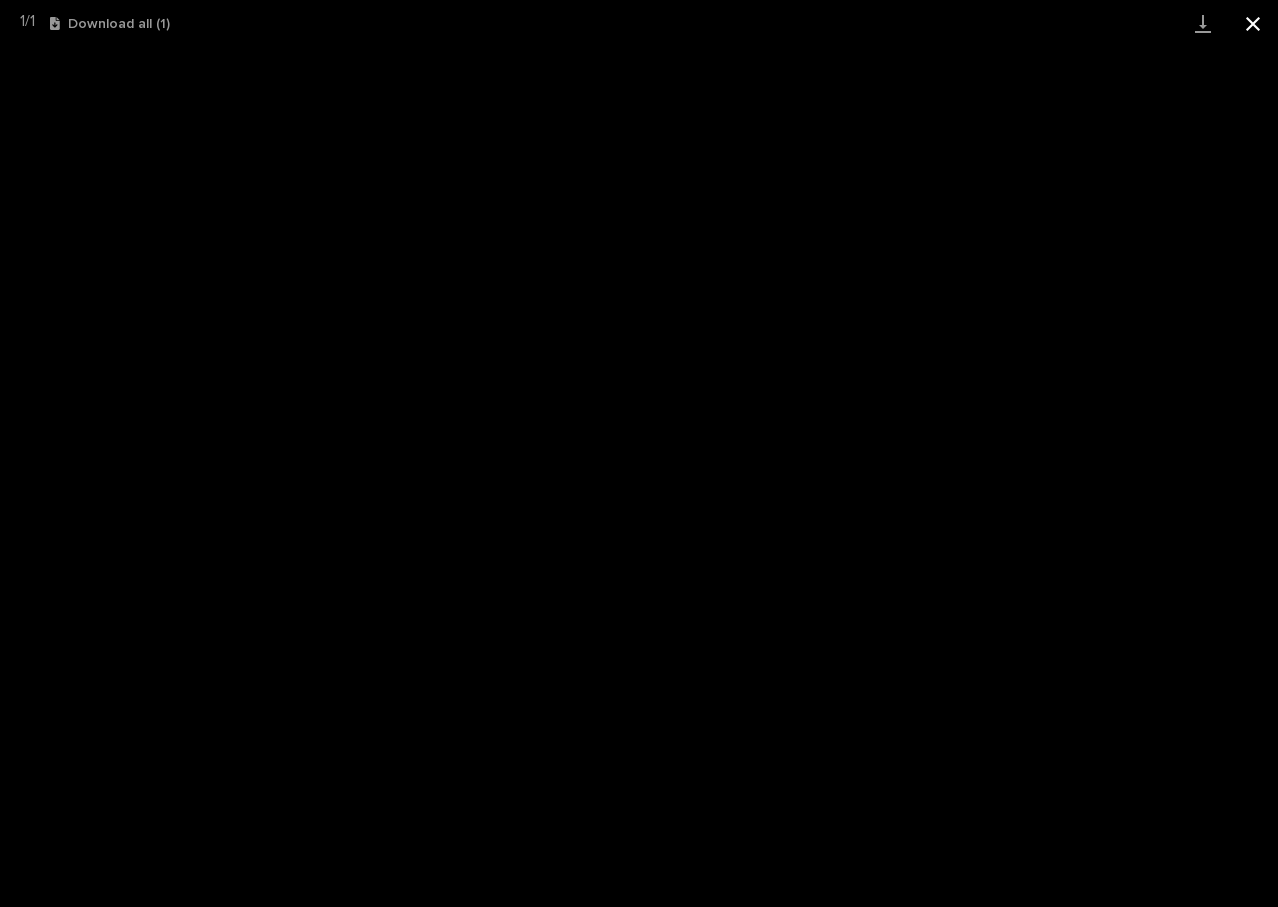 click at bounding box center [1253, 23] 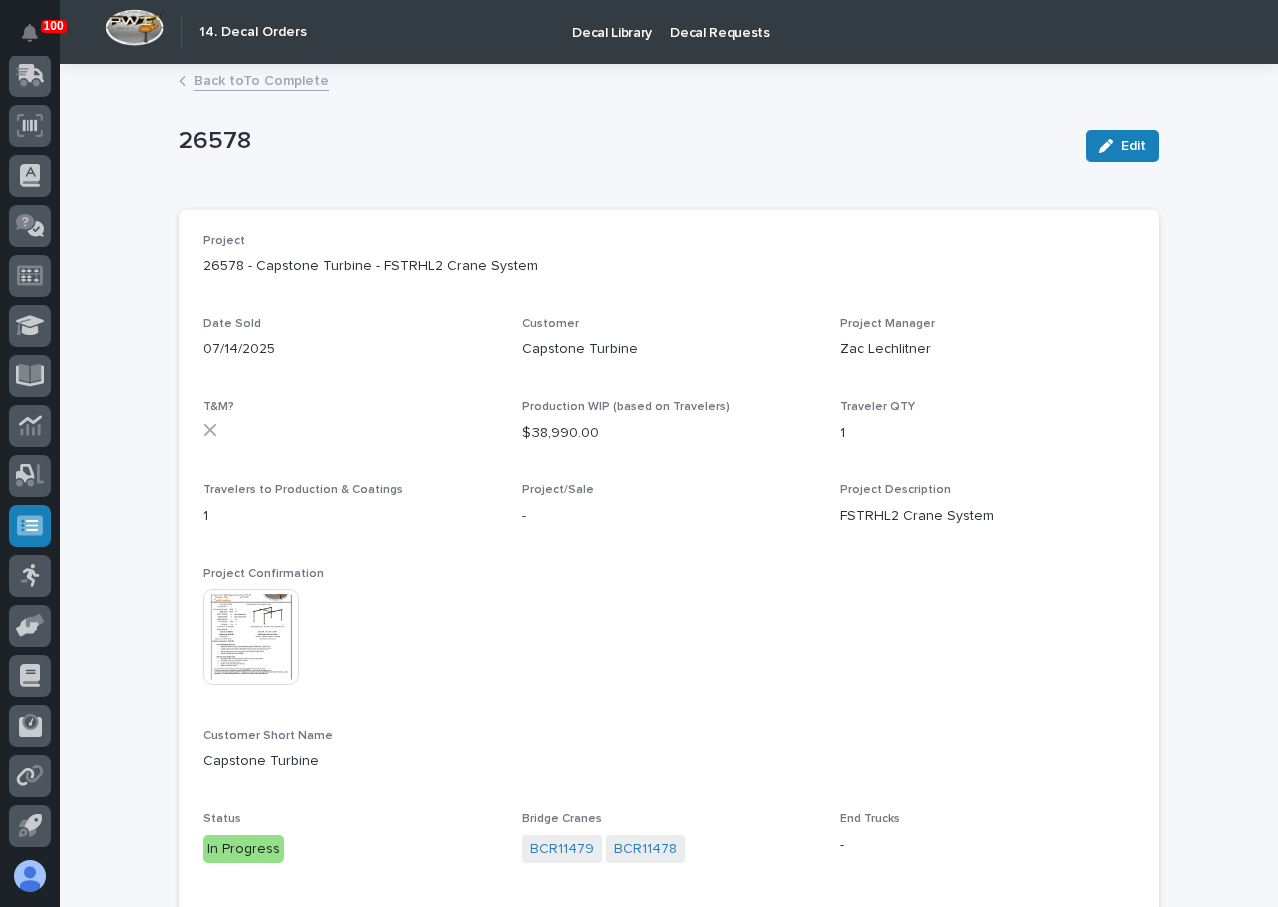 click on "Back to  To Complete" at bounding box center [261, 79] 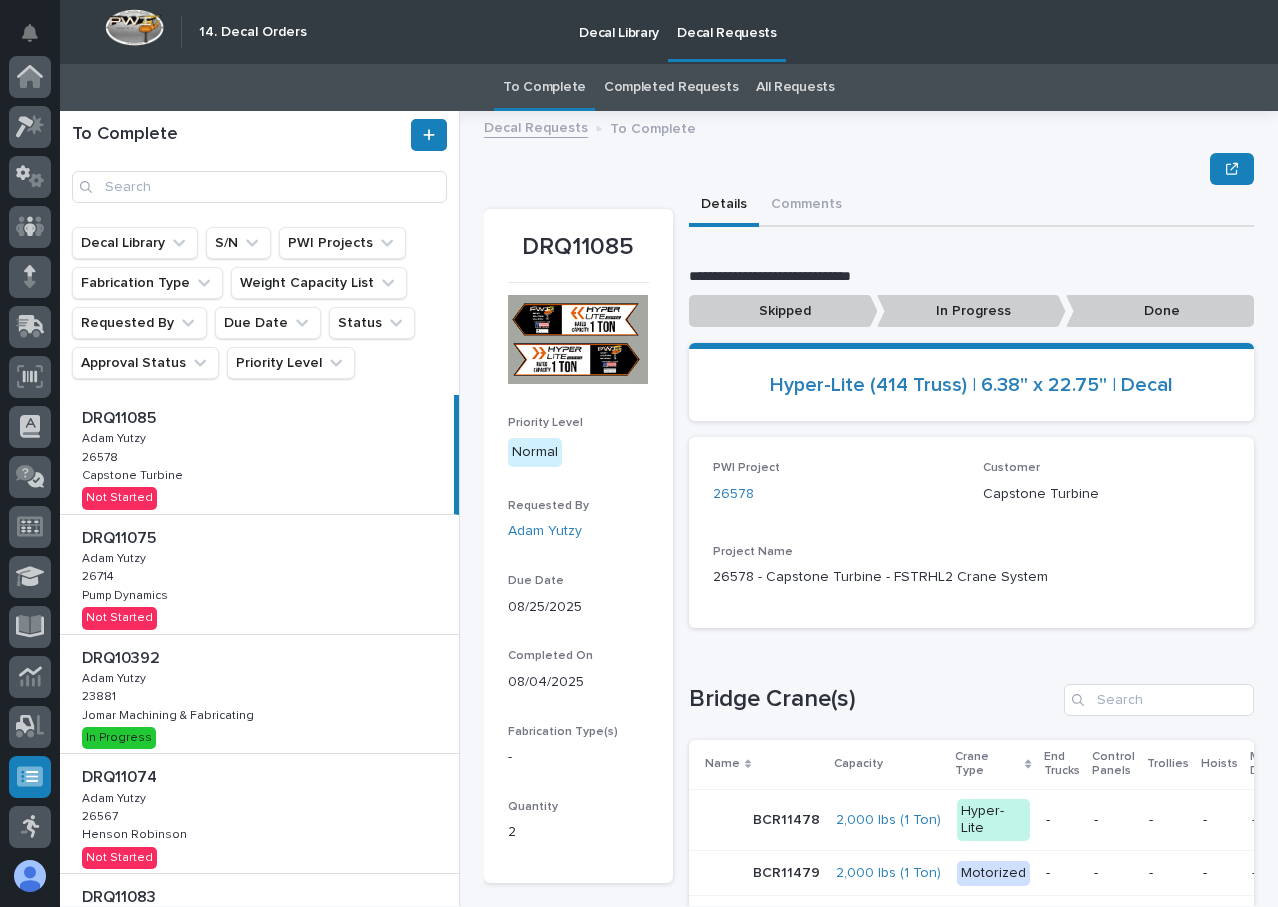 scroll, scrollTop: 251, scrollLeft: 0, axis: vertical 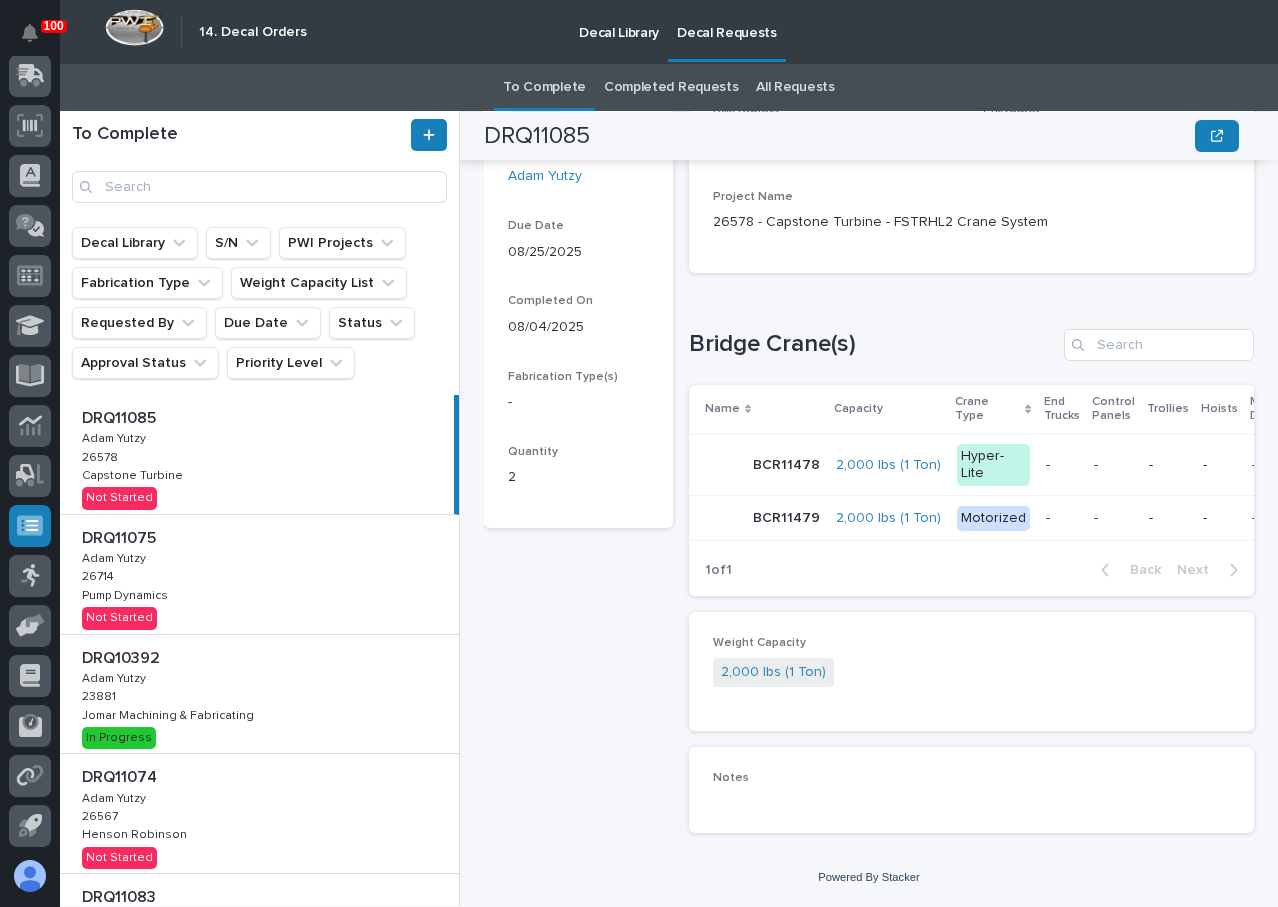 click on "BCR11479" at bounding box center (788, 516) 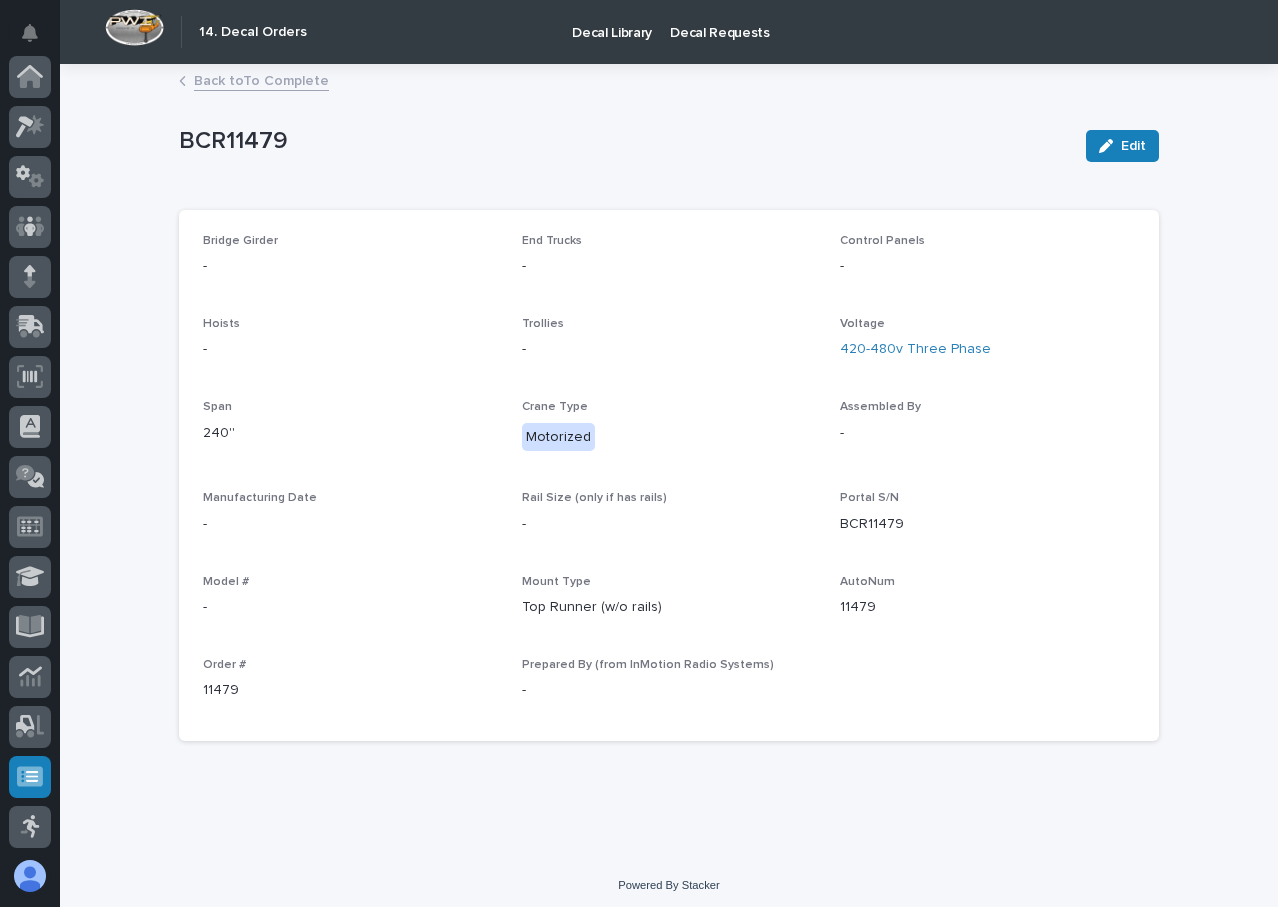 scroll, scrollTop: 251, scrollLeft: 0, axis: vertical 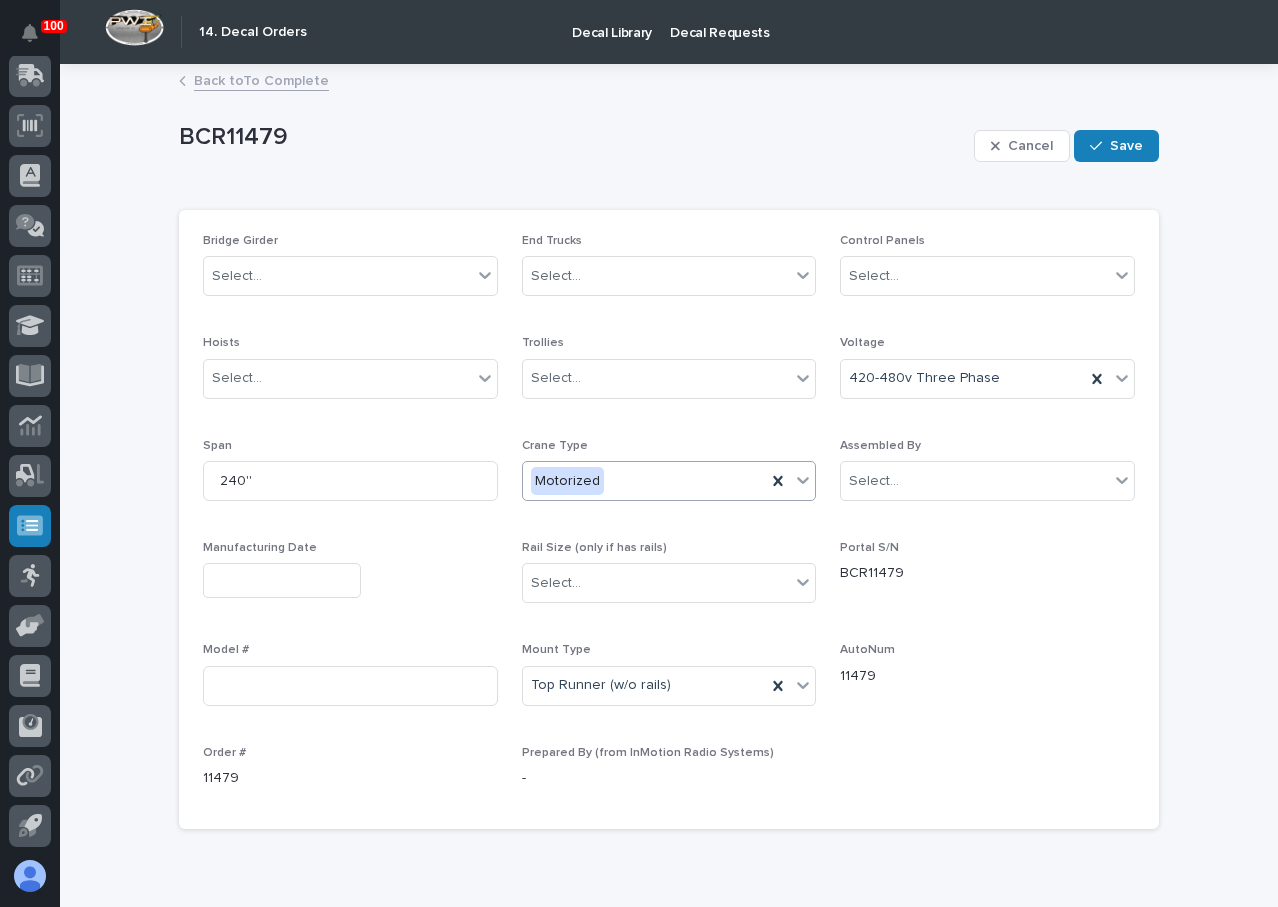 click on "Motorized" at bounding box center (645, 481) 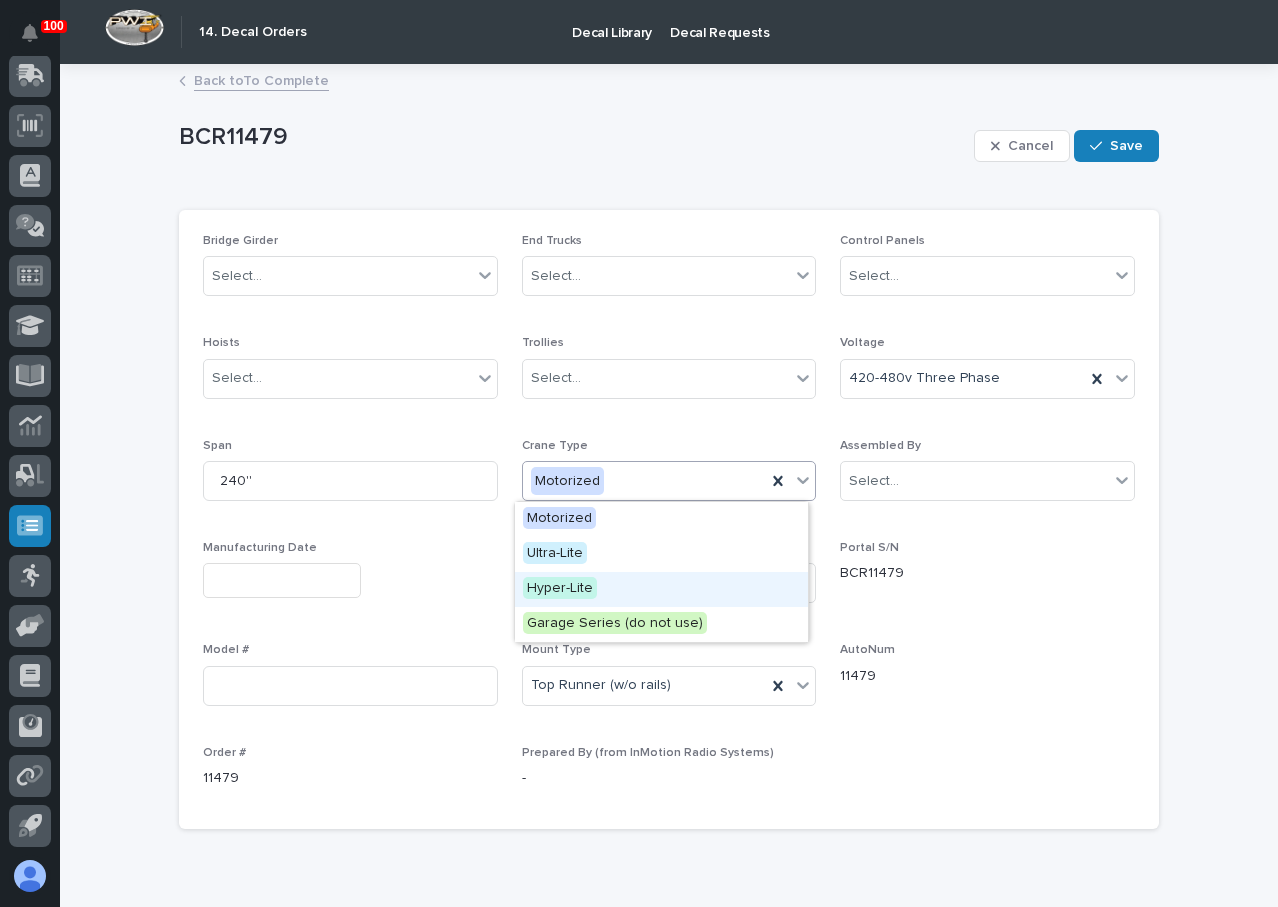 click on "Hyper-Lite" at bounding box center (661, 589) 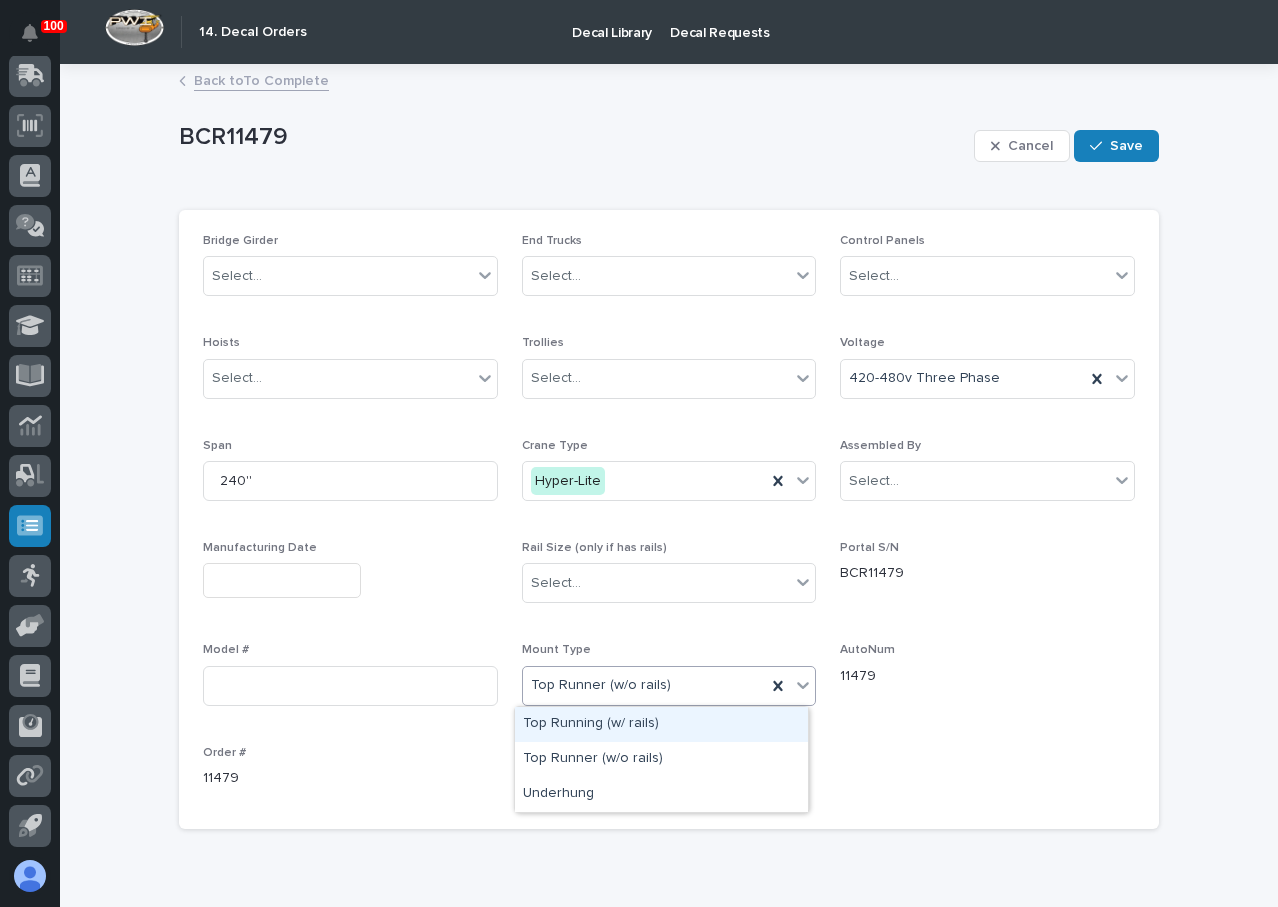 click on "Top Runner (w/o rails)" at bounding box center [645, 685] 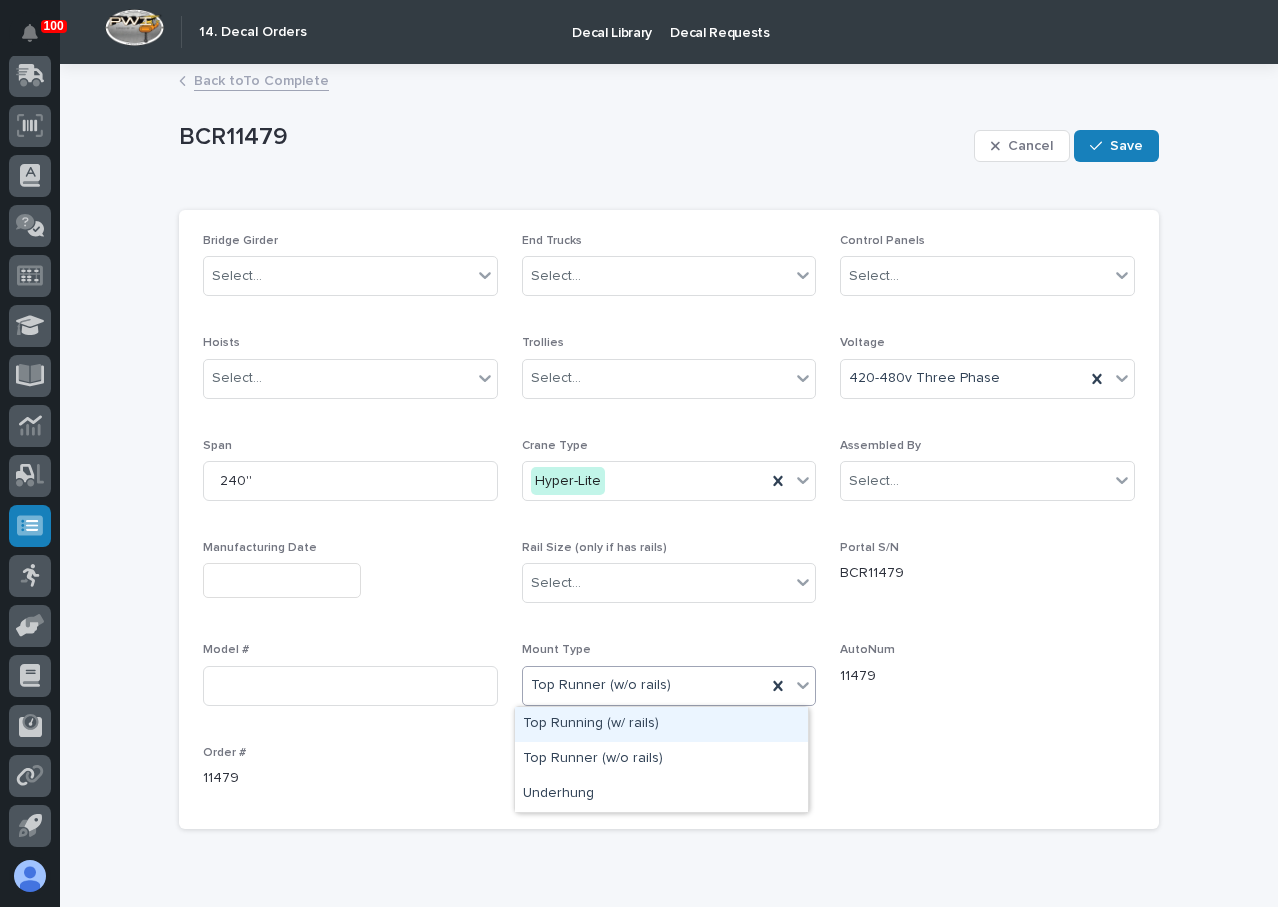 click on "Bridge Girder Select... End Trucks Select... Control Panels Select... Hoists Select... Trollies Select... Voltage 420-480v Three Phase Span 240'' Crane Type Hyper-Lite Assembled By Select... Manufacturing Date Rail Size (only if has rails) Select... Portal S/N BCR11479 Model # Mount Type      option Top Running (w/ rails) focused, 1 of 3. 3 results available. Use Up and Down to choose options, press Enter to select the currently focused option, press Escape to exit the menu, press Tab to select the option and exit the menu. Top Runner (w/o rails) AutoNum 11479 Order # 11479 Prepared By (from InMotion Radio Systems) -" at bounding box center (669, 519) 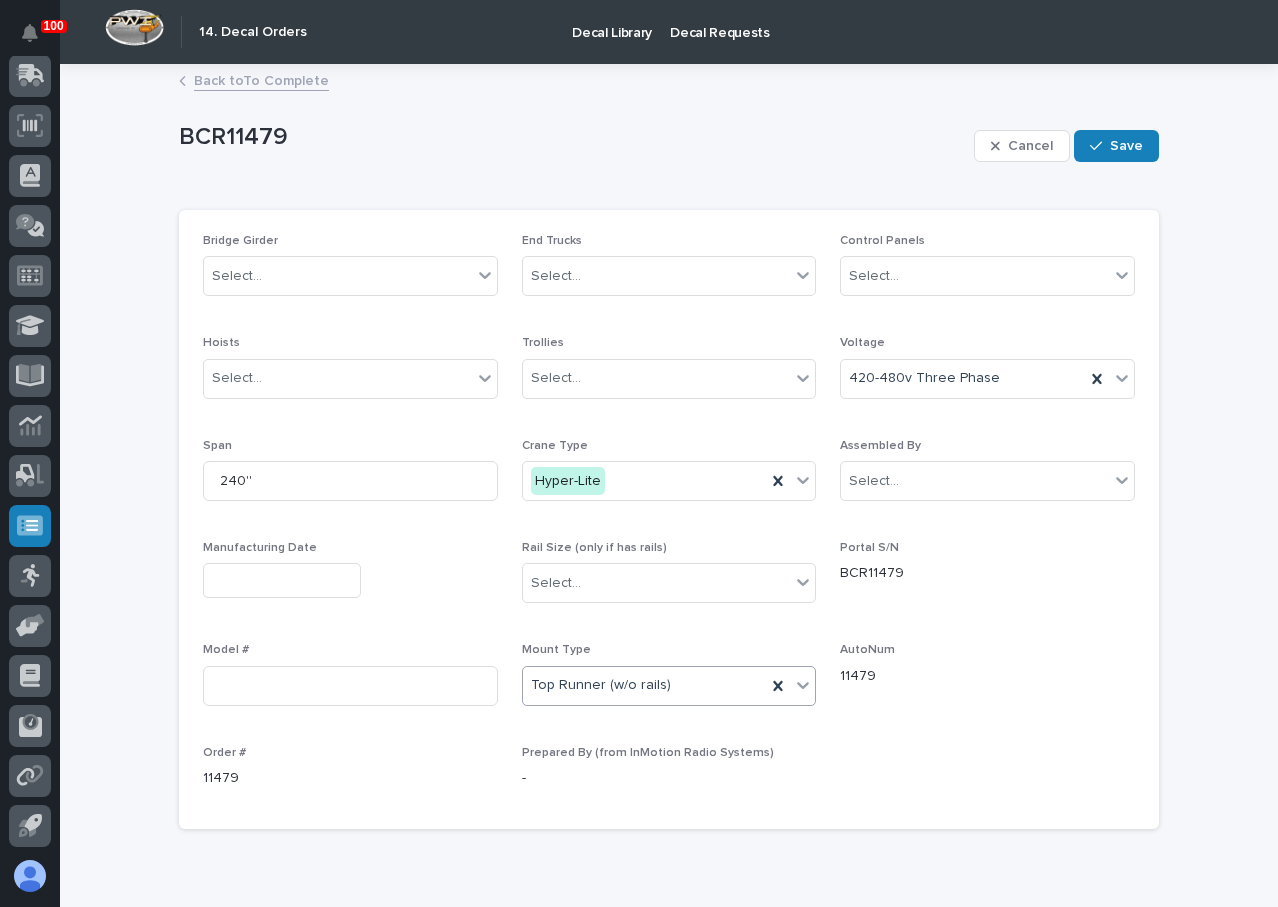 click on "Top Runner (w/o rails)" at bounding box center (645, 685) 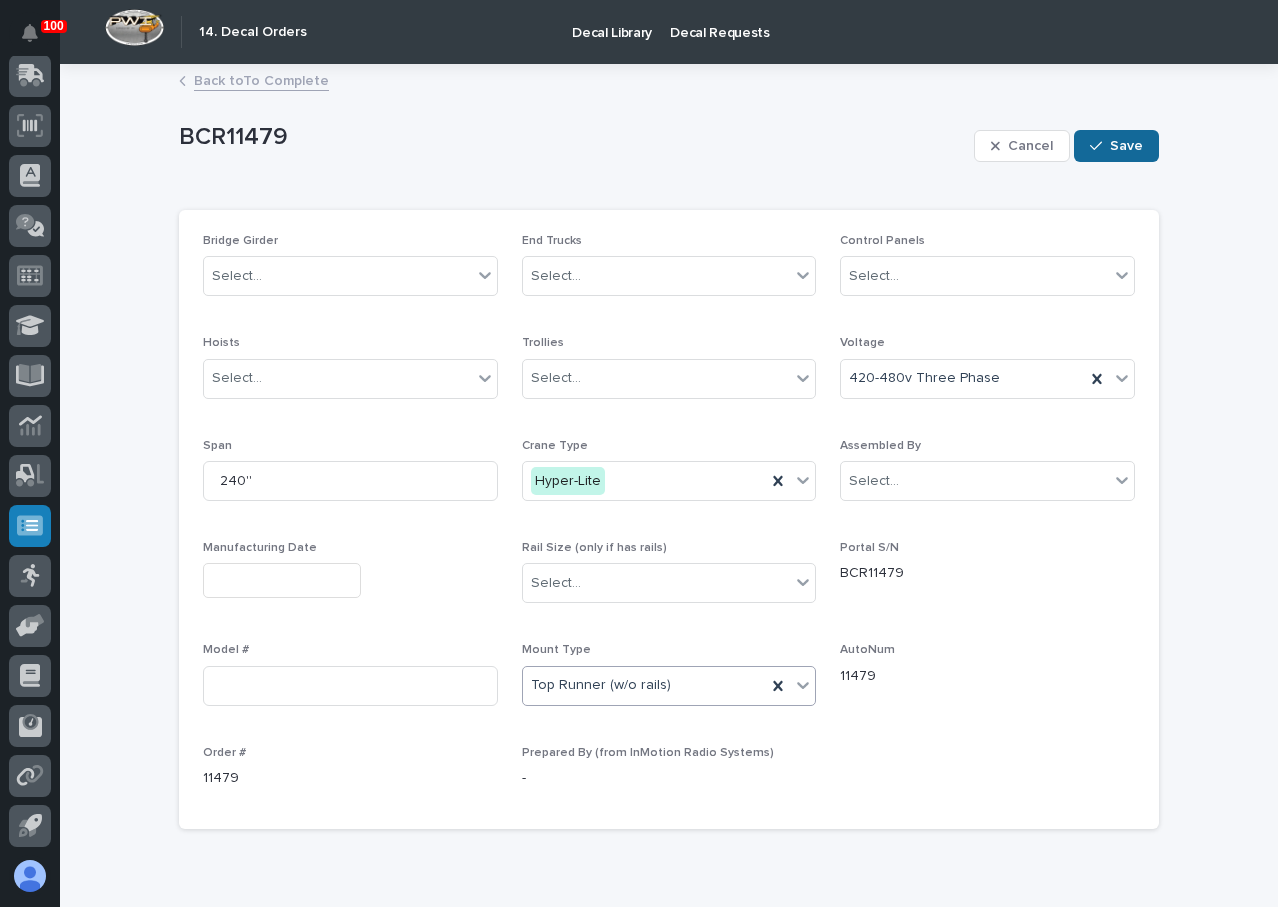 click on "Save" at bounding box center [1116, 146] 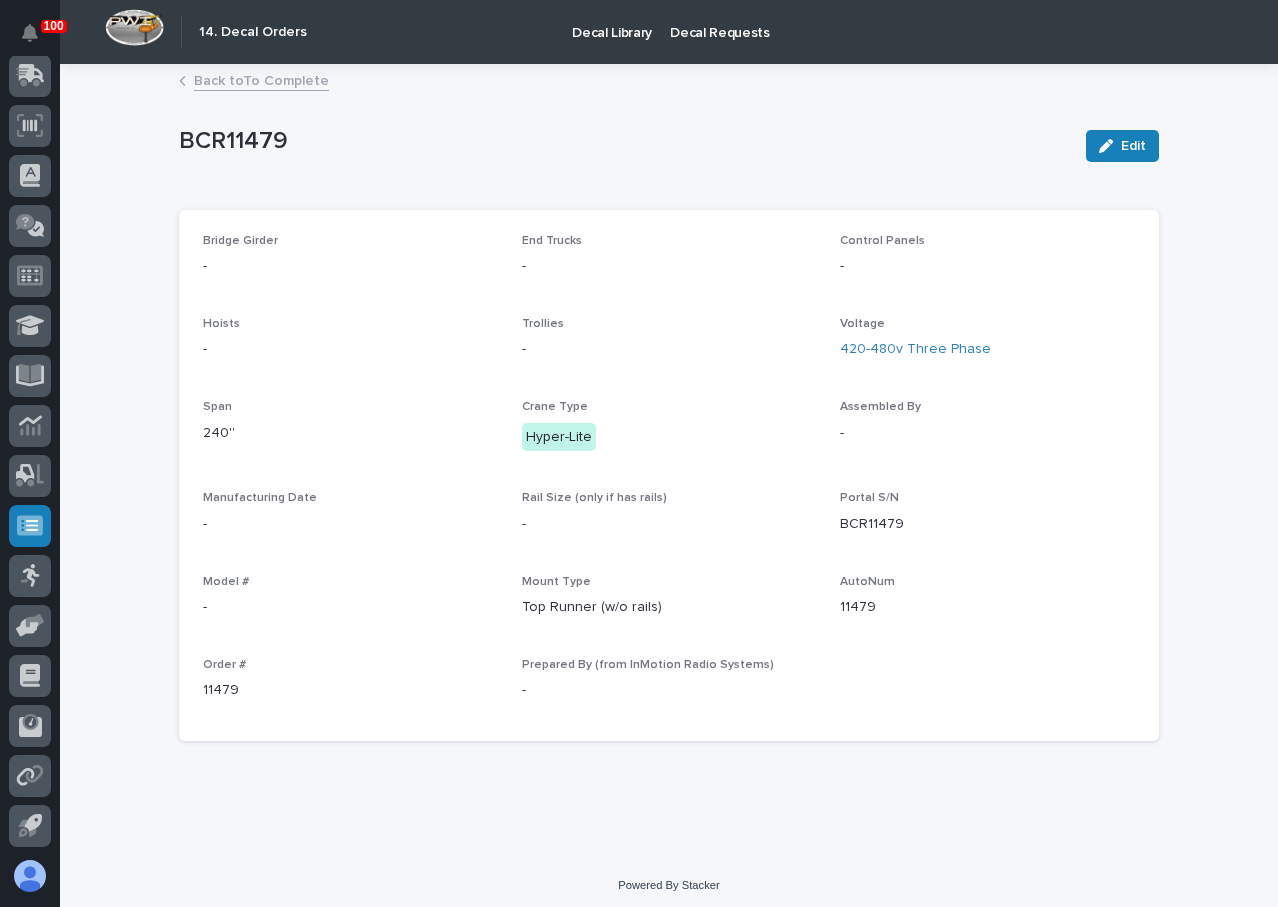 click on "Back to  To Complete" at bounding box center [261, 79] 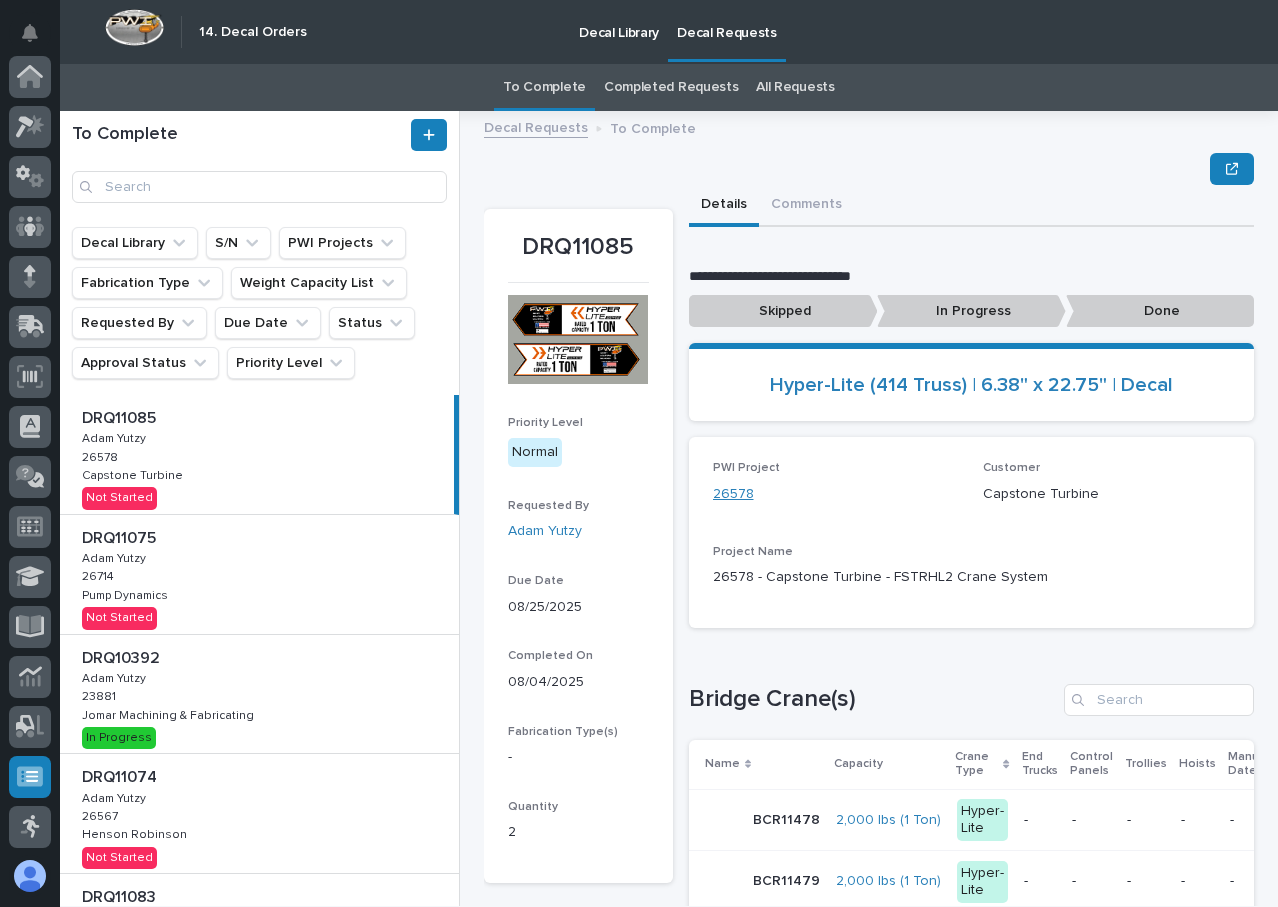 scroll, scrollTop: 251, scrollLeft: 0, axis: vertical 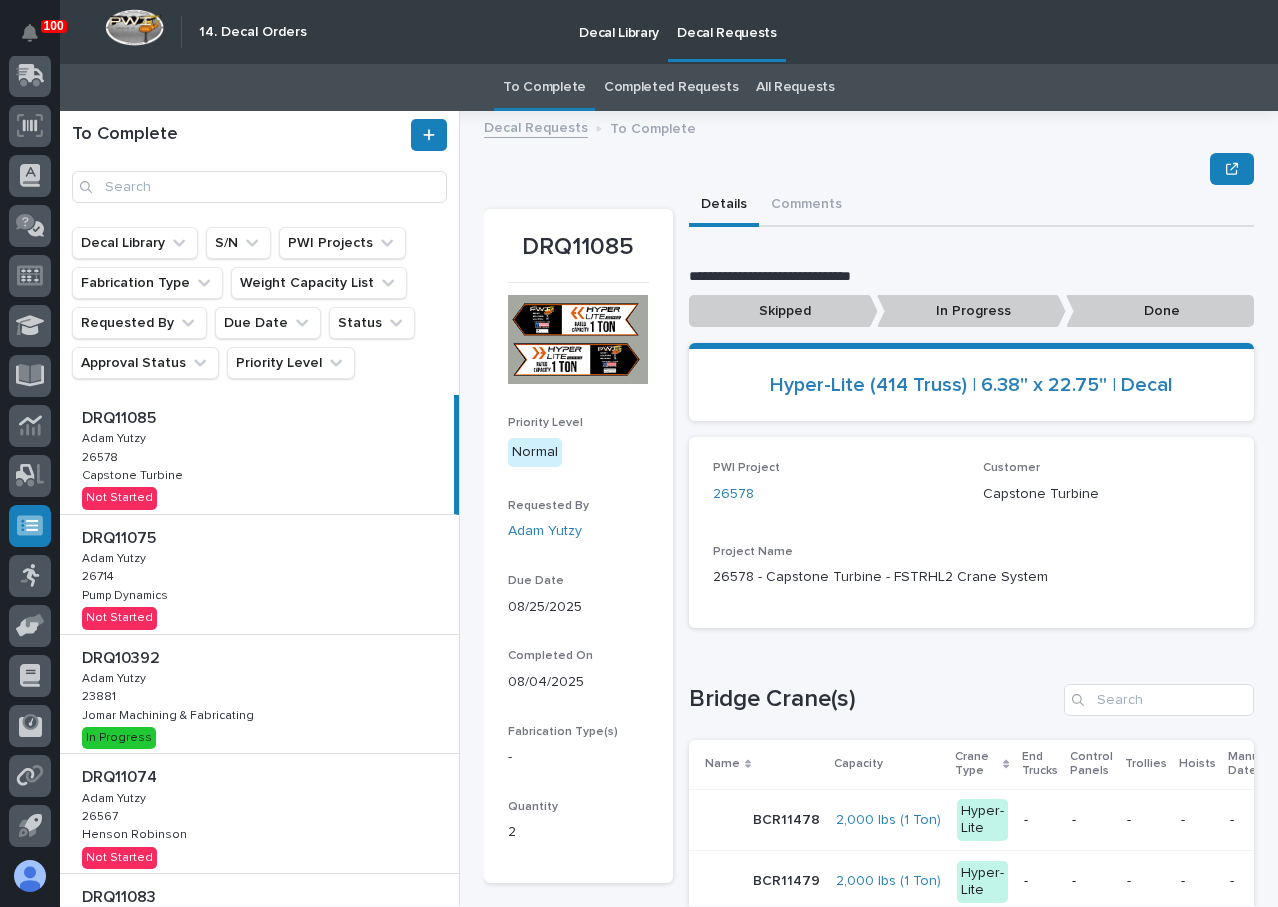click on "In Progress" at bounding box center (971, 311) 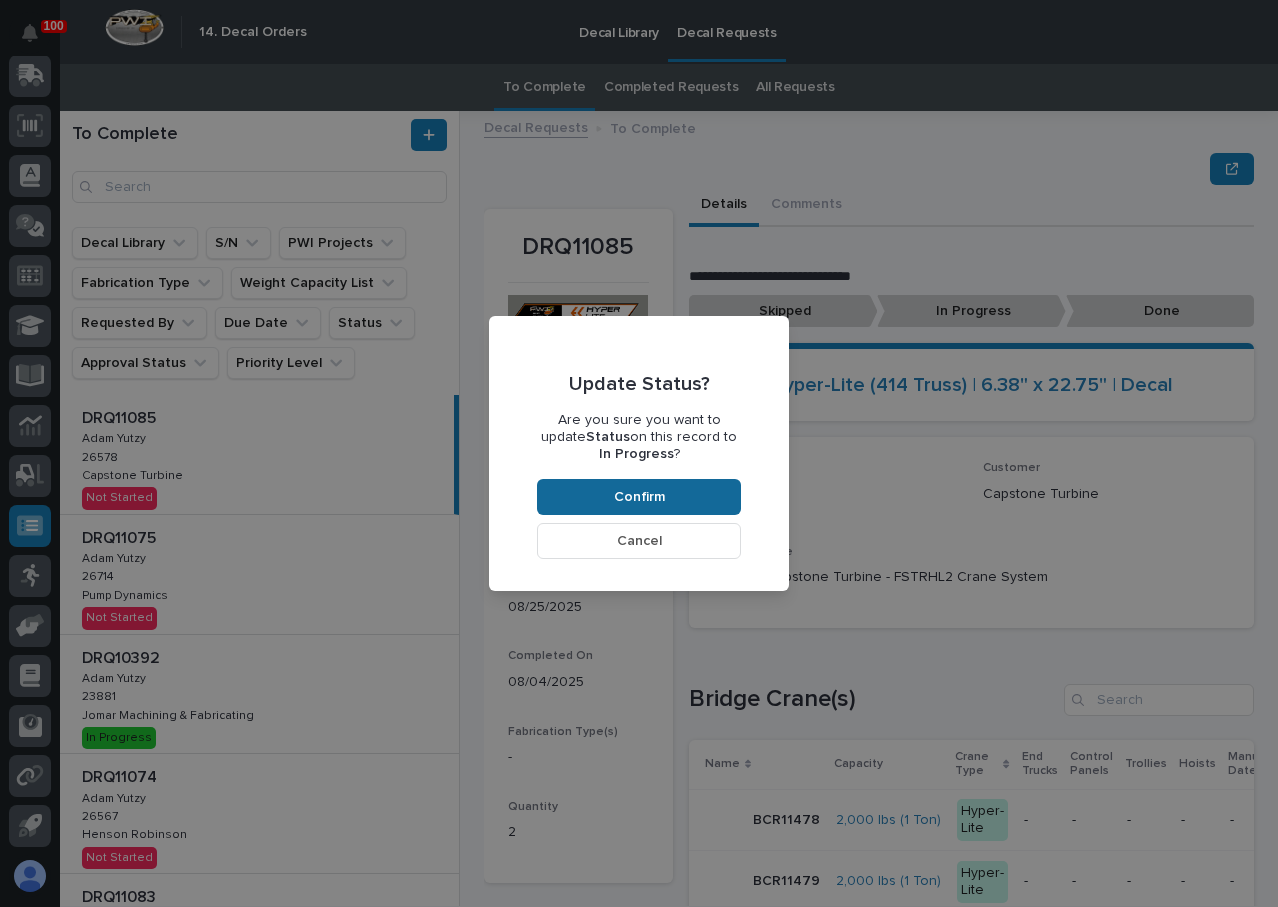 click on "Confirm" at bounding box center [639, 497] 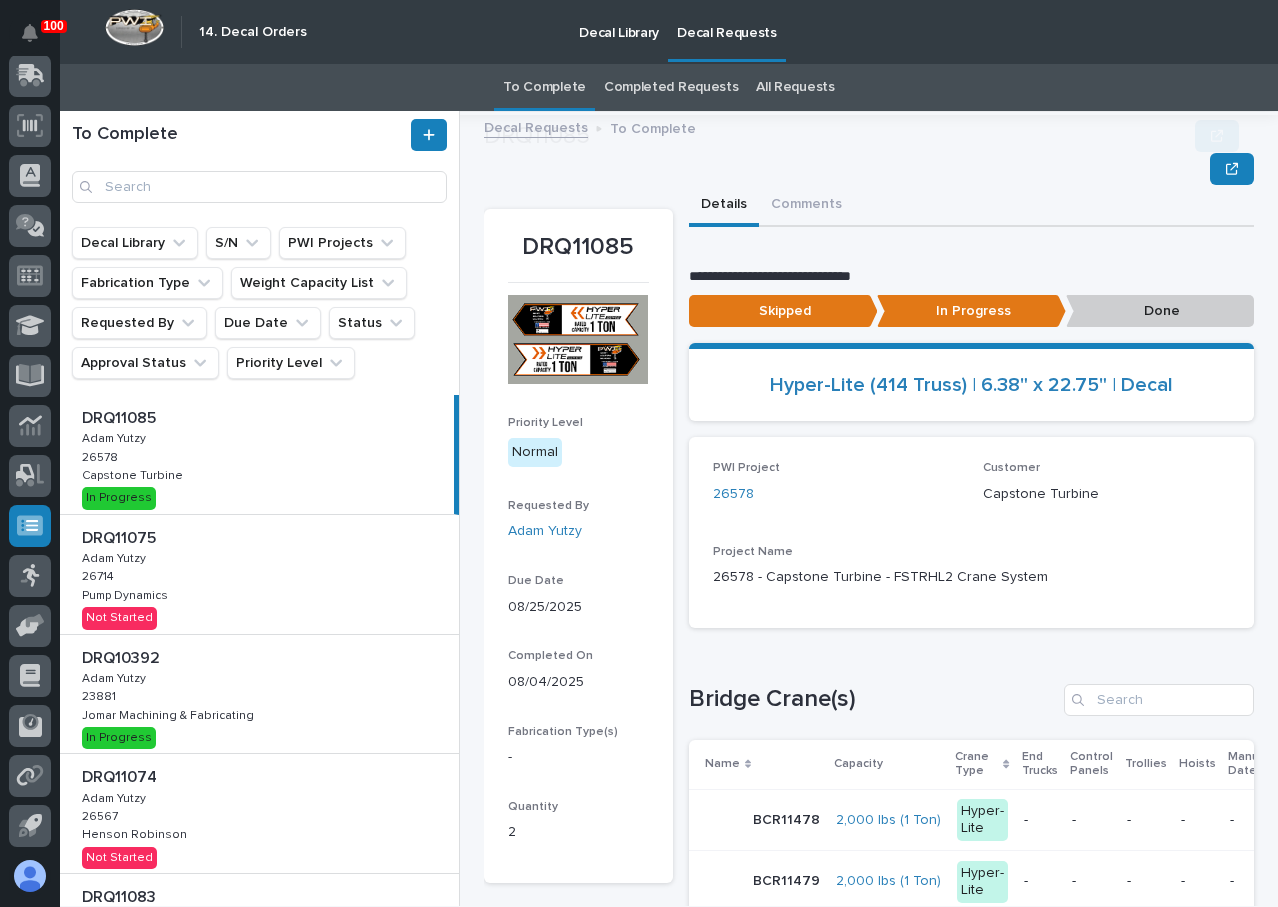 scroll, scrollTop: 120, scrollLeft: 0, axis: vertical 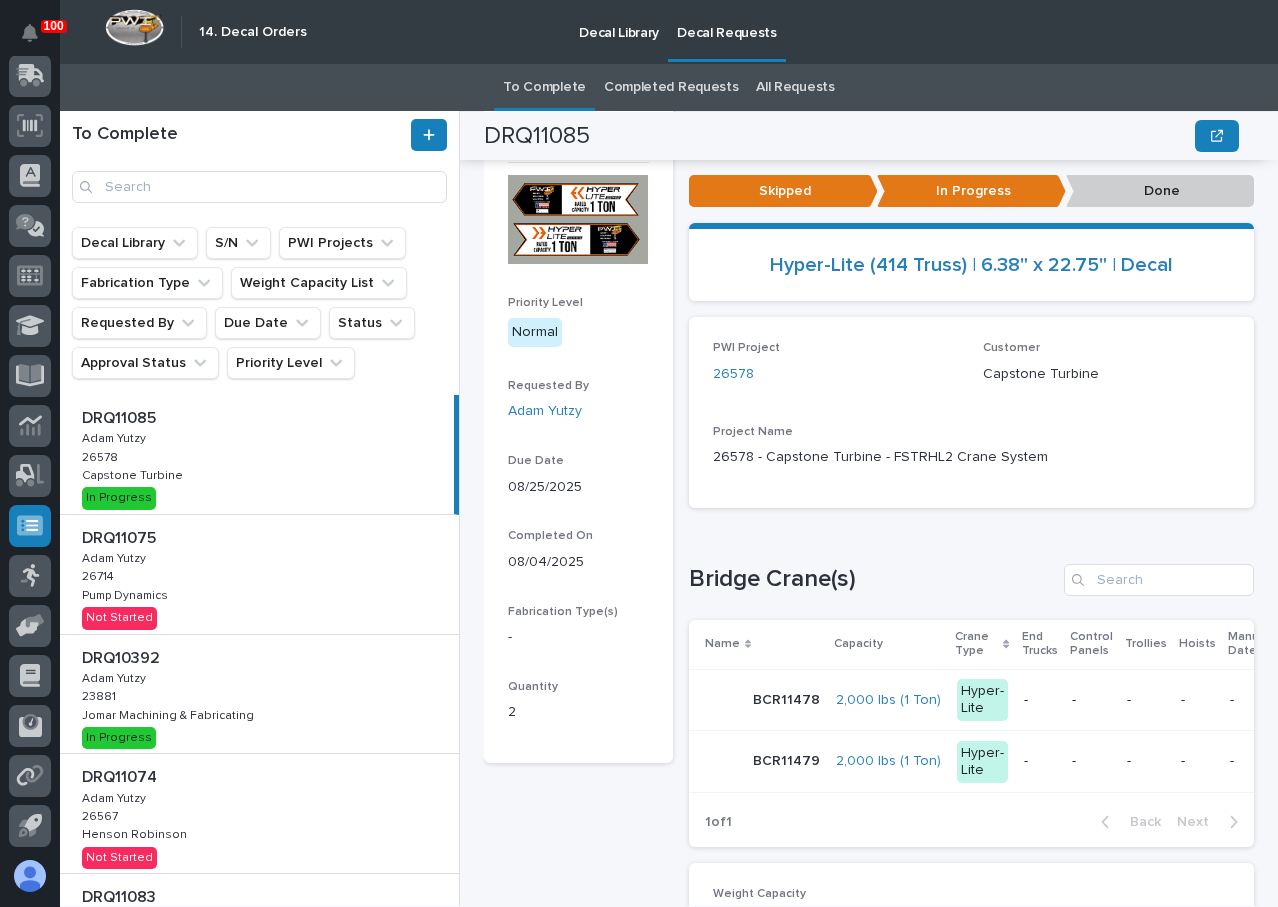 drag, startPoint x: 202, startPoint y: 595, endPoint x: 282, endPoint y: 599, distance: 80.09994 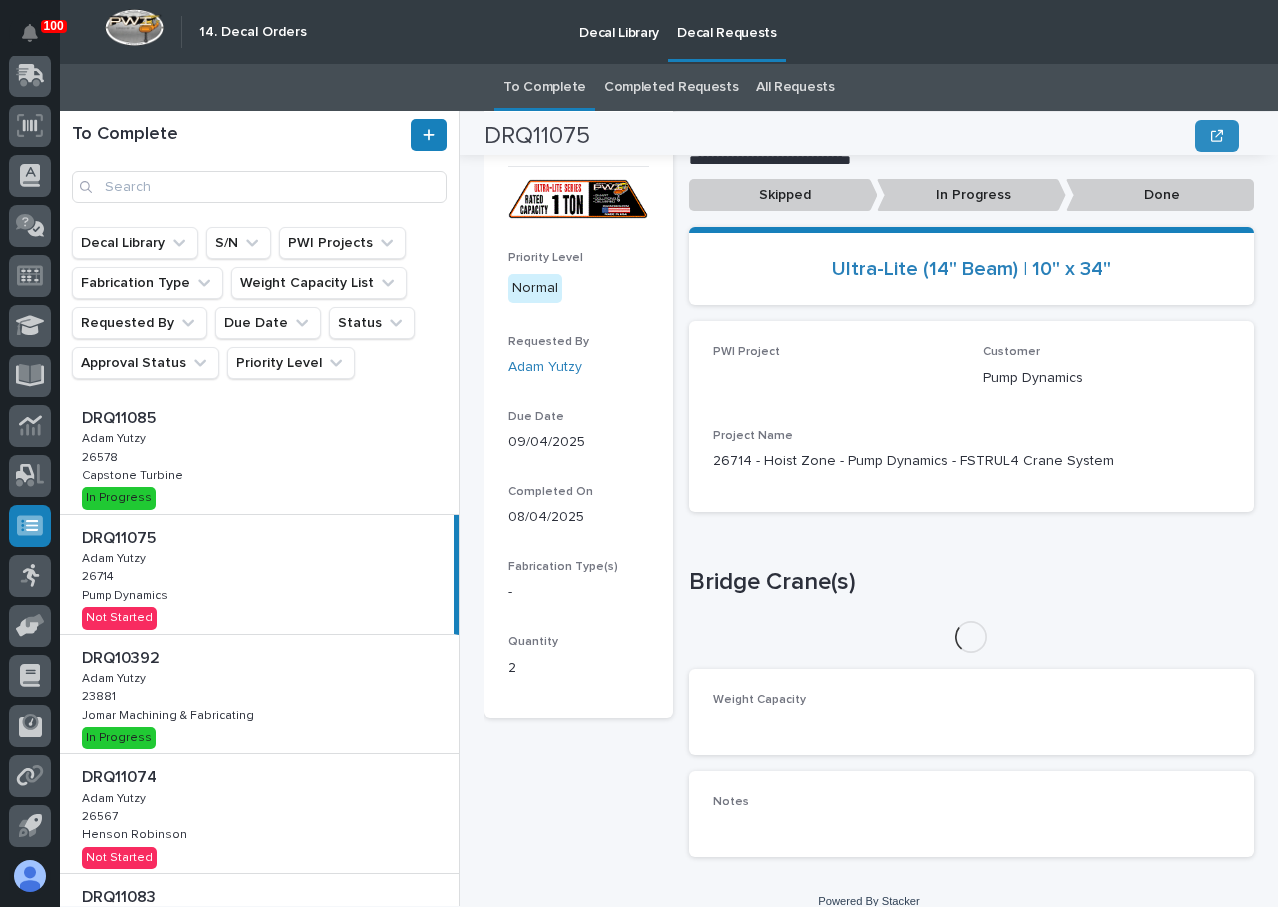 scroll, scrollTop: 120, scrollLeft: 0, axis: vertical 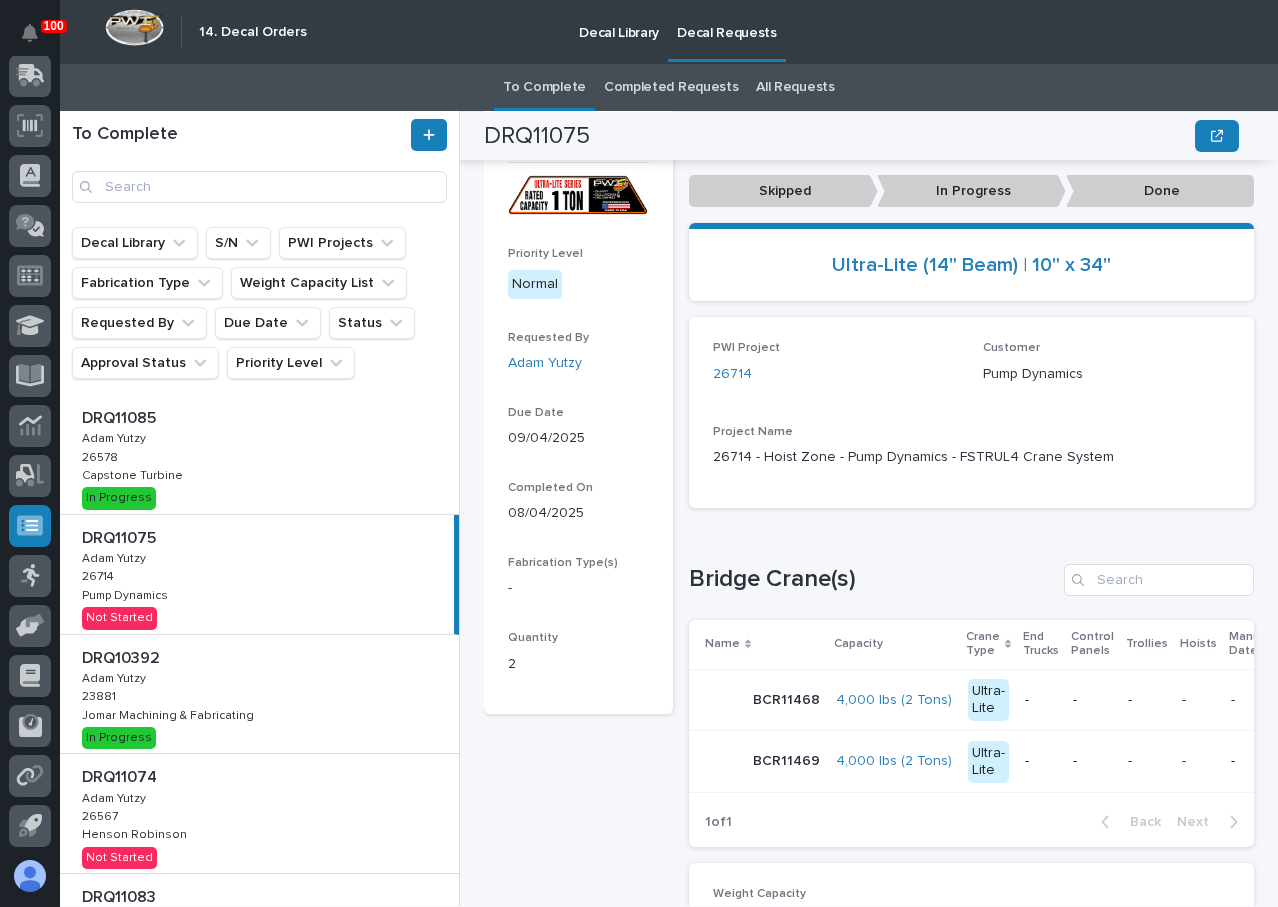 click on "DRQ11075 DRQ11075   [FIRST] [LAST] [FIRST] [LAST]   26714 26714   Pump Dynamics Pump Dynamics   Not Started" at bounding box center [257, 574] 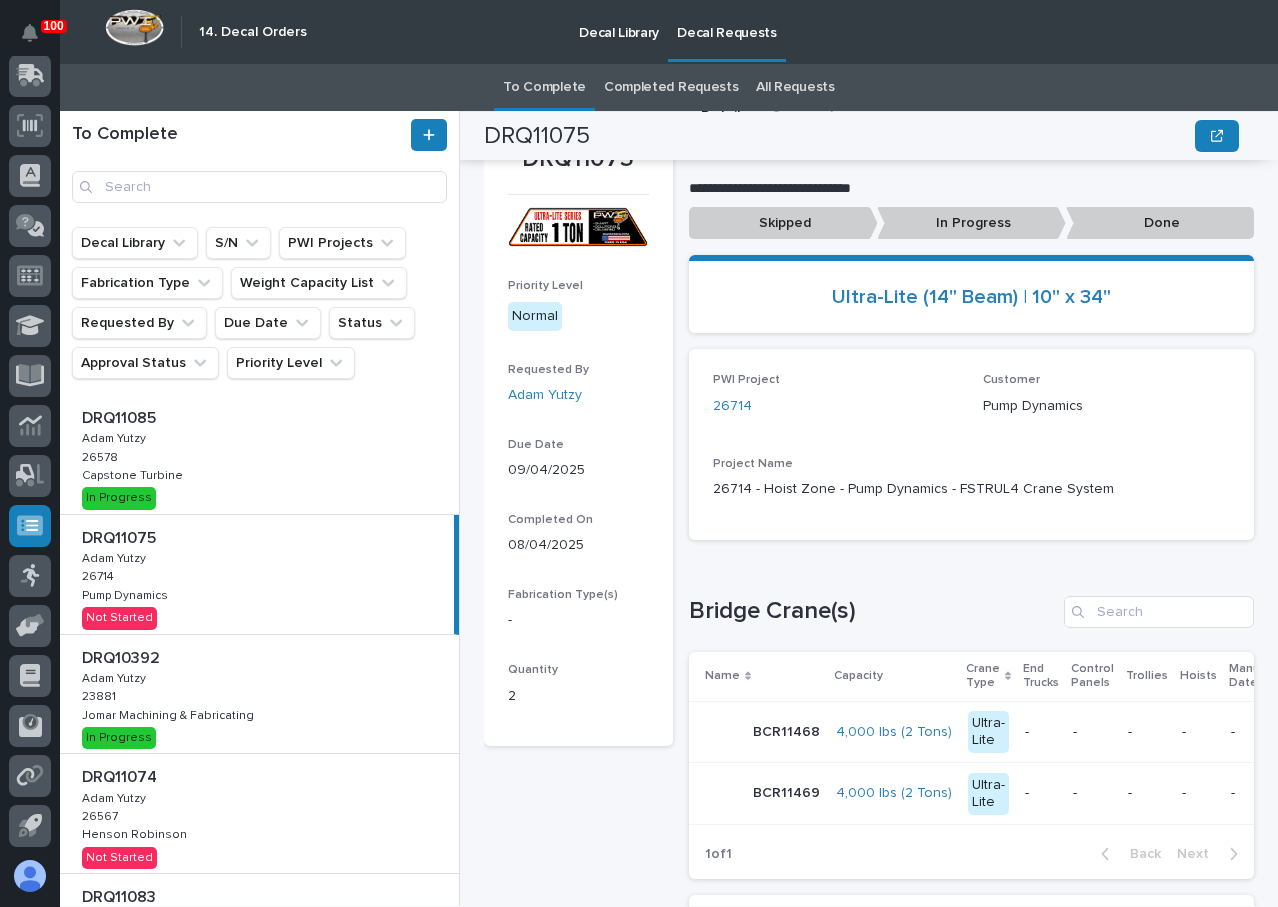 scroll, scrollTop: 87, scrollLeft: 0, axis: vertical 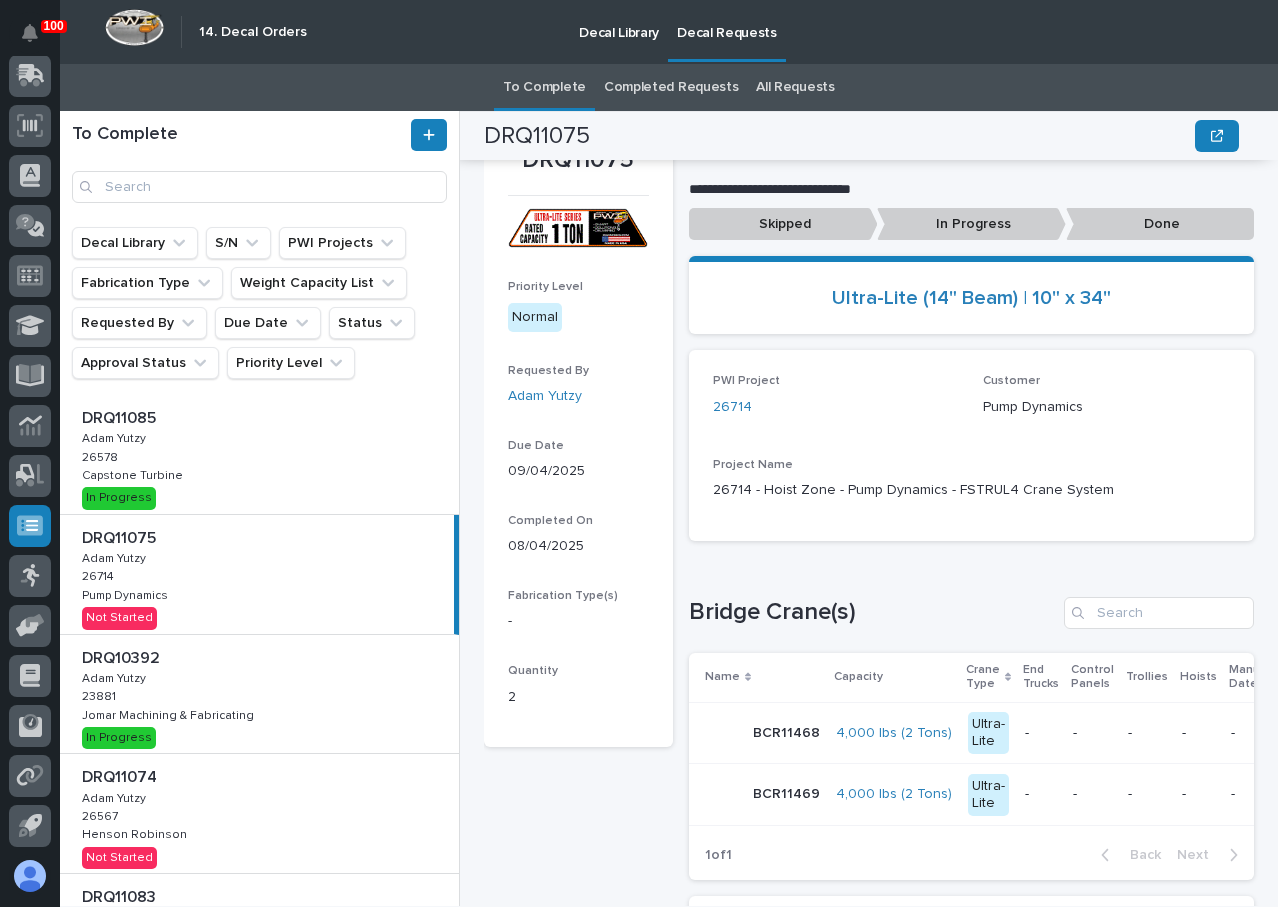 click on "In Progress" at bounding box center (971, 224) 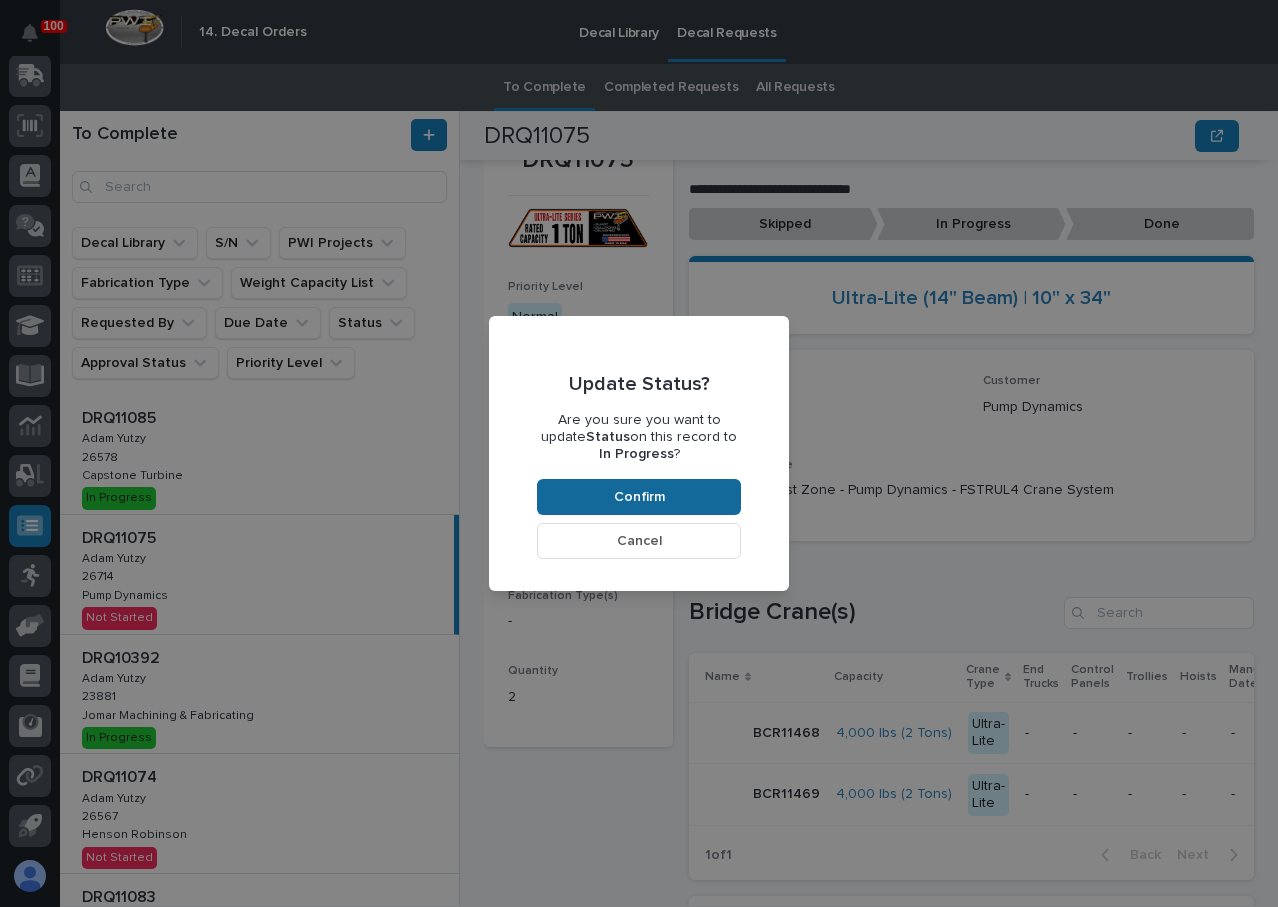 click on "Confirm" at bounding box center (639, 497) 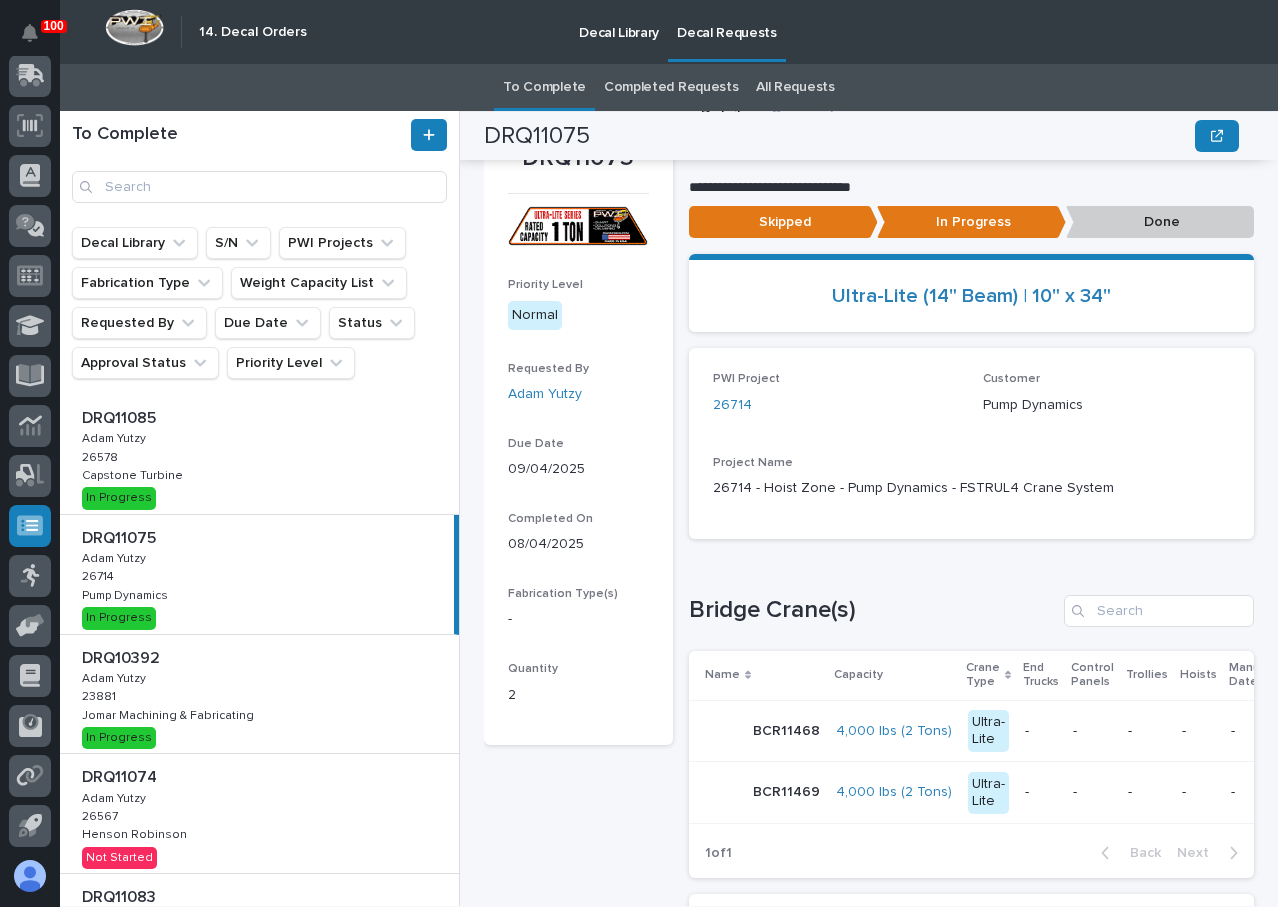 scroll, scrollTop: 0, scrollLeft: 0, axis: both 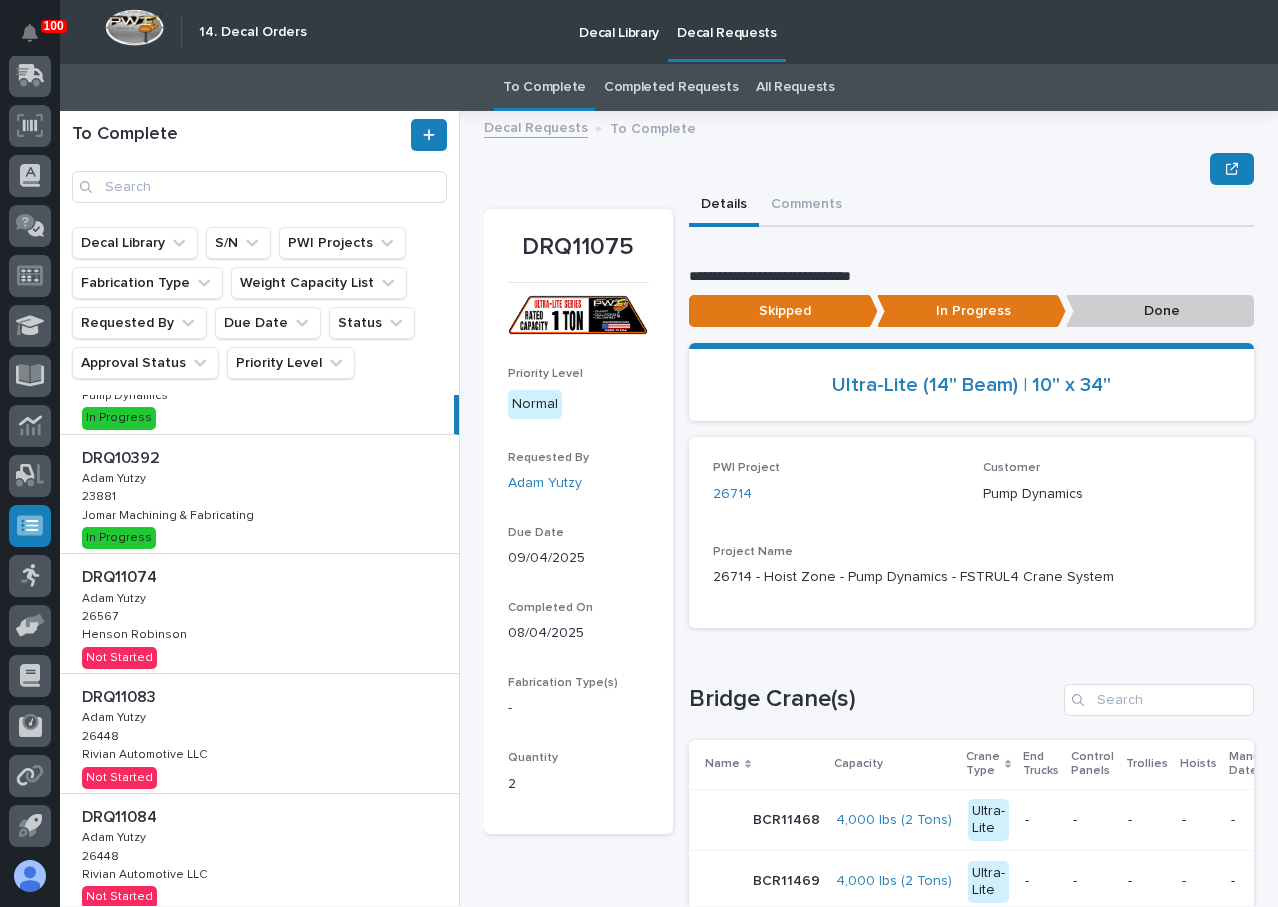 click on "DRQ11074 DRQ11074   [FIRST] [LAST] [FIRST] [LAST]   [PROJECT_ID] [PROJECT_ID]   Henson Robinson Henson Robinson   Not Started" at bounding box center [259, 613] 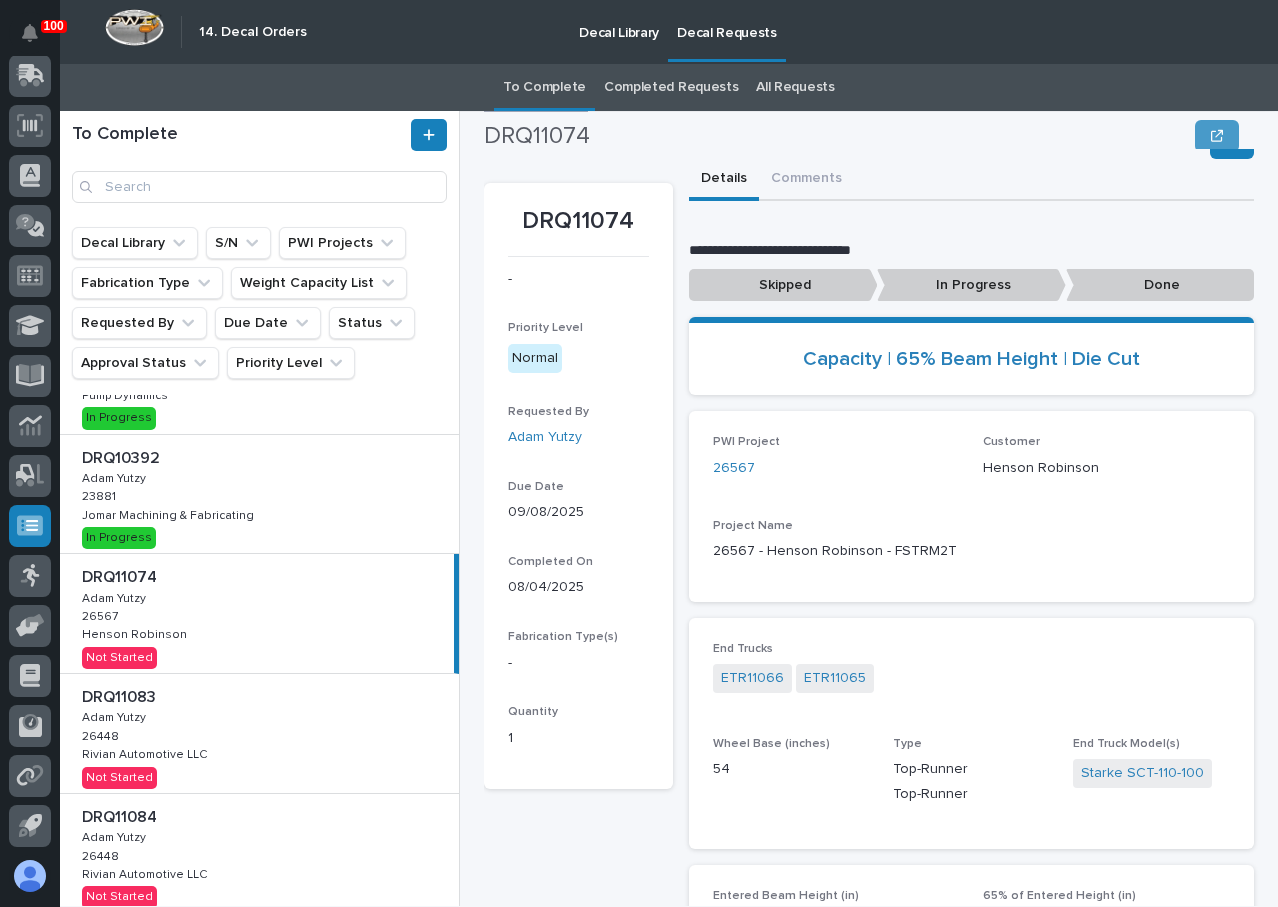 scroll, scrollTop: 9, scrollLeft: 0, axis: vertical 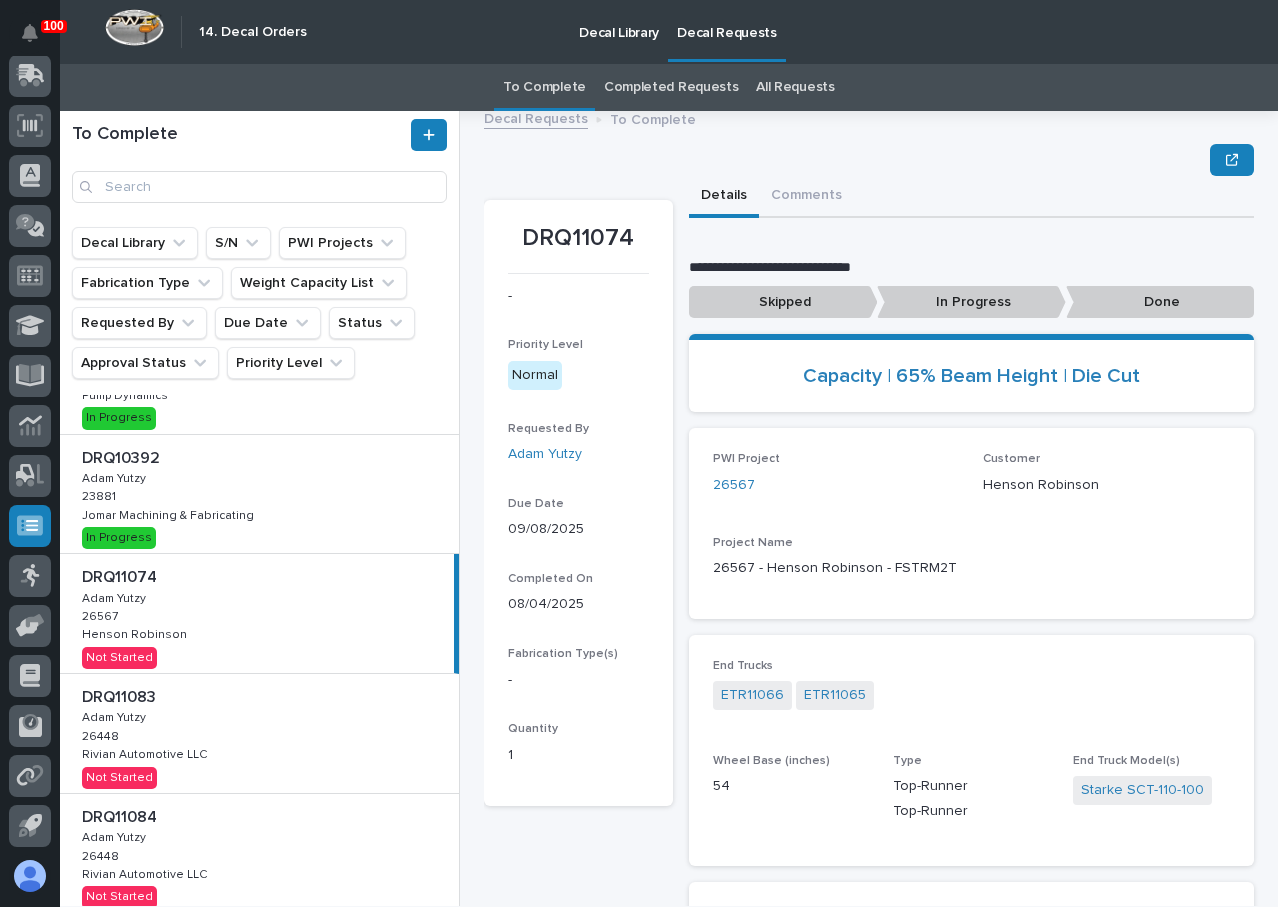 click on "DRQ11083 DRQ11083   [FIRST] [LAST] [FIRST] [LAST]   26448 26448   Rivian Automotive LLC Rivian Automotive LLC   Not Started" at bounding box center [259, 733] 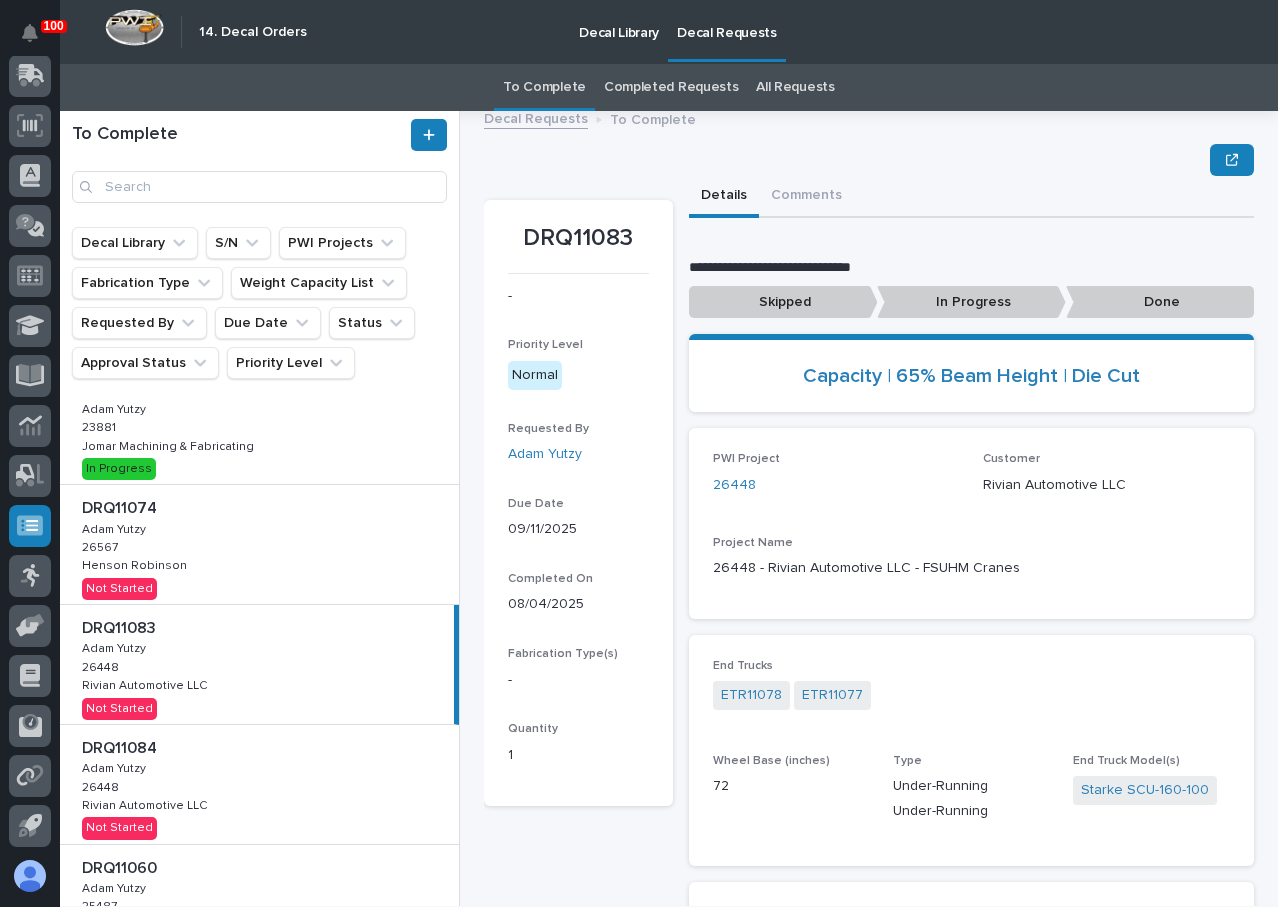 scroll, scrollTop: 400, scrollLeft: 0, axis: vertical 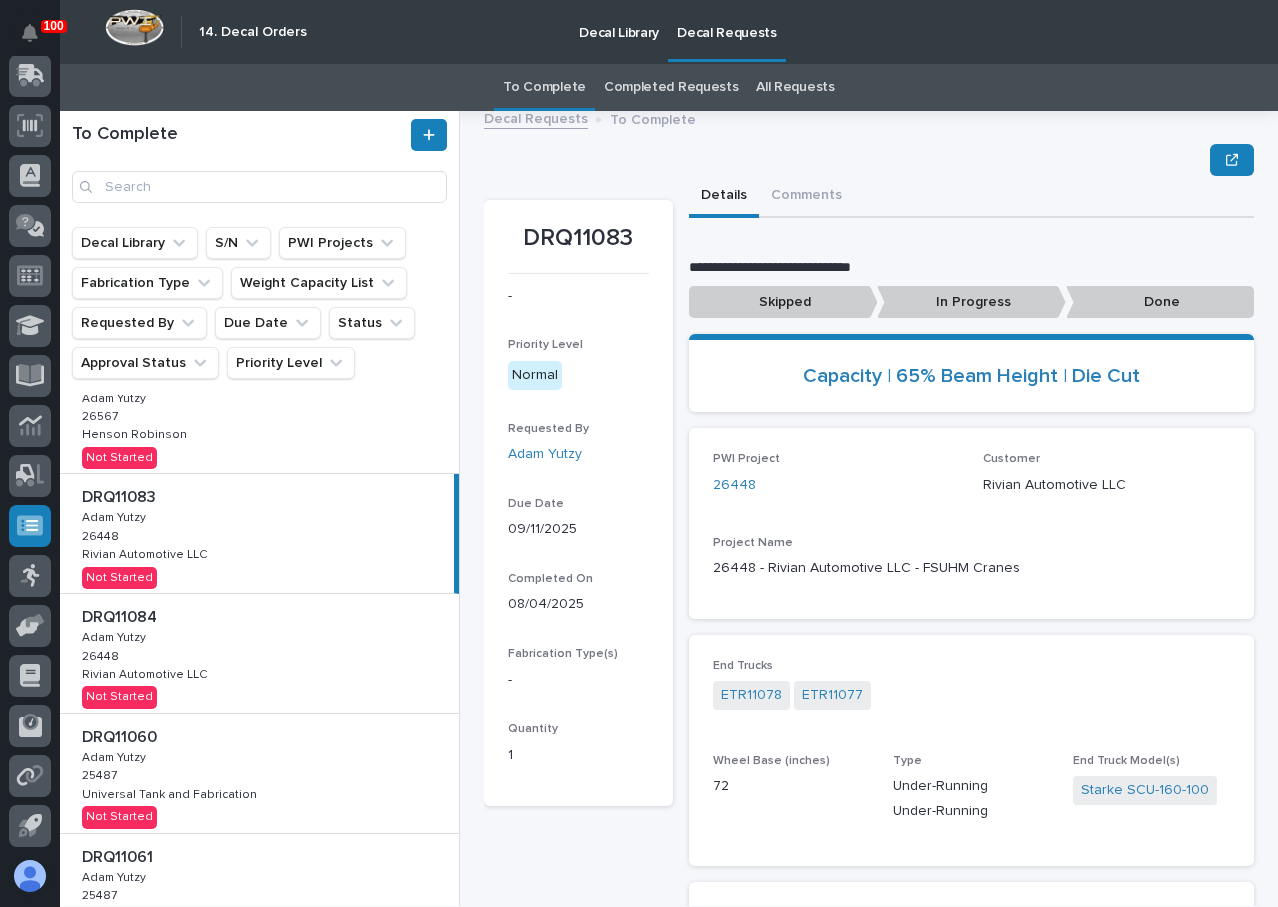 click on "DRQ11084 DRQ11084   [FIRST] [LAST] [FIRST] [LAST]   26448 26448   Rivian Automotive LLC Rivian Automotive LLC   Not Started" at bounding box center (259, 653) 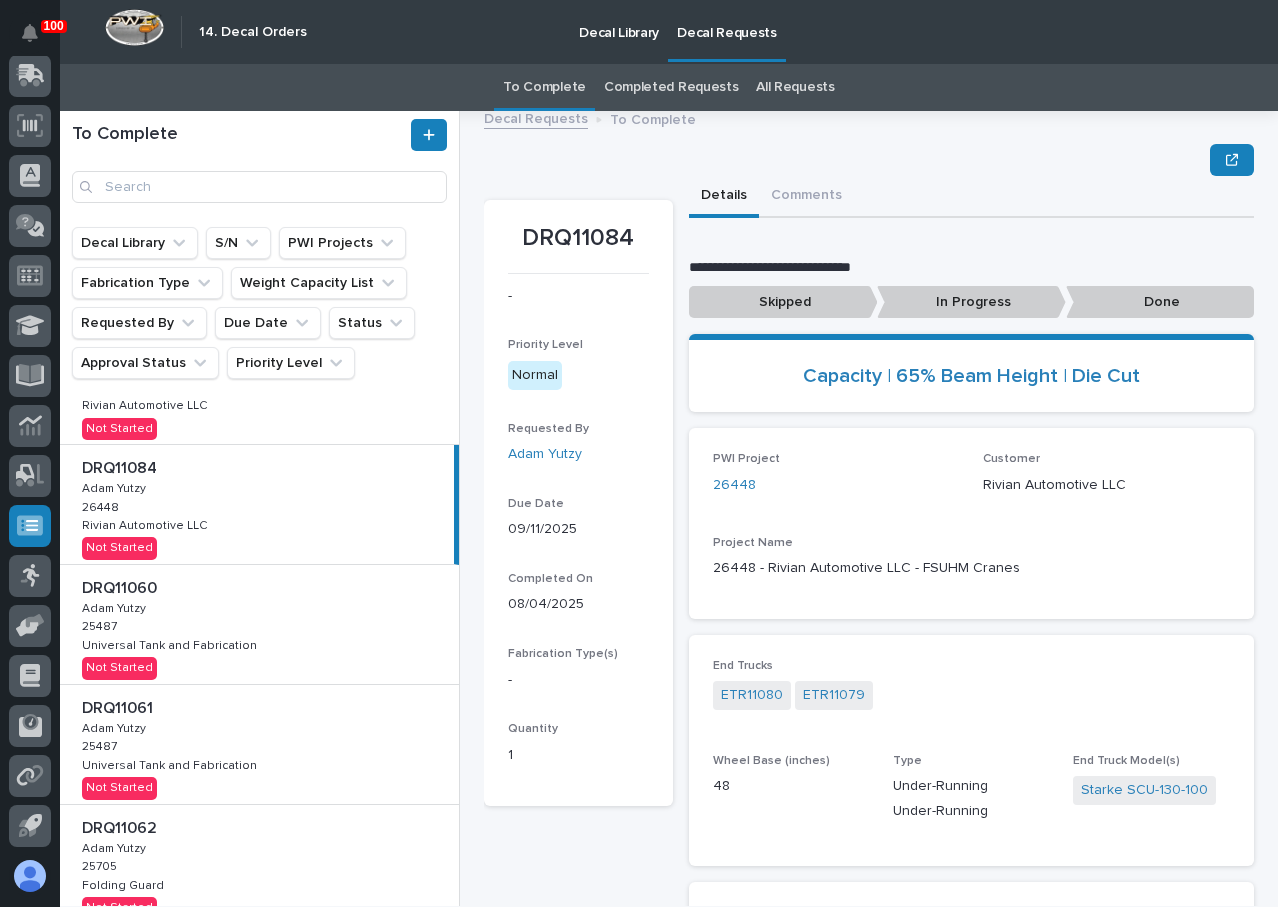 scroll, scrollTop: 600, scrollLeft: 0, axis: vertical 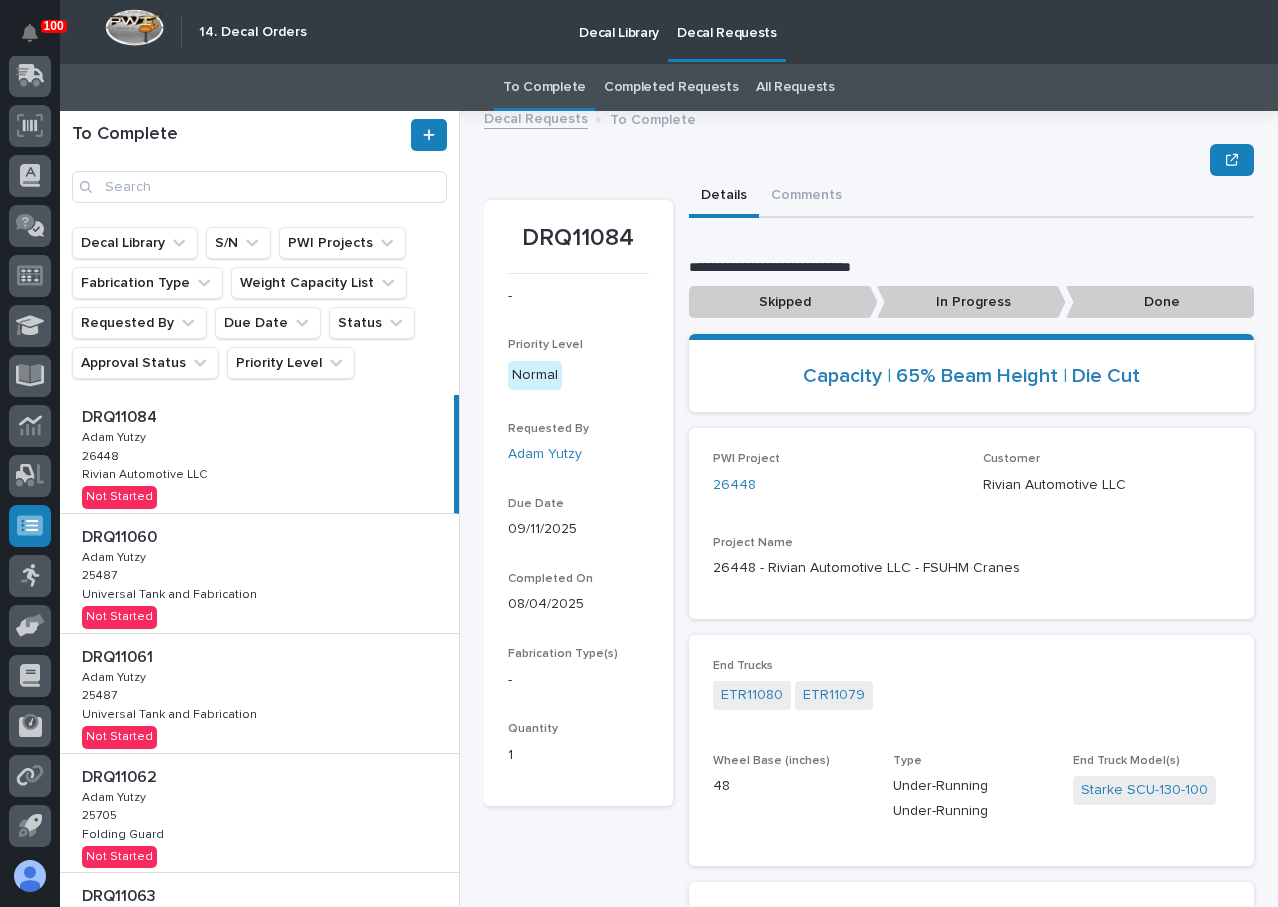 click on "DRQ11061 DRQ11061   [FIRST] [LAST] [FIRST] [LAST]   [PROJECT_ID] [PROJECT_ID]   Universal Tank and Fabrication Universal Tank and Fabrication   Not Started" at bounding box center [259, 693] 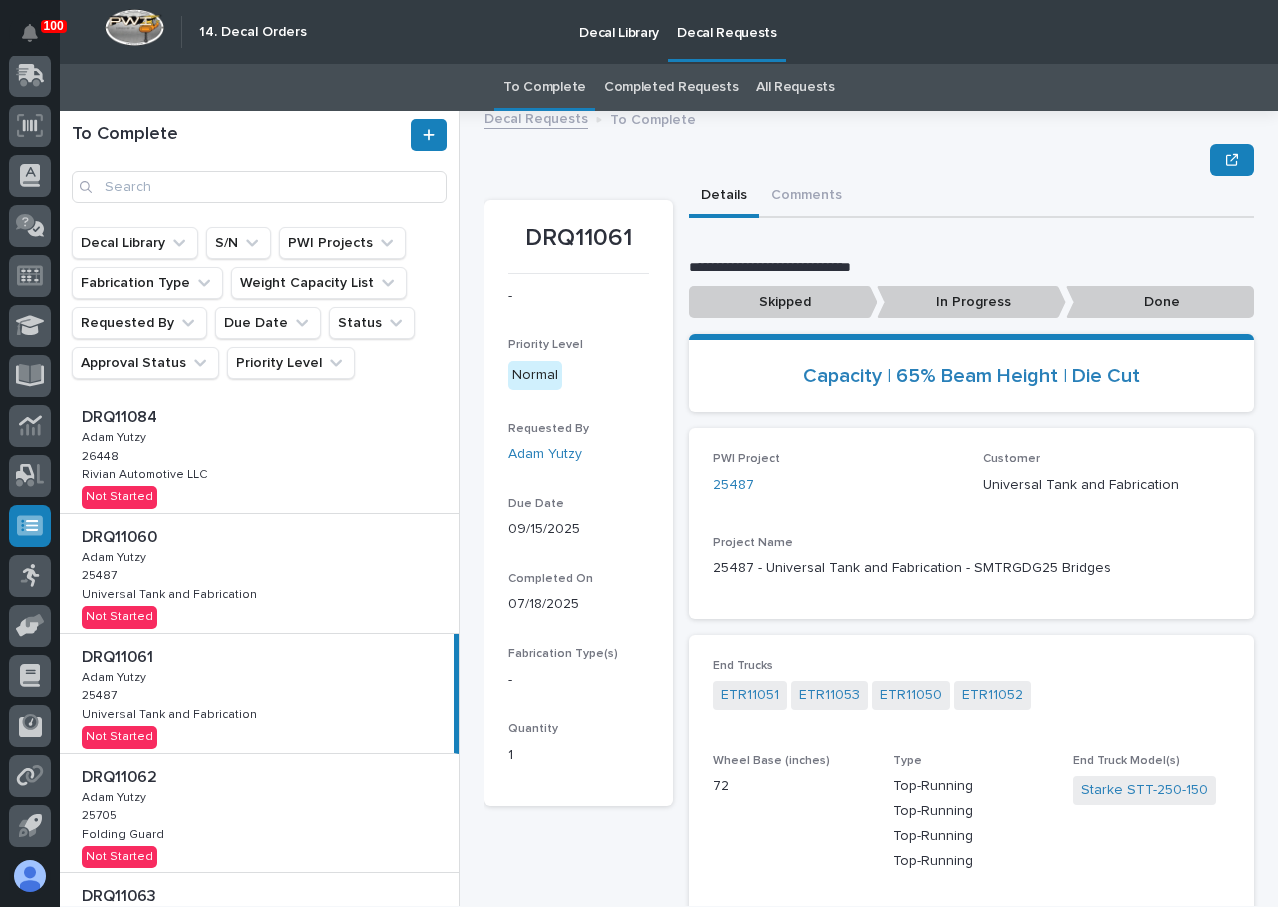 scroll, scrollTop: 700, scrollLeft: 0, axis: vertical 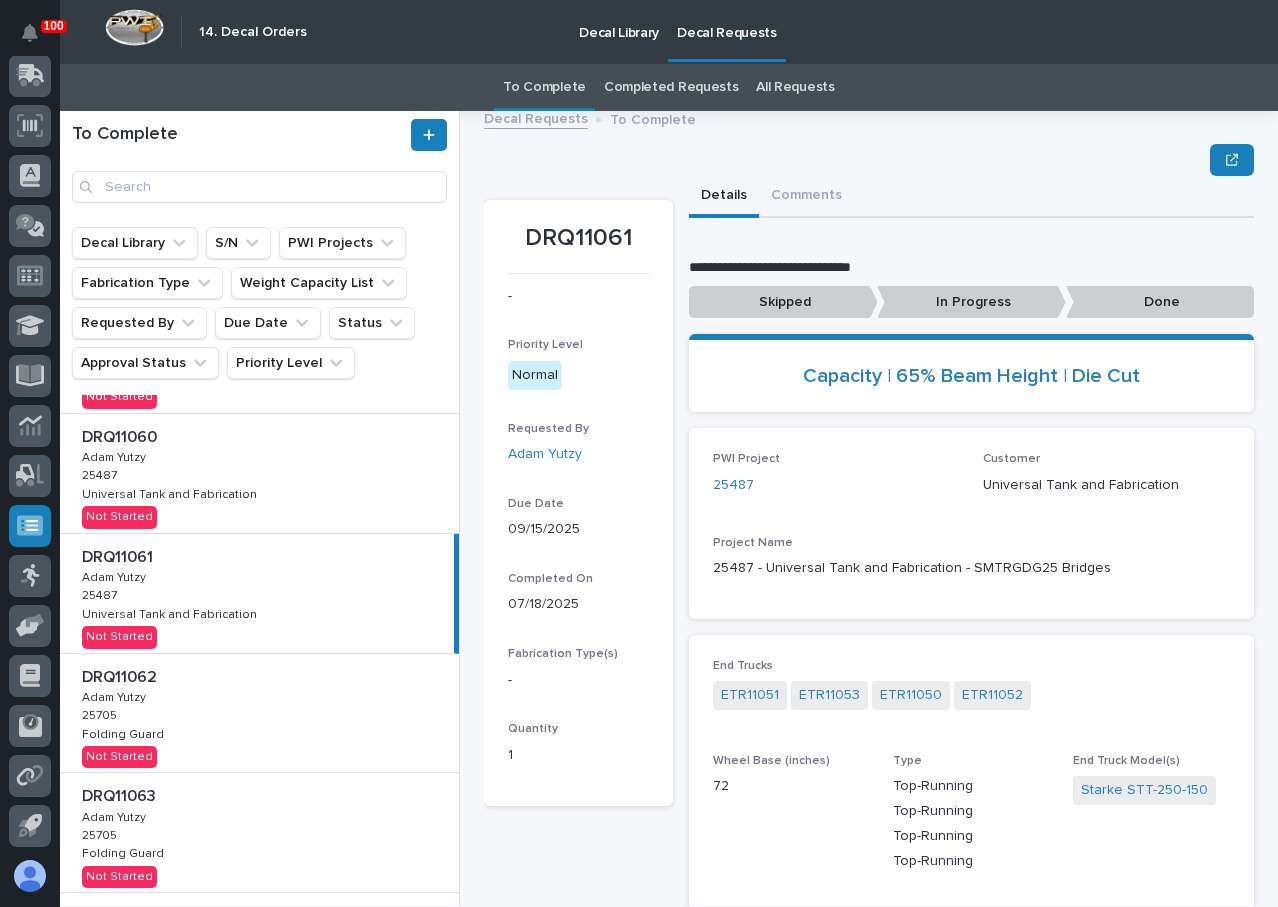 click on "DRQ11062 DRQ11062   [FIRST] [LAST] [FIRST] [LAST]   [PROJECT_ID] [PROJECT_ID]   Folding Guard Folding Guard   Not Started" at bounding box center [259, 713] 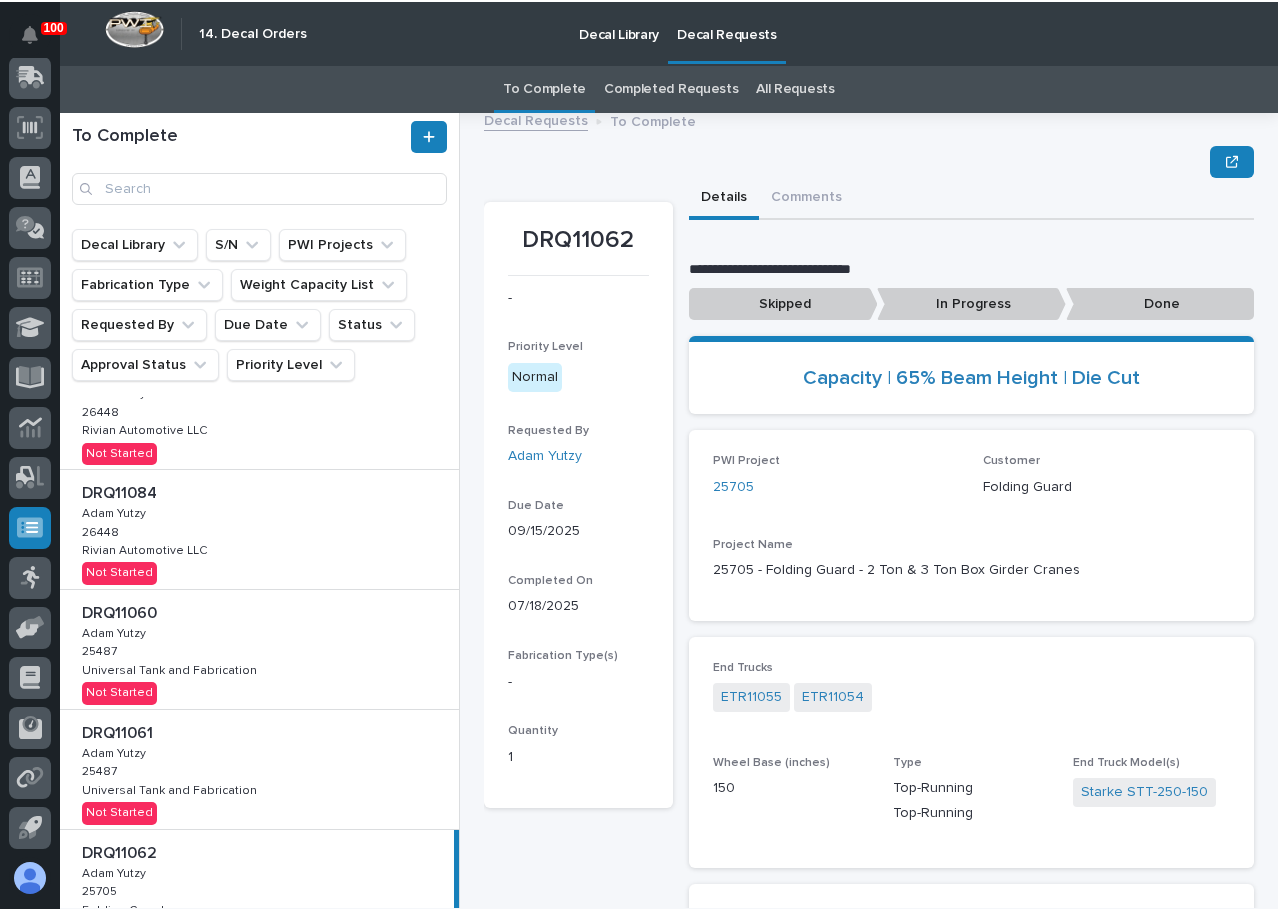 scroll, scrollTop: 0, scrollLeft: 0, axis: both 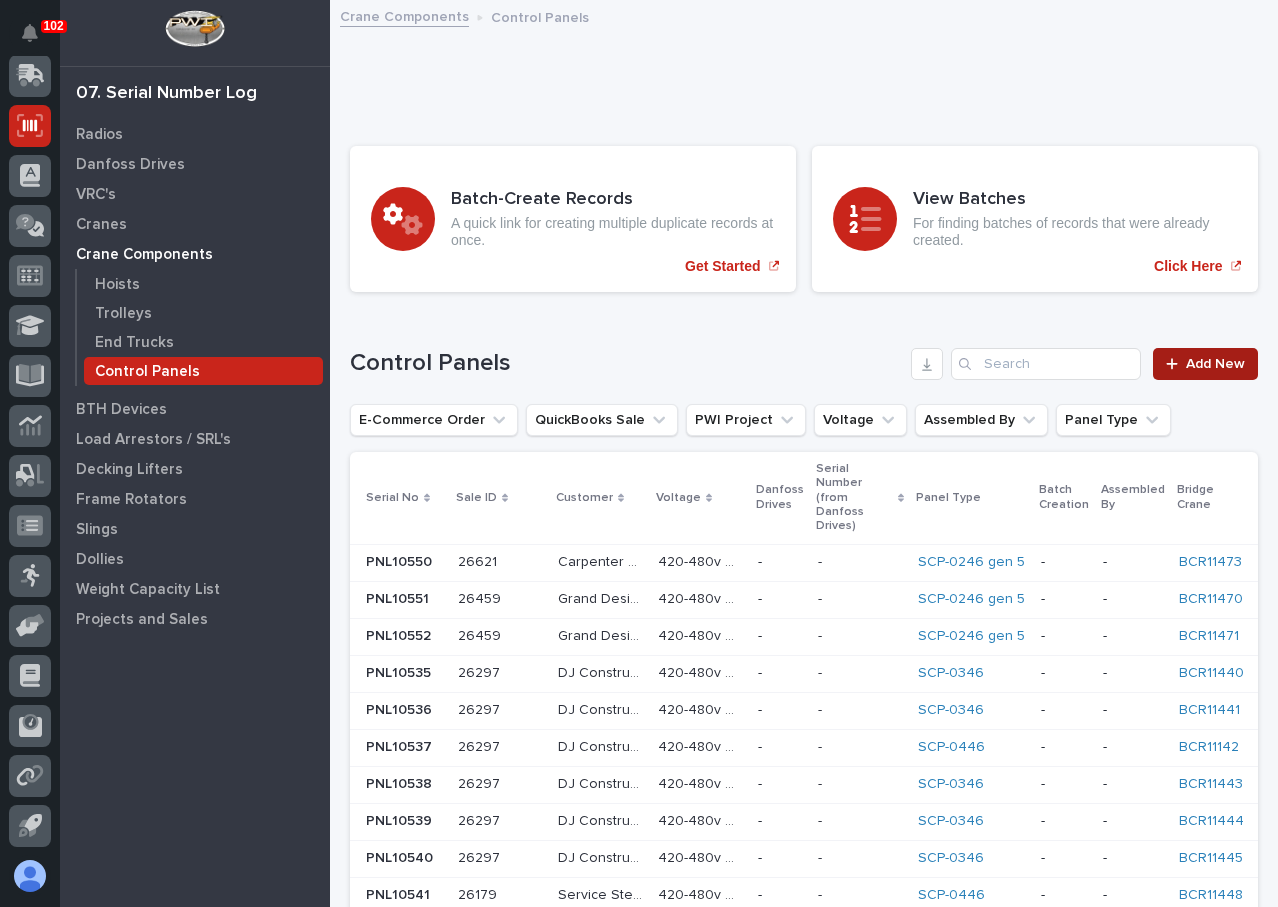 click on "Add New" at bounding box center (1215, 364) 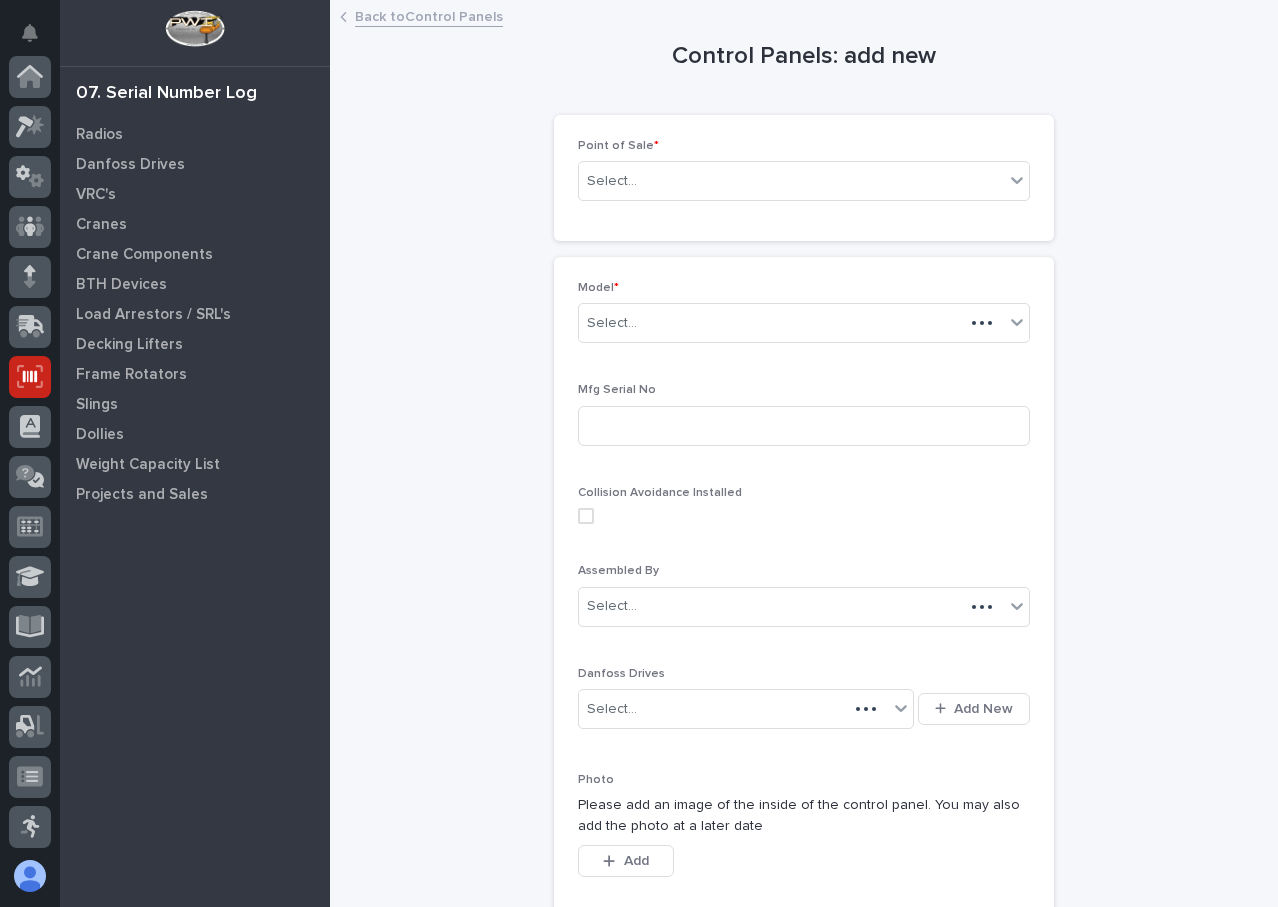 scroll, scrollTop: 251, scrollLeft: 0, axis: vertical 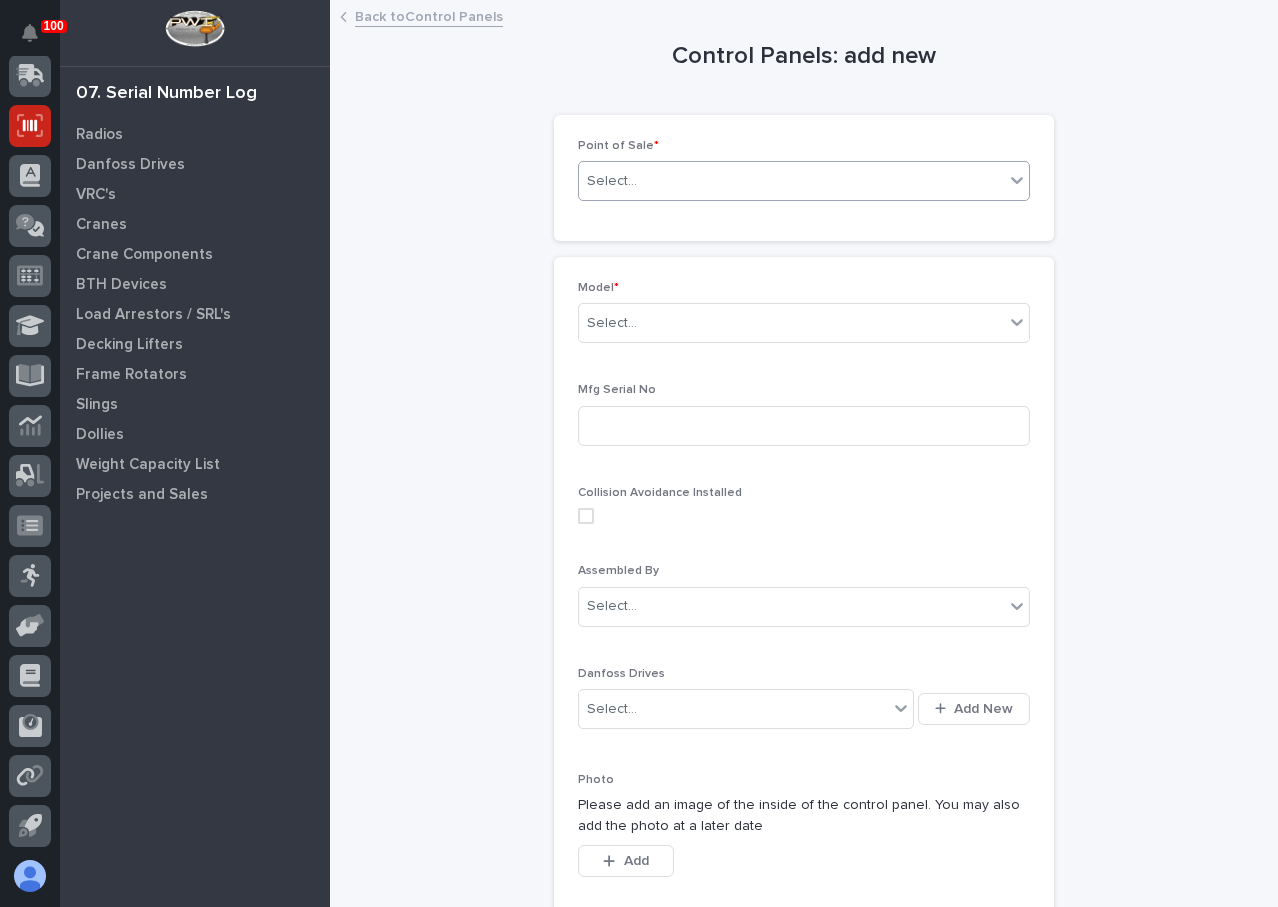 click on "Select..." at bounding box center [791, 181] 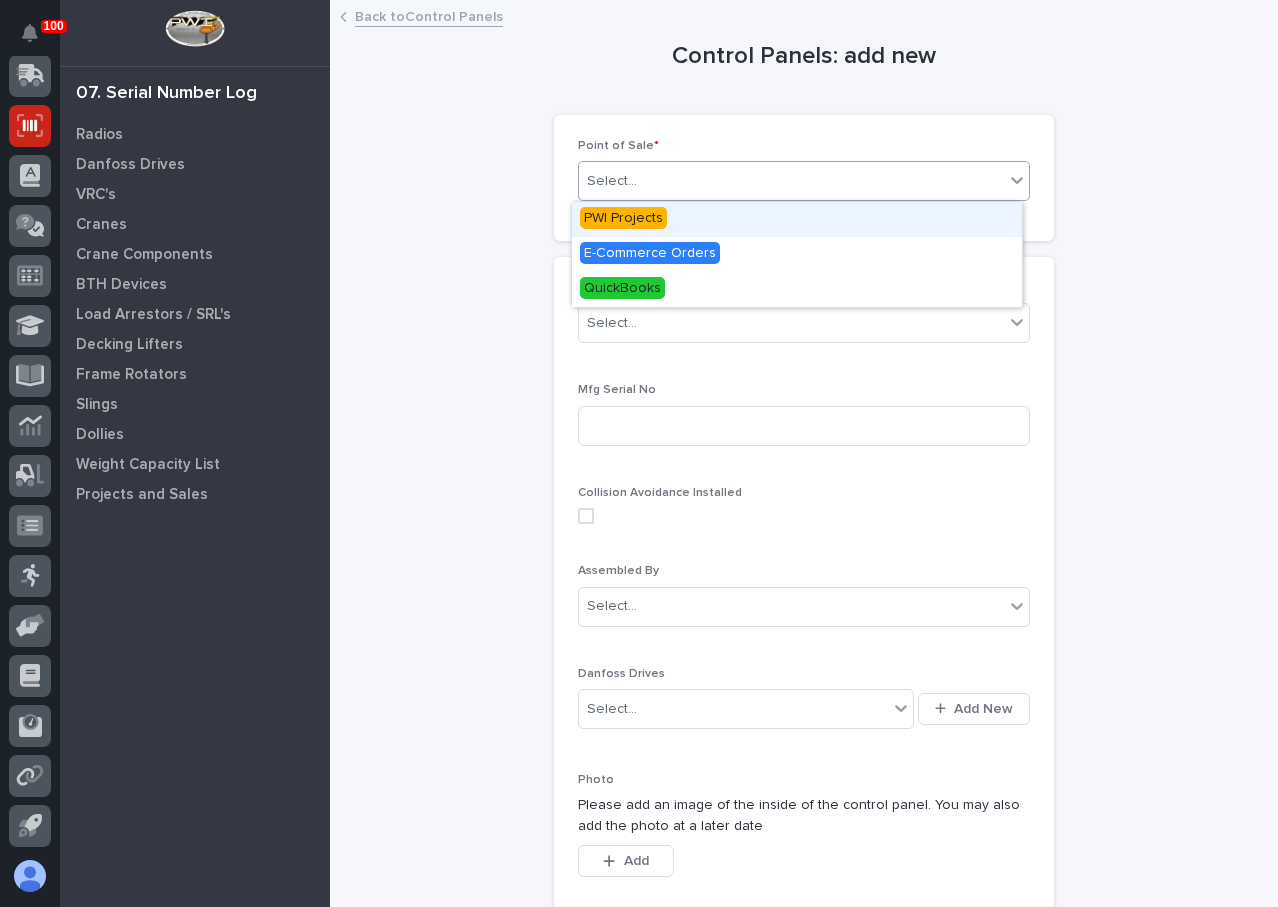 click on "PWI Projects" at bounding box center (797, 219) 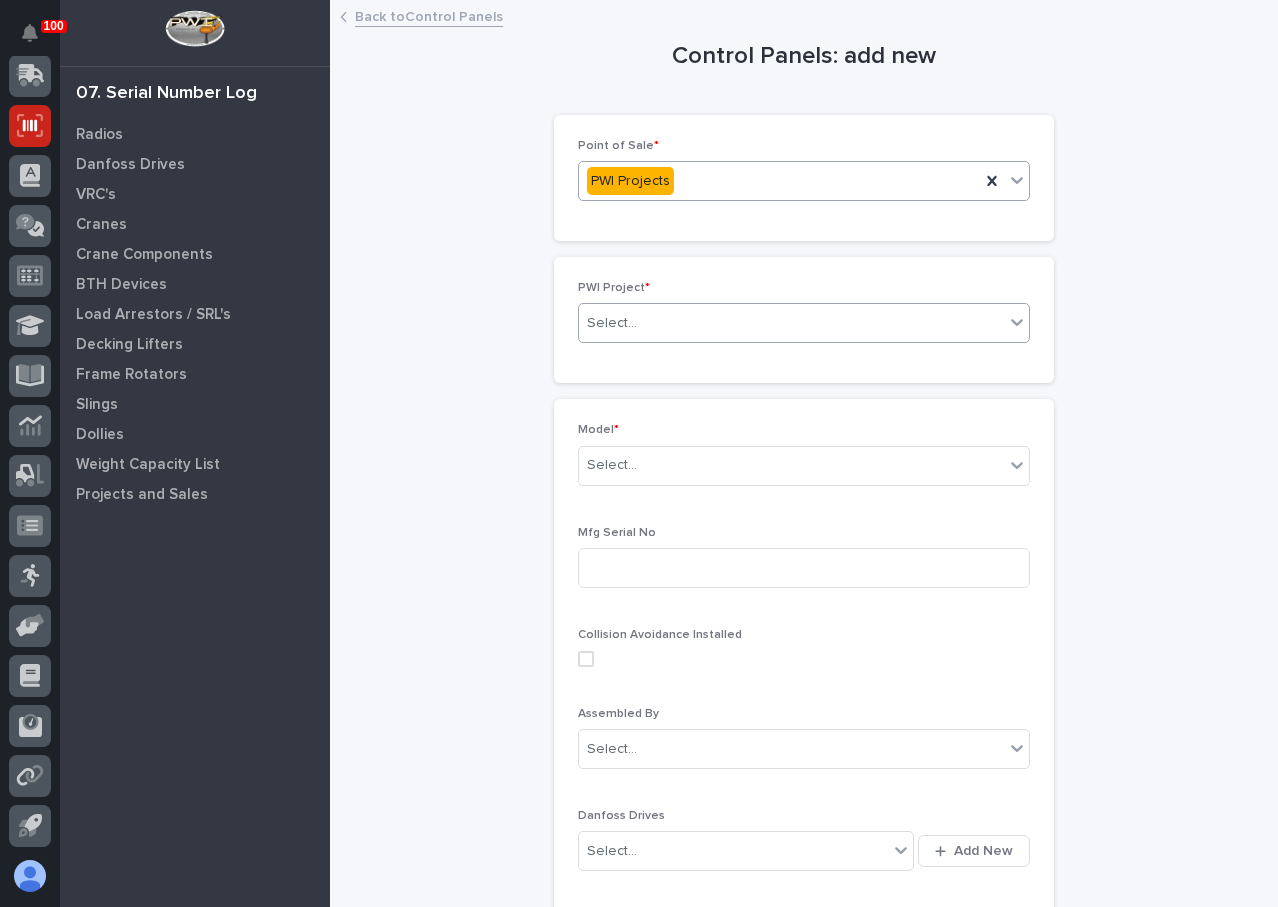 click on "Select..." at bounding box center (612, 323) 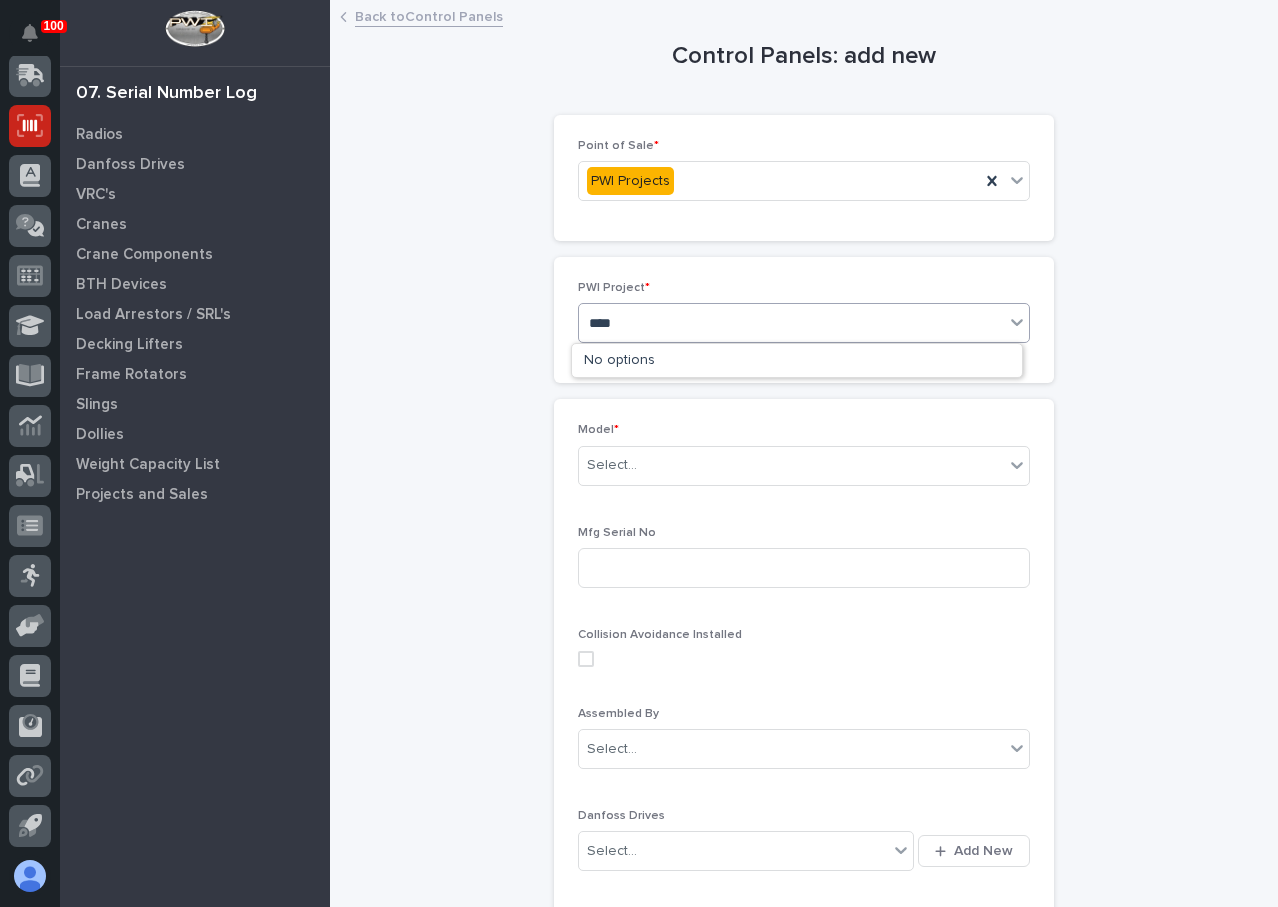 type on "*****" 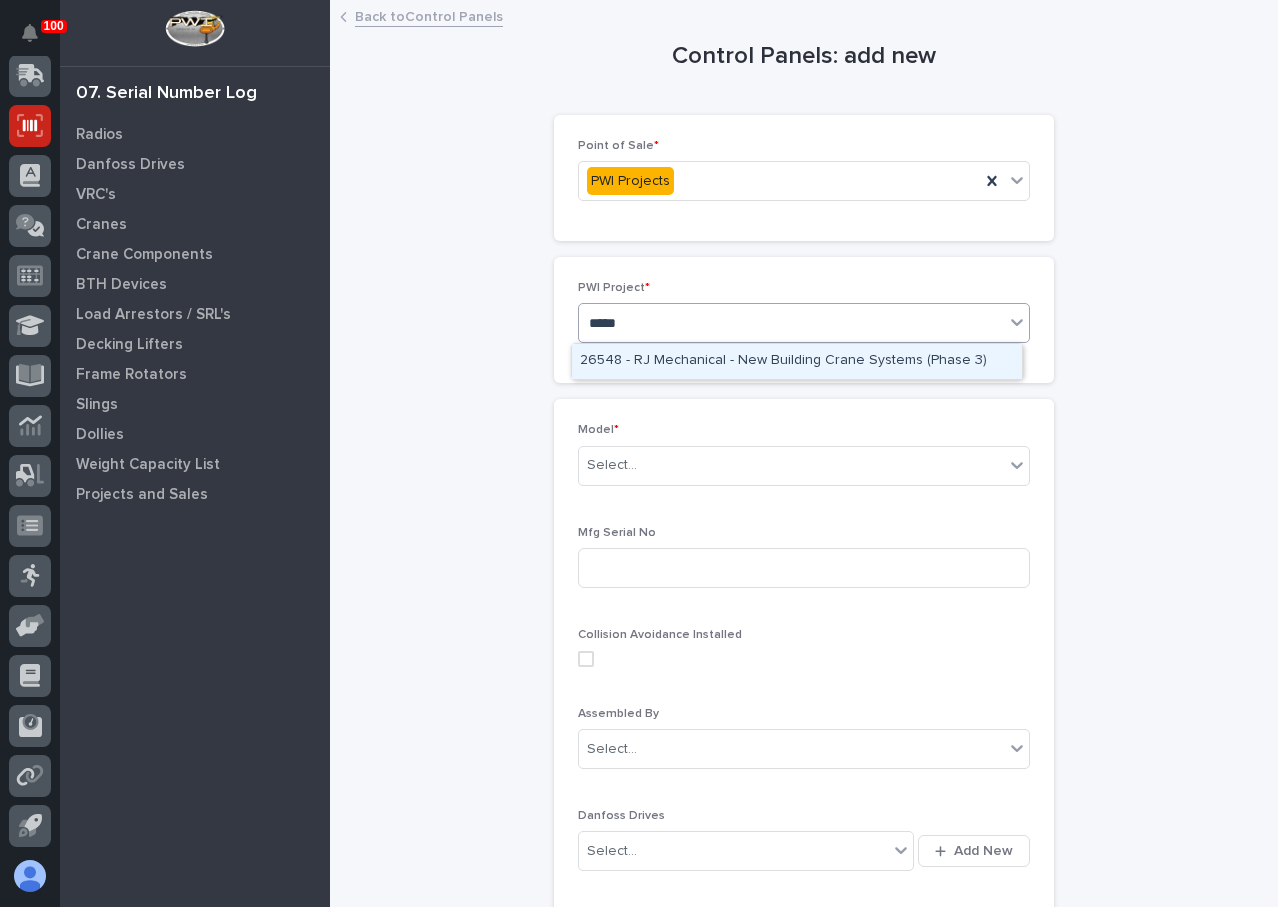 click on "26548 - RJ Mechanical - New Building Crane Systems (Phase 3)" at bounding box center (797, 361) 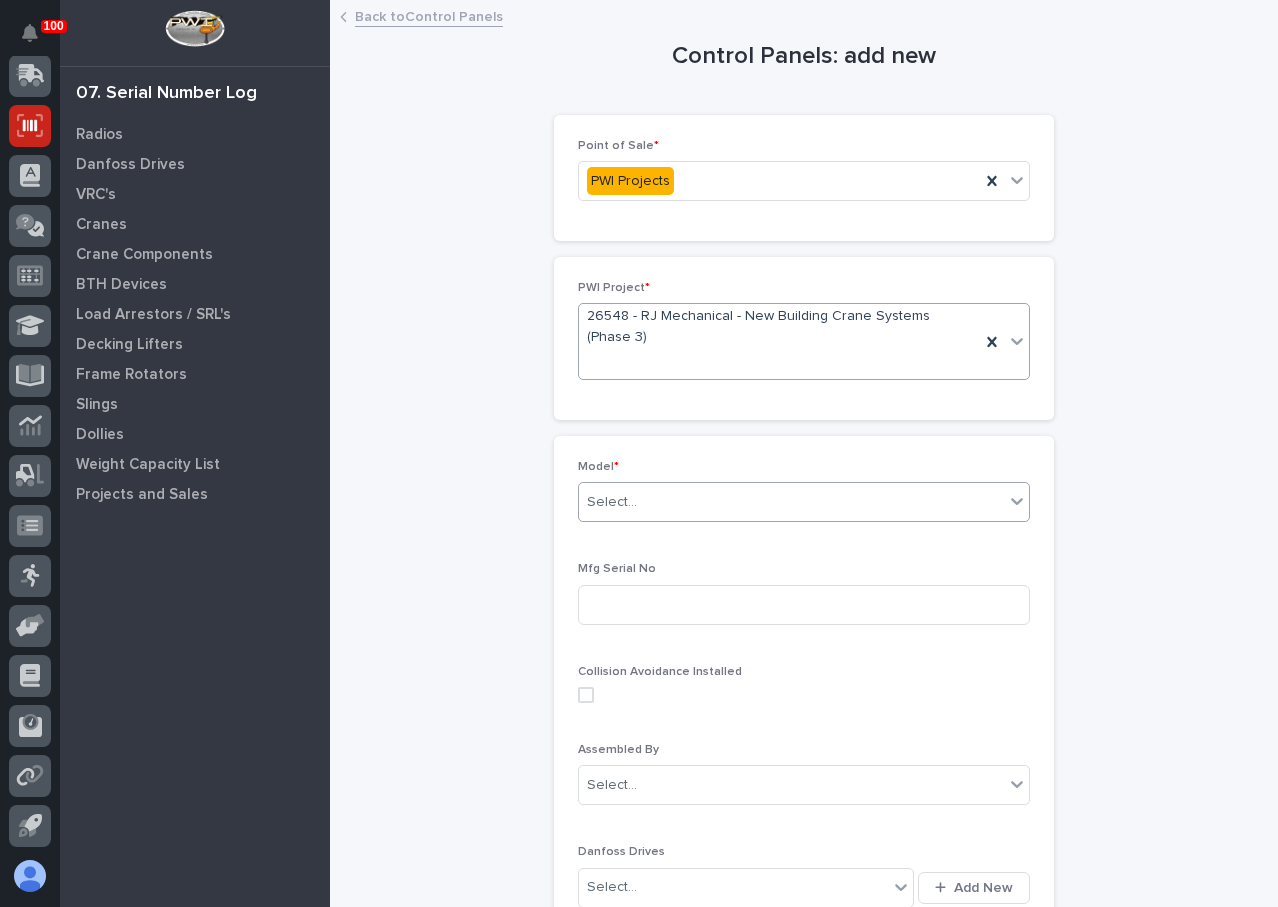 click on "Select..." at bounding box center (791, 502) 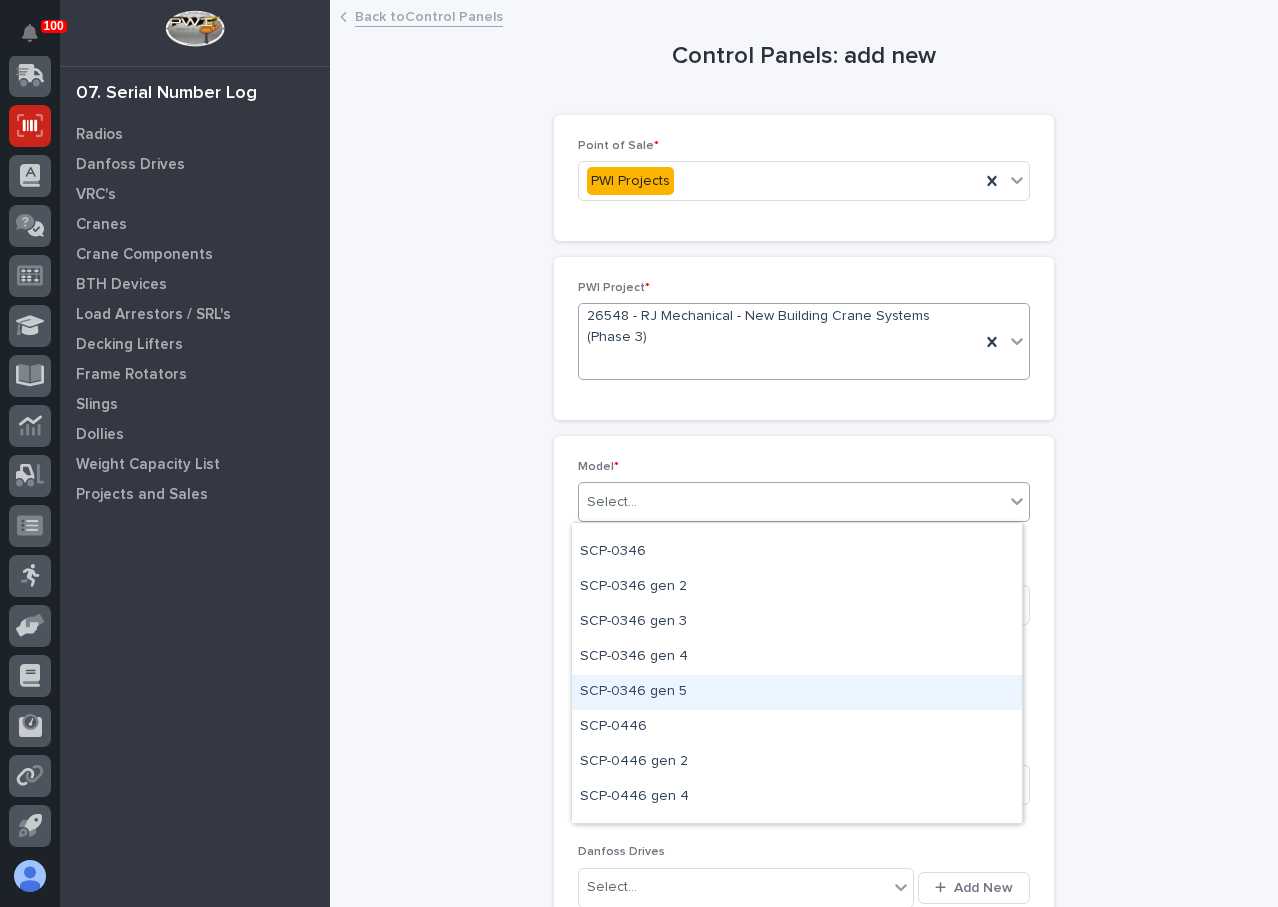 scroll, scrollTop: 400, scrollLeft: 0, axis: vertical 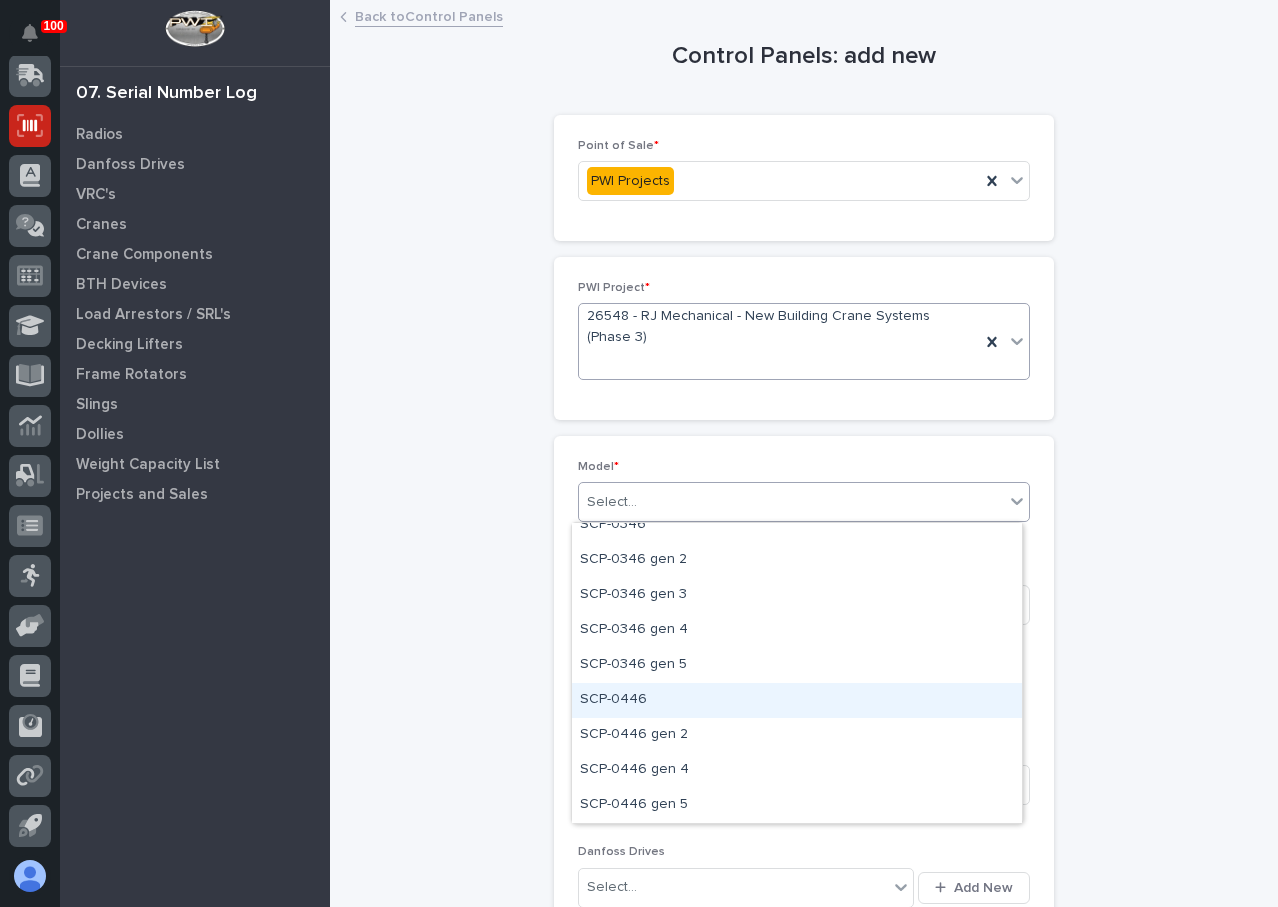 click on "SCP-0446" at bounding box center [797, 700] 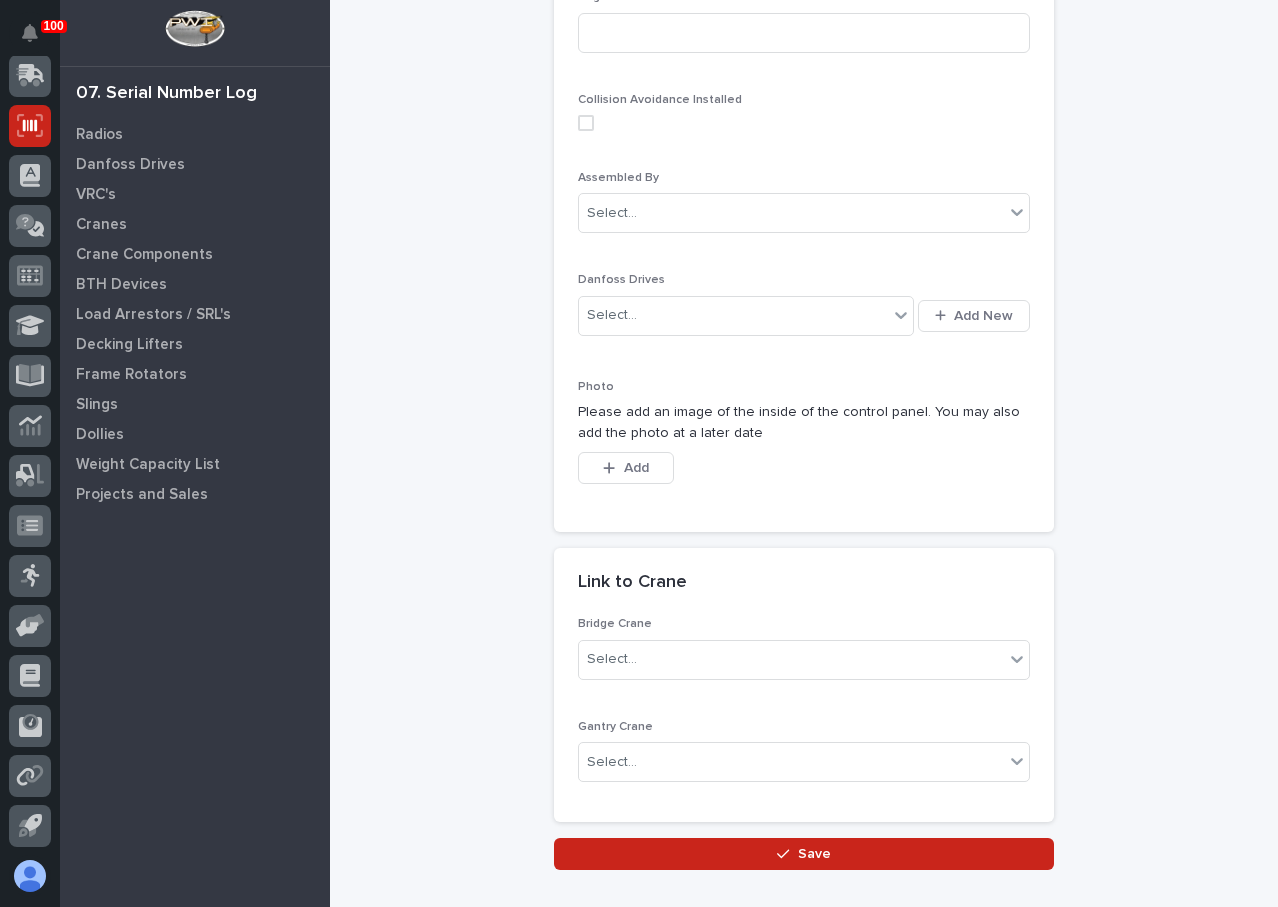 scroll, scrollTop: 600, scrollLeft: 0, axis: vertical 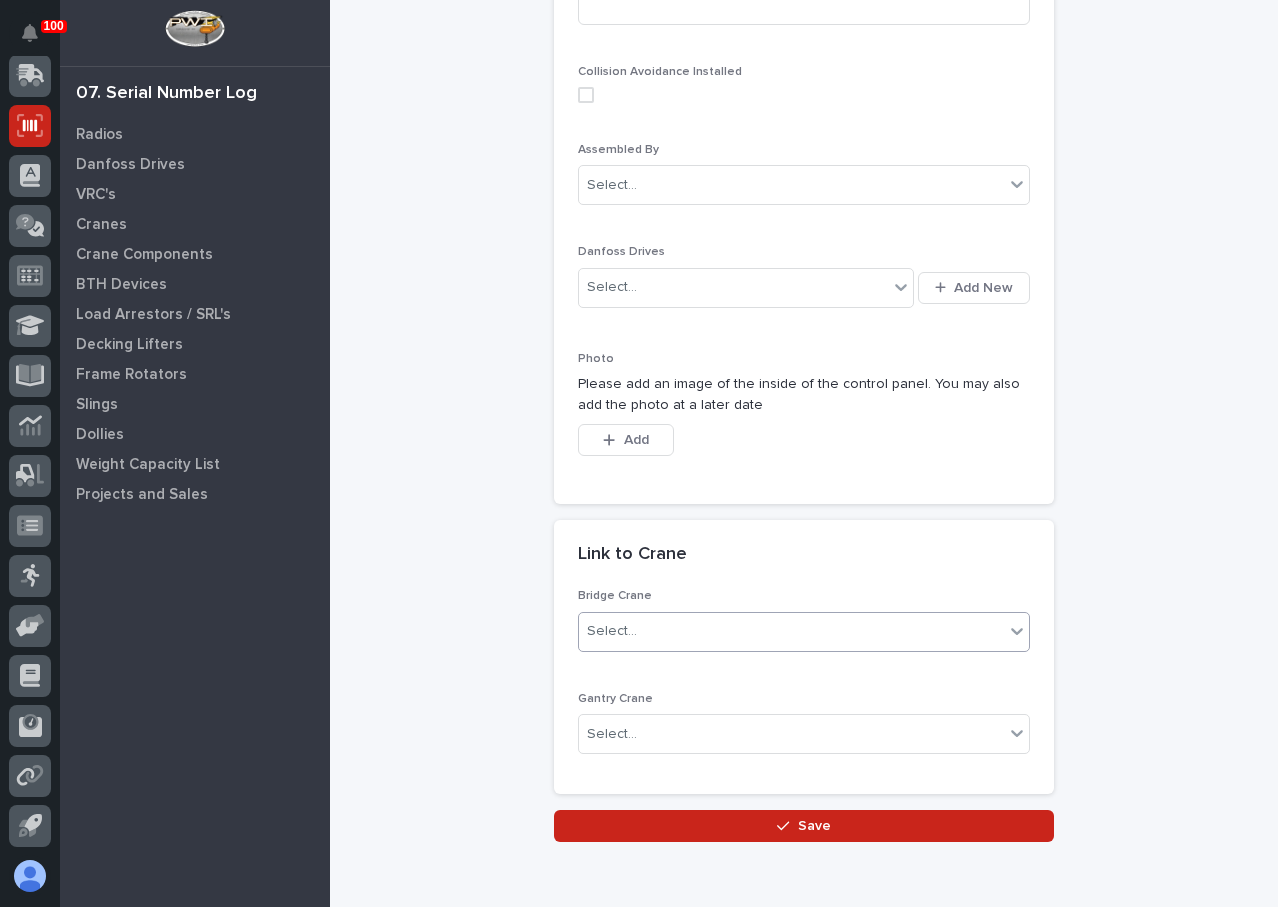 drag, startPoint x: 644, startPoint y: 628, endPoint x: 715, endPoint y: 650, distance: 74.330345 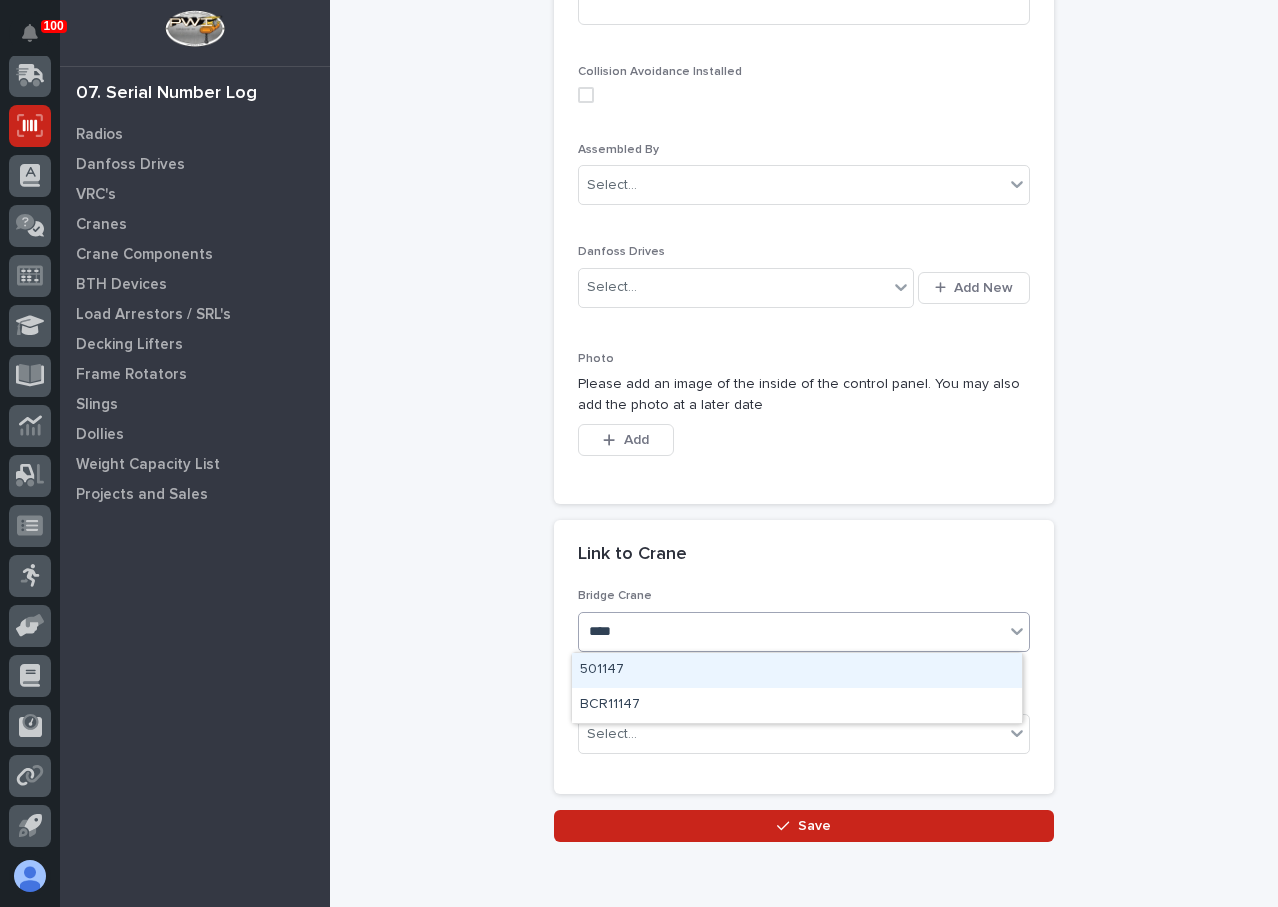 type on "*****" 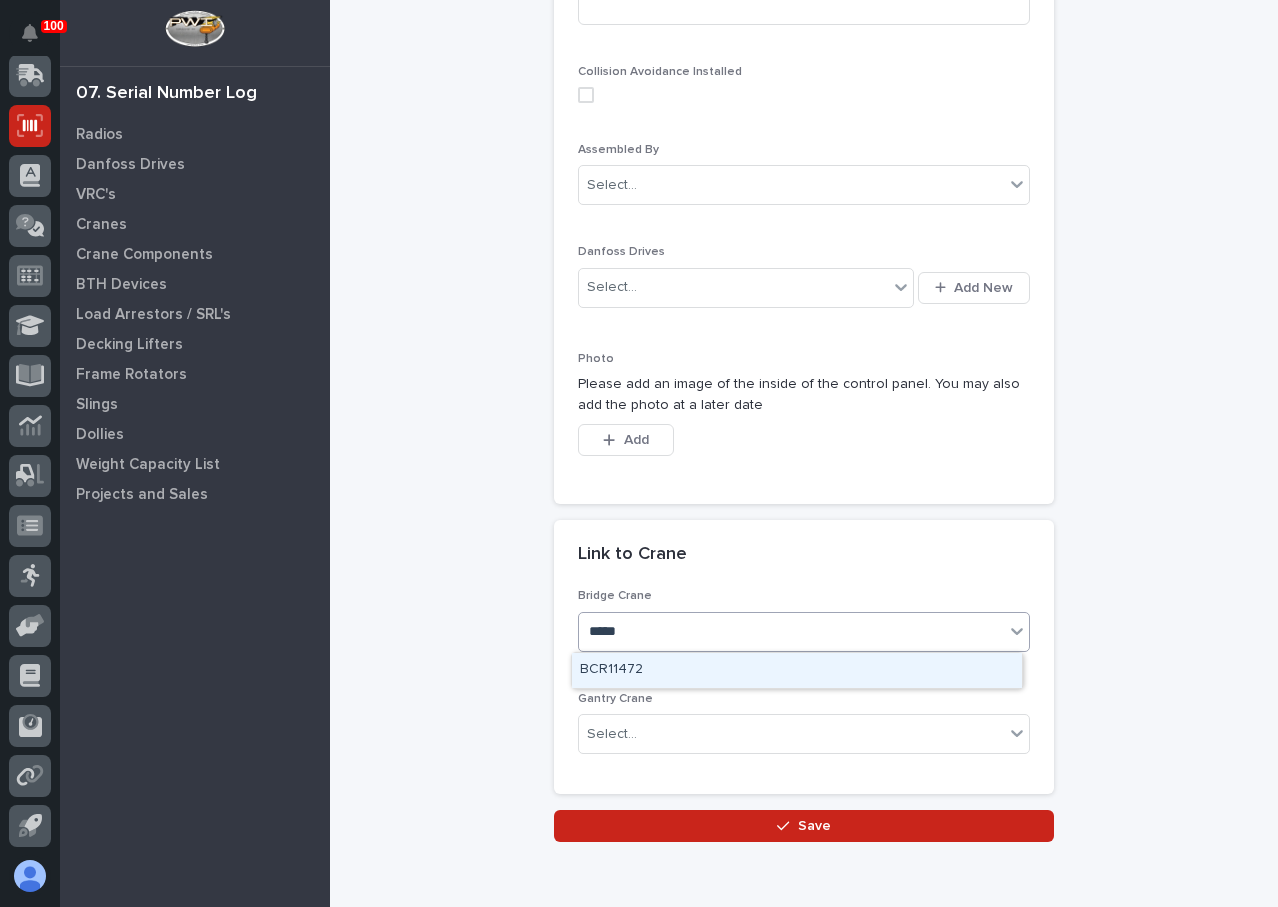 click on "BCR11472" at bounding box center [797, 670] 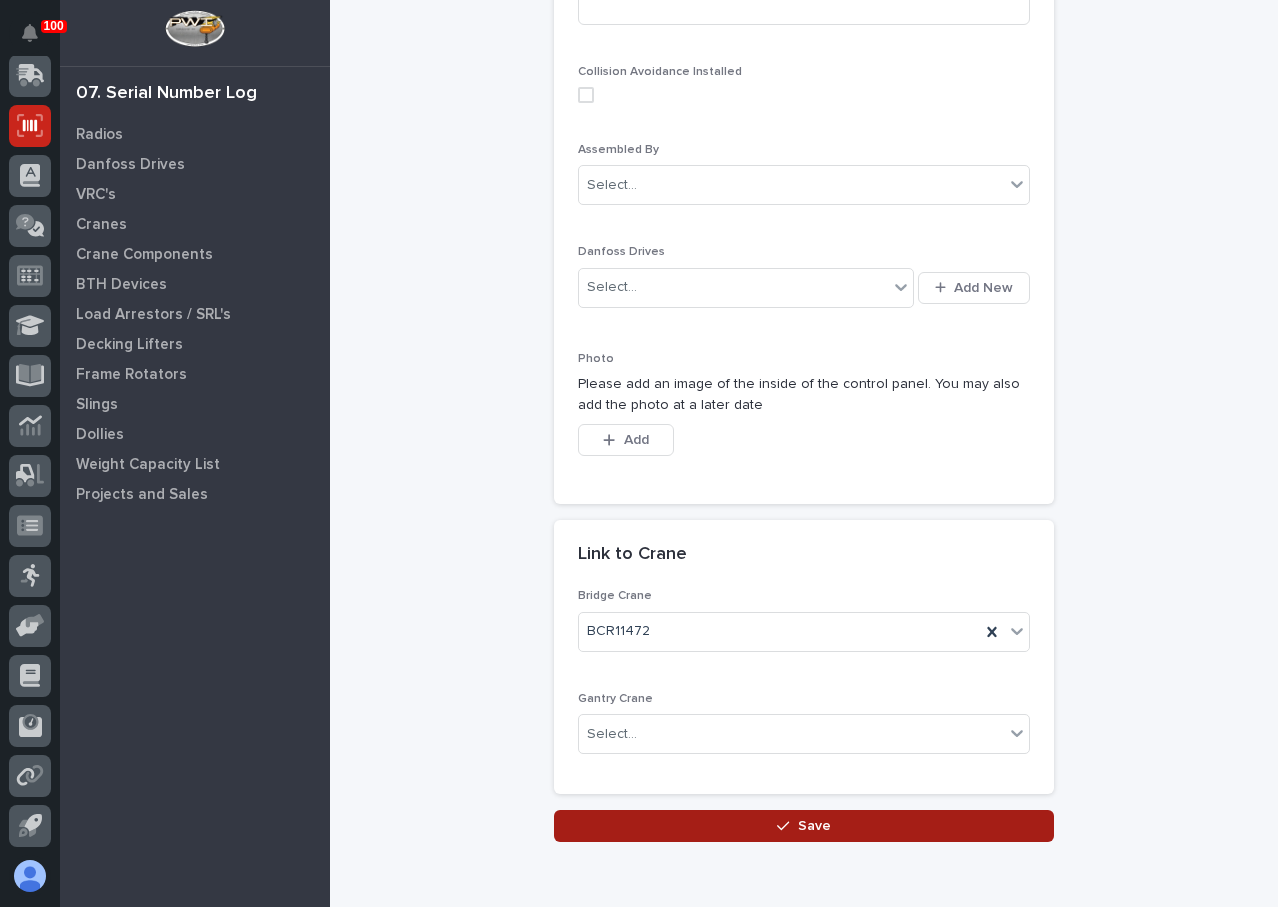 drag, startPoint x: 764, startPoint y: 820, endPoint x: 798, endPoint y: 825, distance: 34.36568 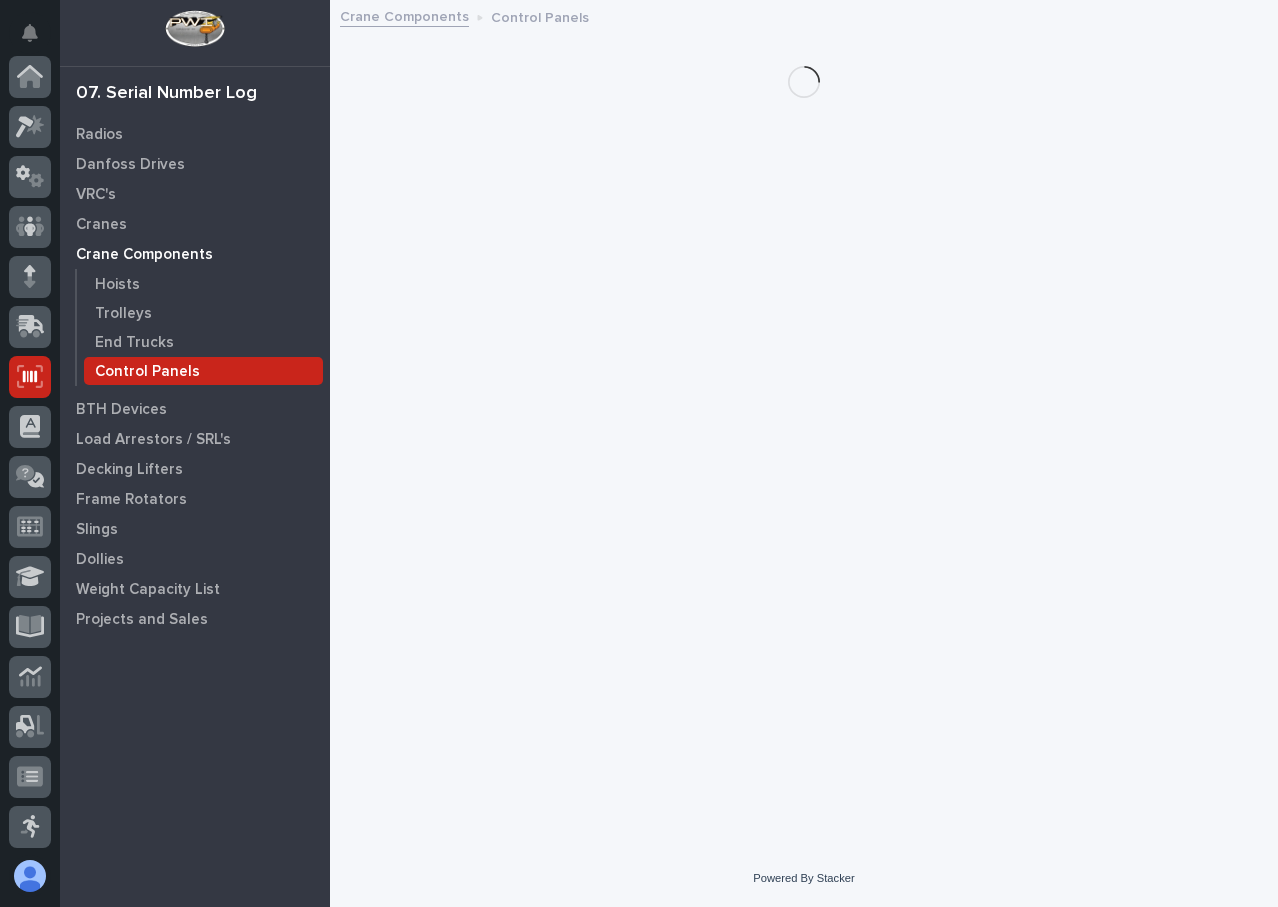 scroll, scrollTop: 251, scrollLeft: 0, axis: vertical 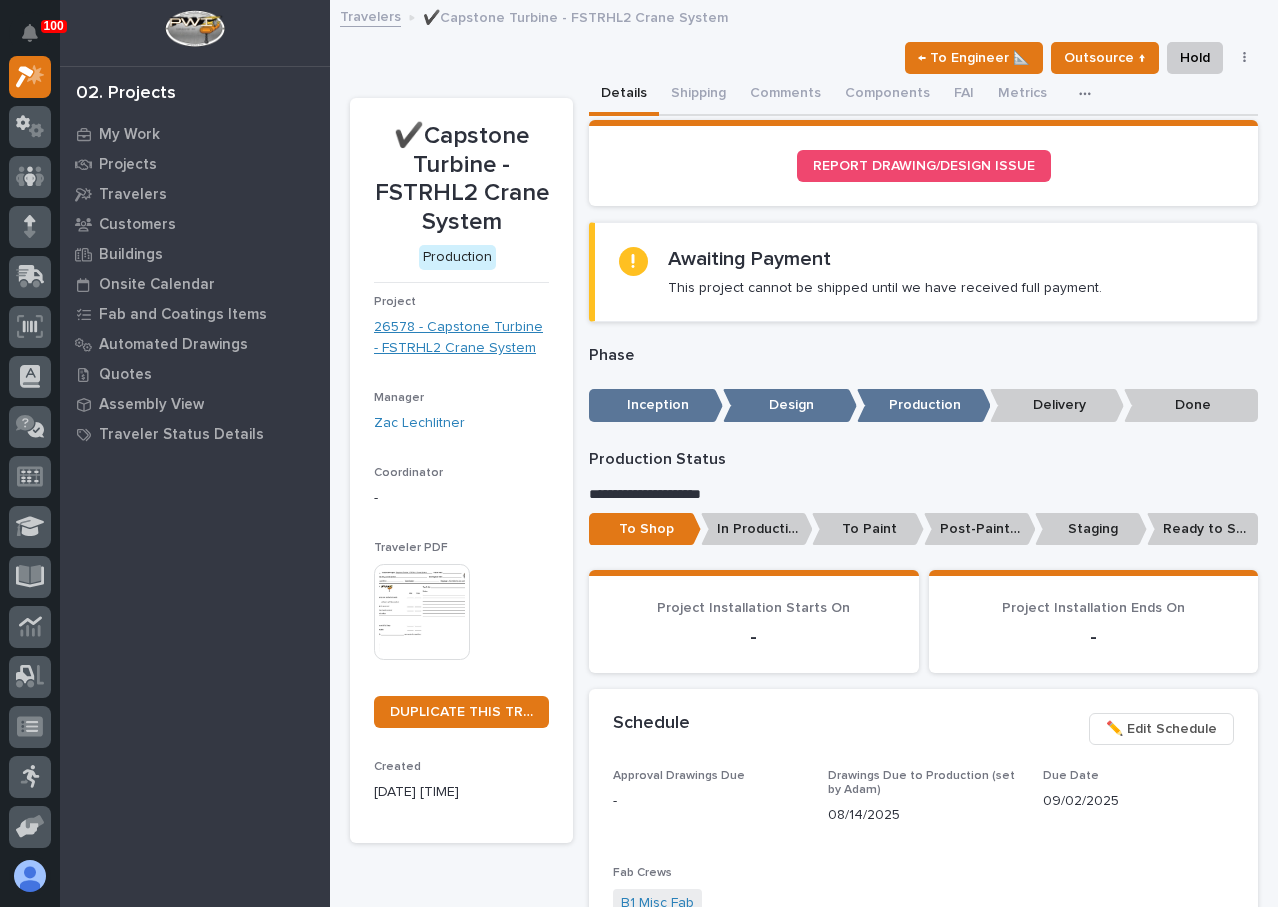 click on "26578 - Capstone Turbine - FSTRHL2 Crane System" at bounding box center (461, 338) 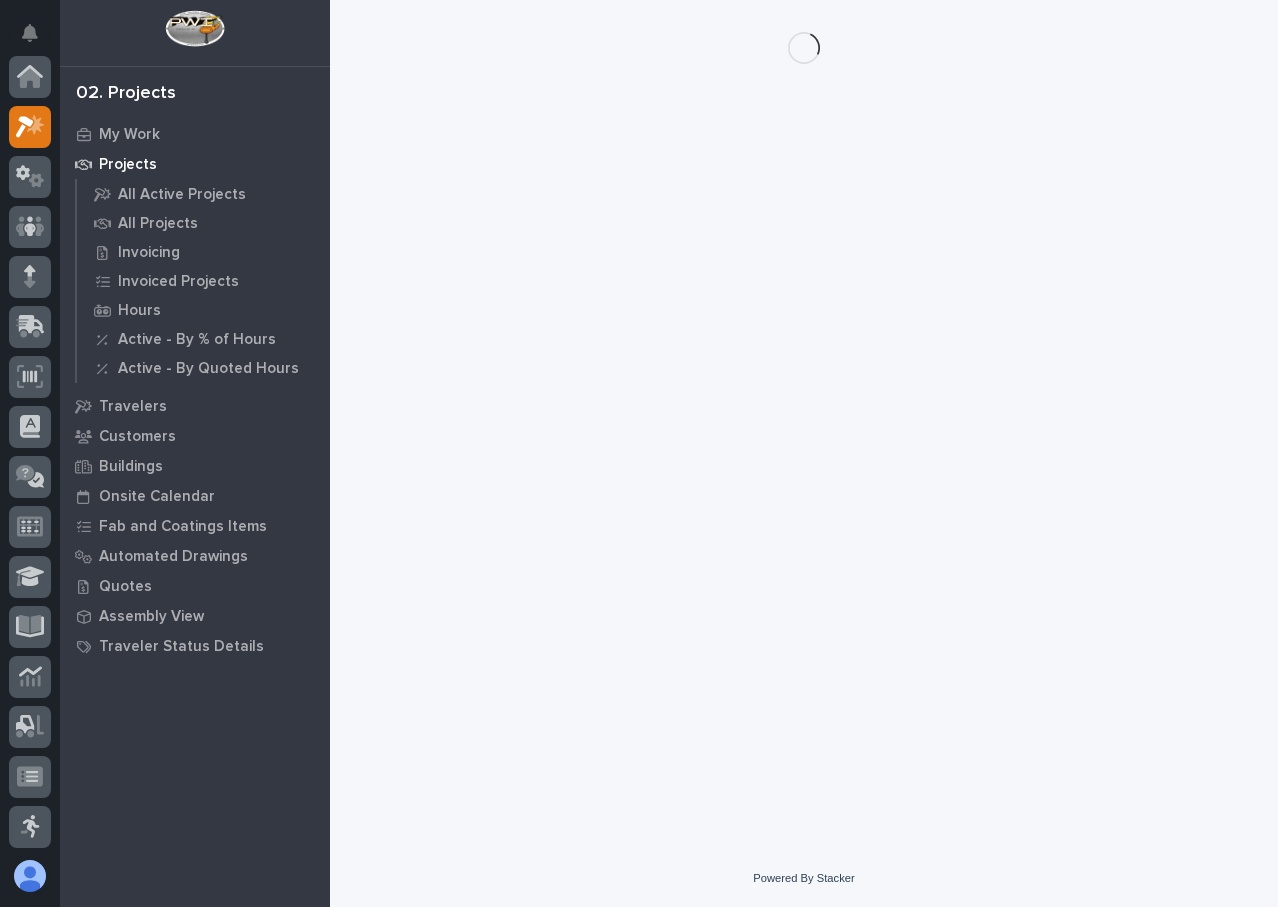 scroll, scrollTop: 50, scrollLeft: 0, axis: vertical 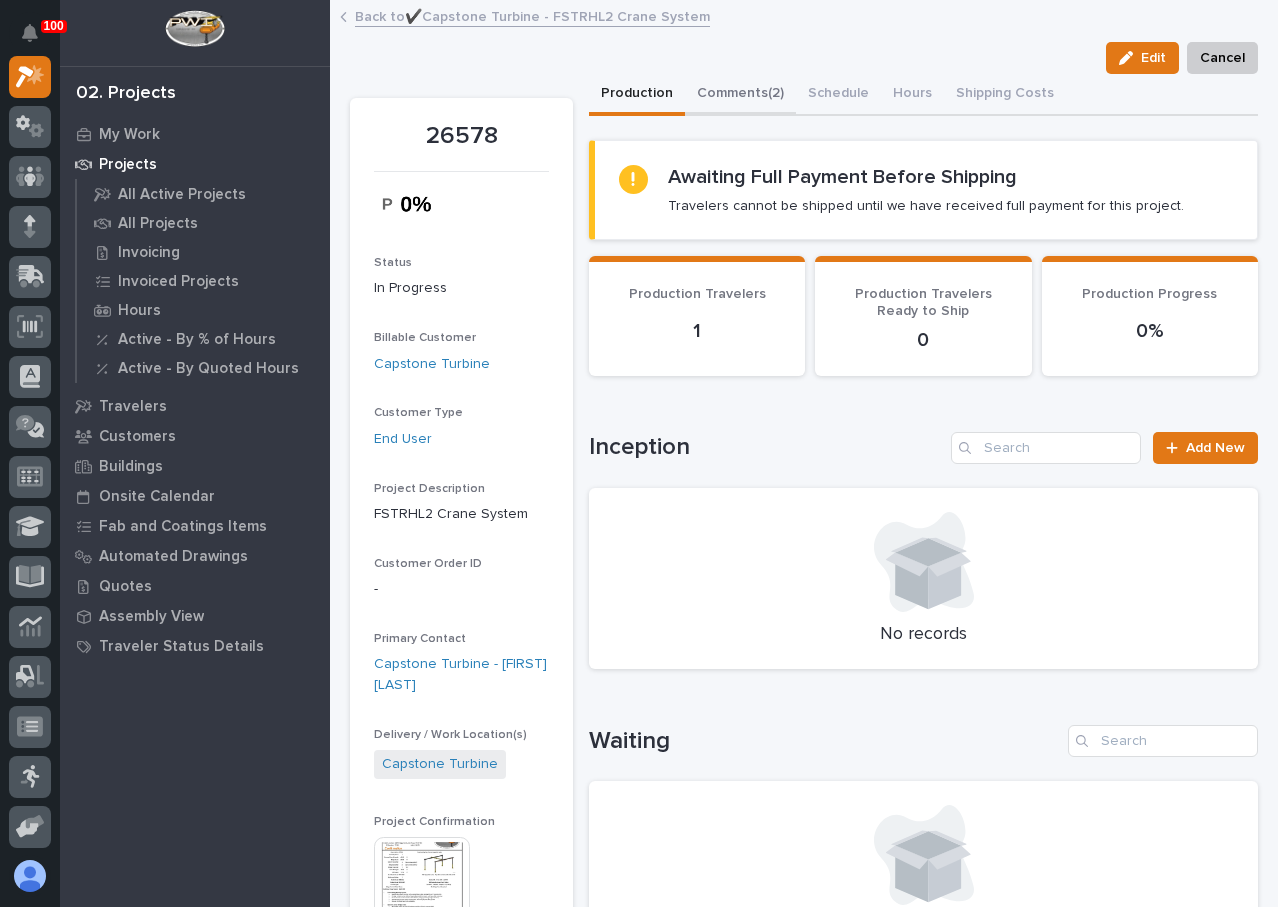 click on "Comments  (2)" at bounding box center [740, 95] 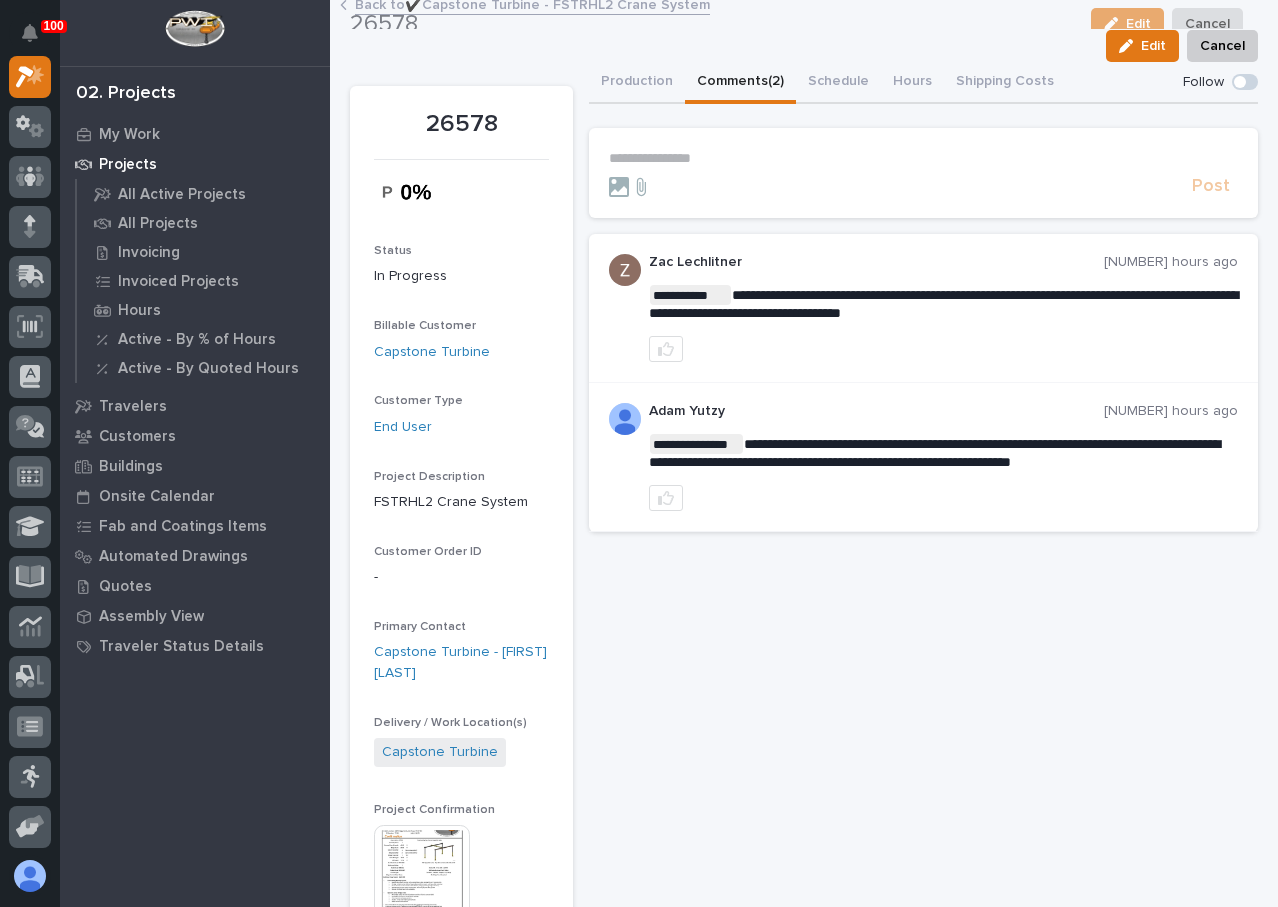 scroll, scrollTop: 0, scrollLeft: 0, axis: both 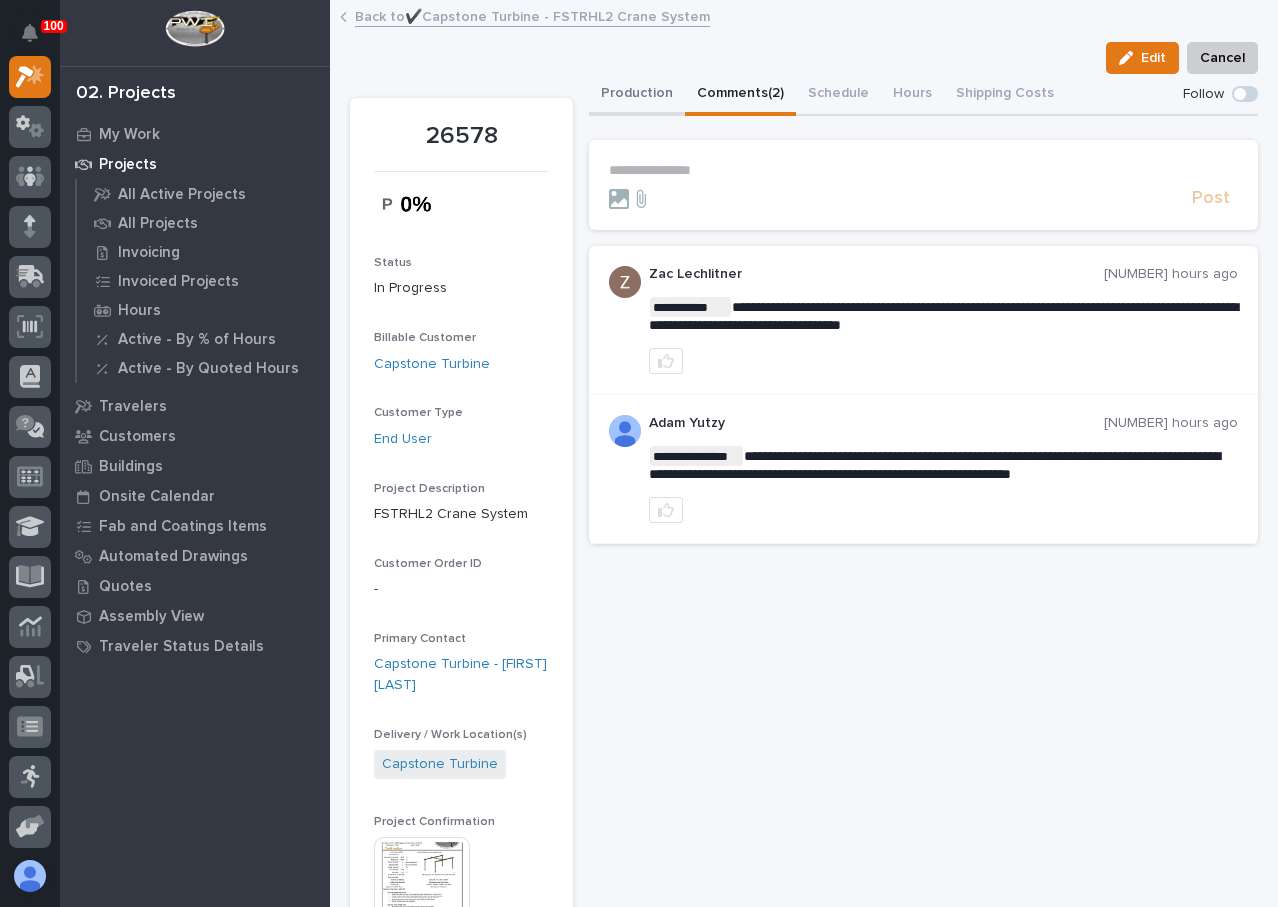 click on "Production" at bounding box center (637, 95) 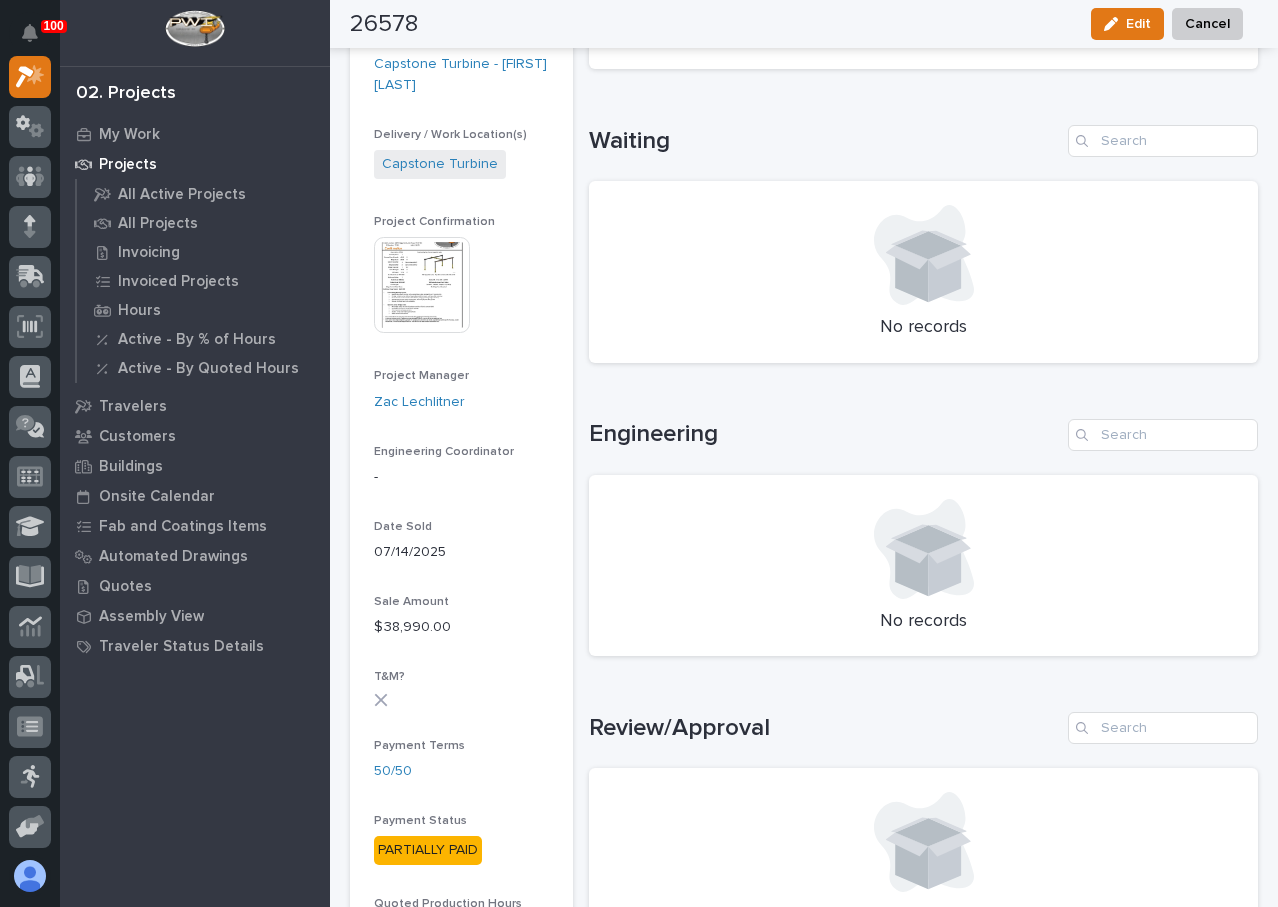 scroll, scrollTop: 0, scrollLeft: 0, axis: both 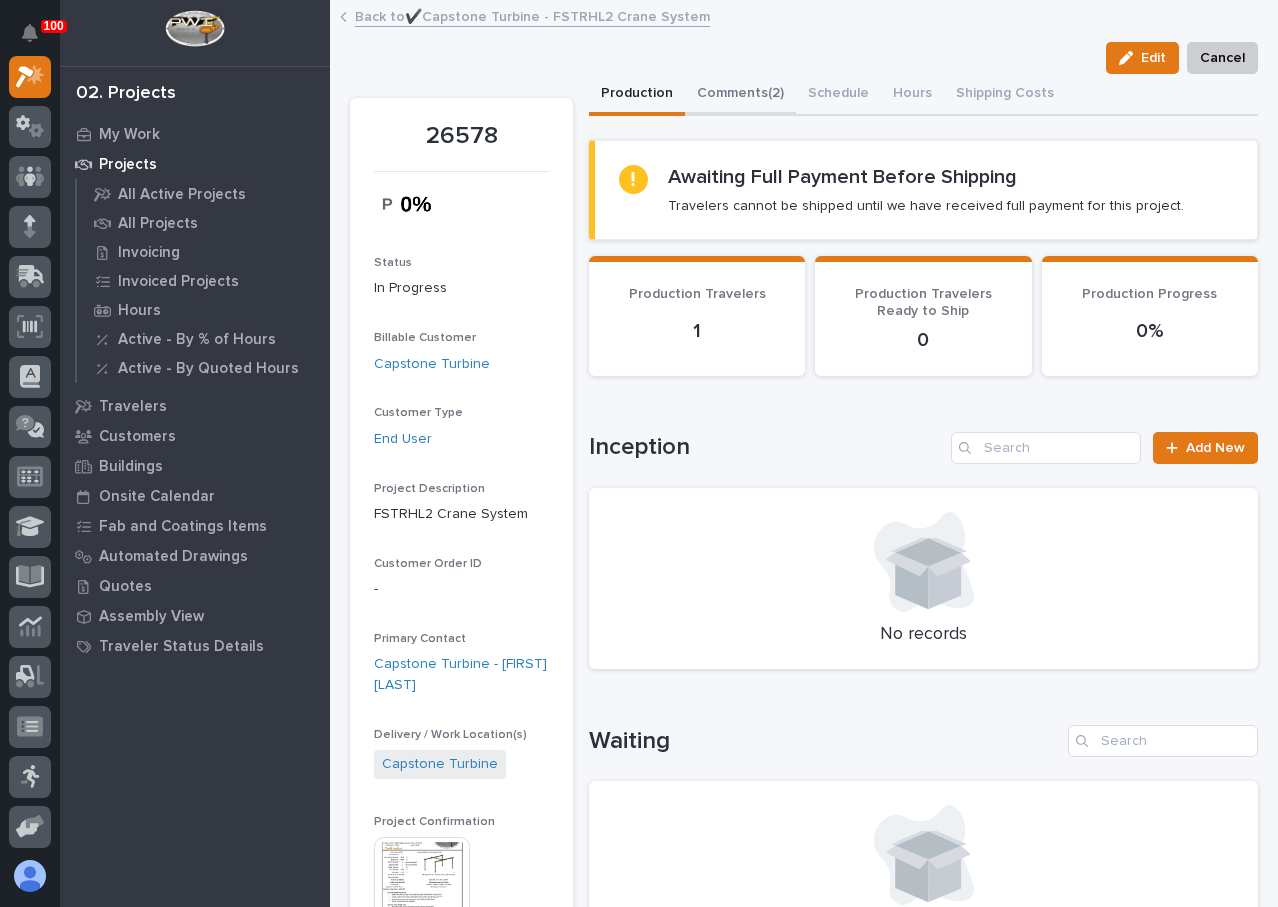 click on "Comments  (2)" at bounding box center [740, 95] 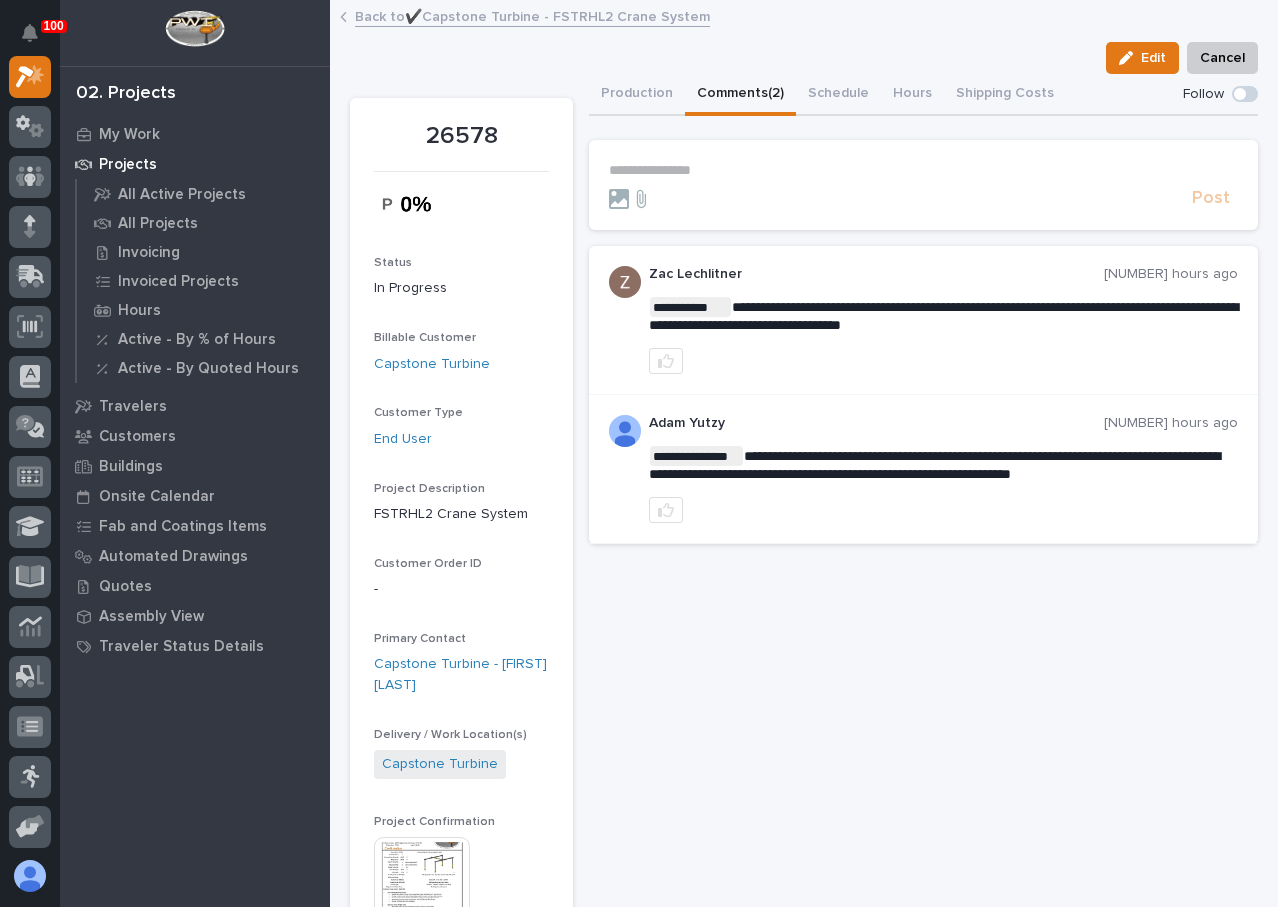 click on "**********" at bounding box center (923, 170) 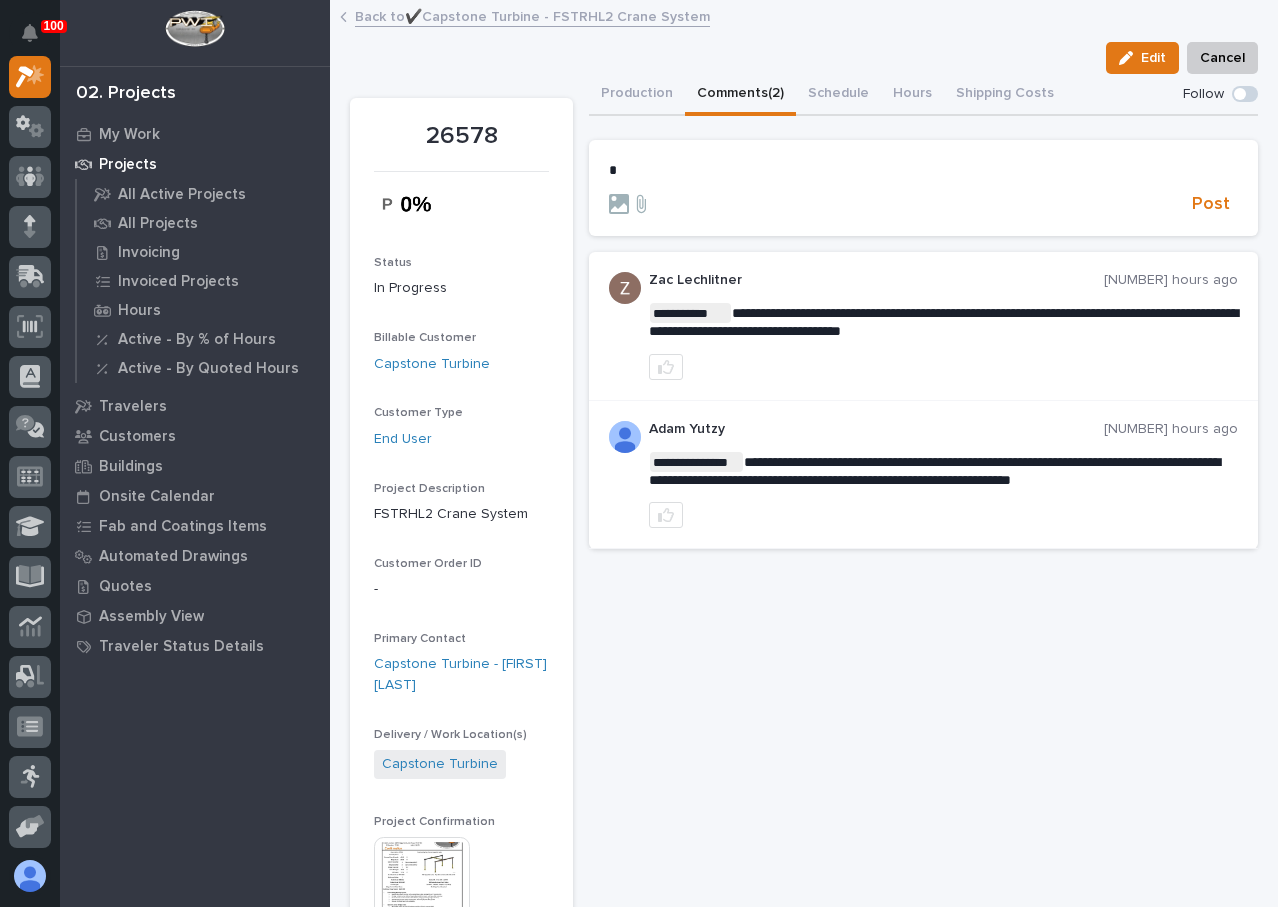 type 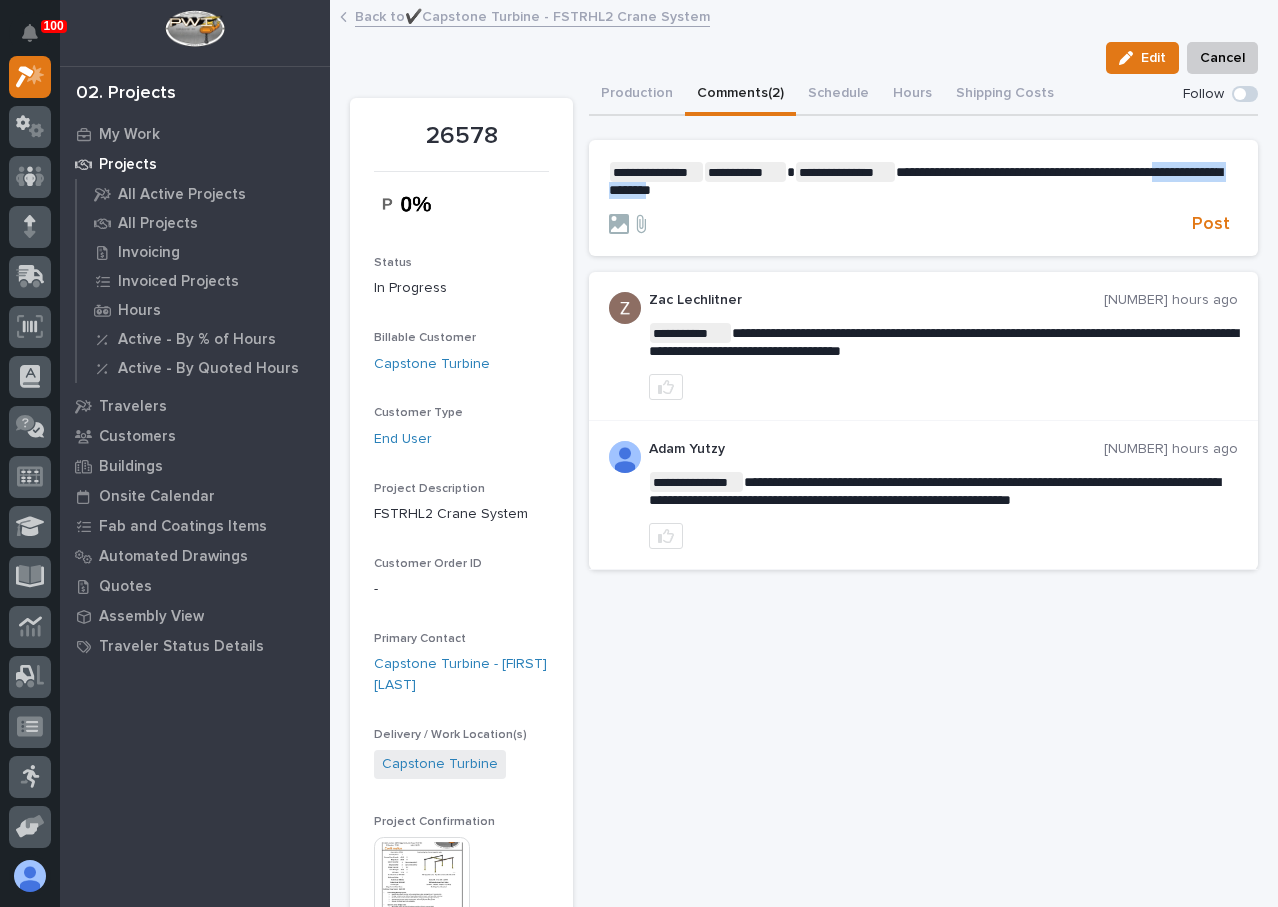 drag, startPoint x: 742, startPoint y: 190, endPoint x: 607, endPoint y: 192, distance: 135.01482 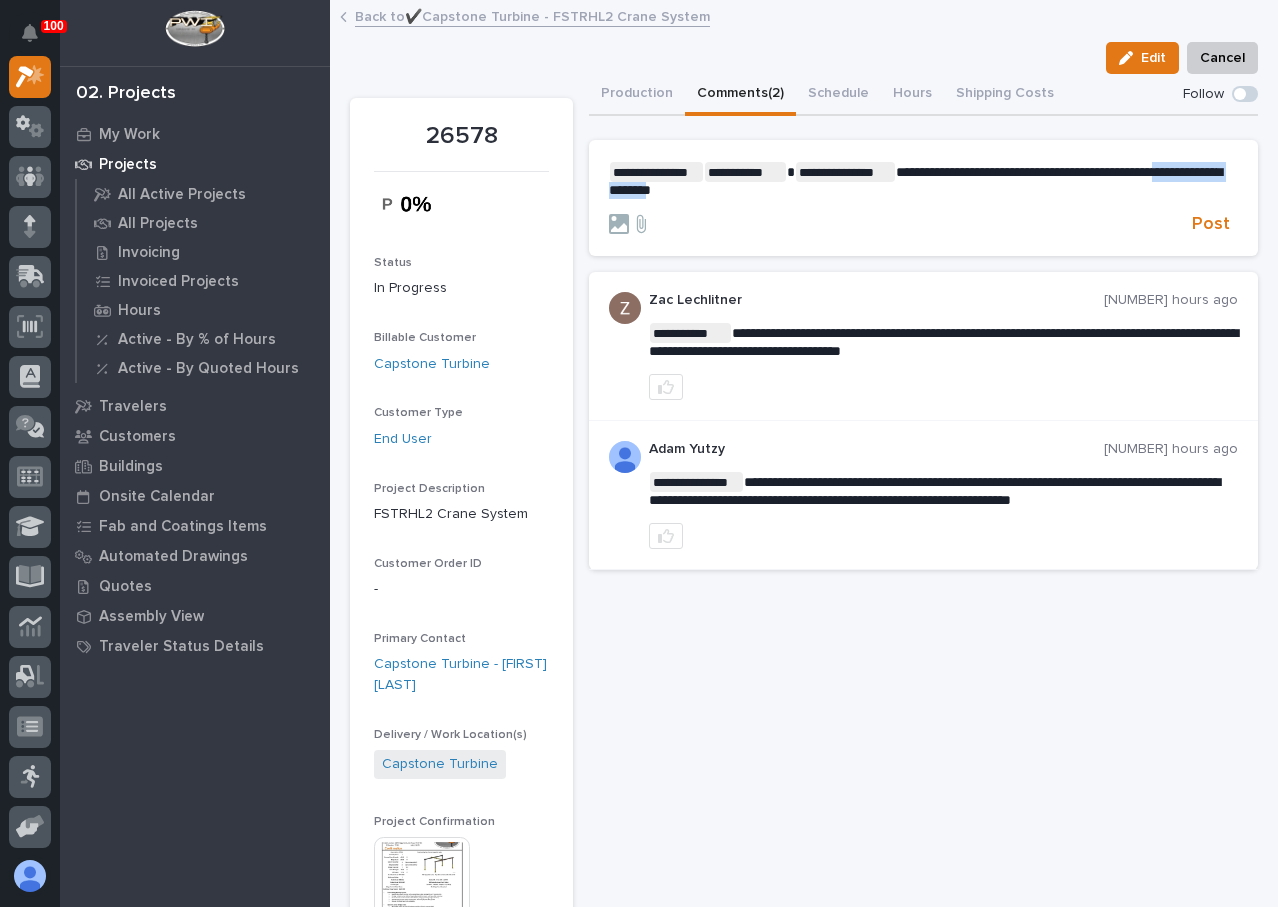 click on "**********" at bounding box center [915, 181] 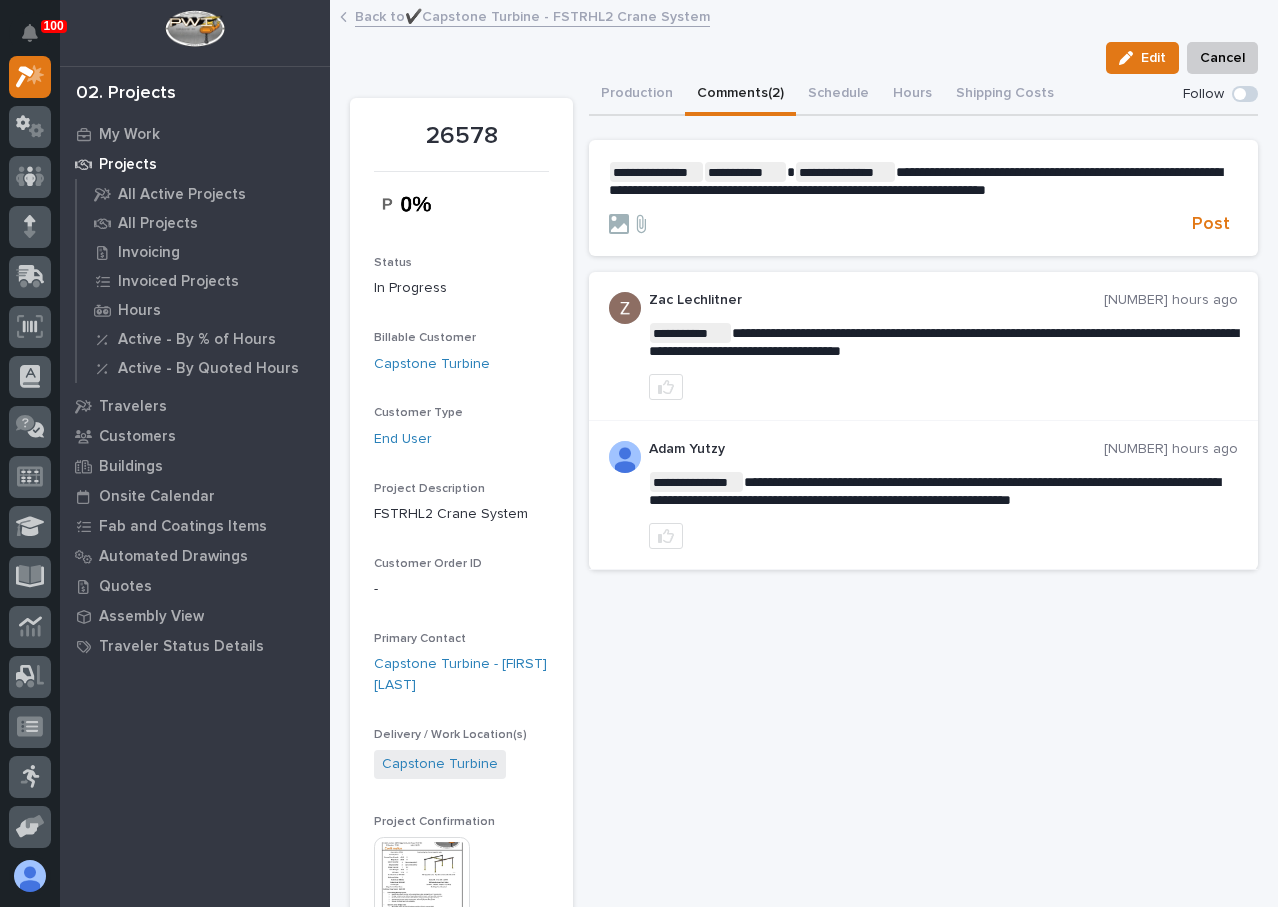 click at bounding box center (422, 885) 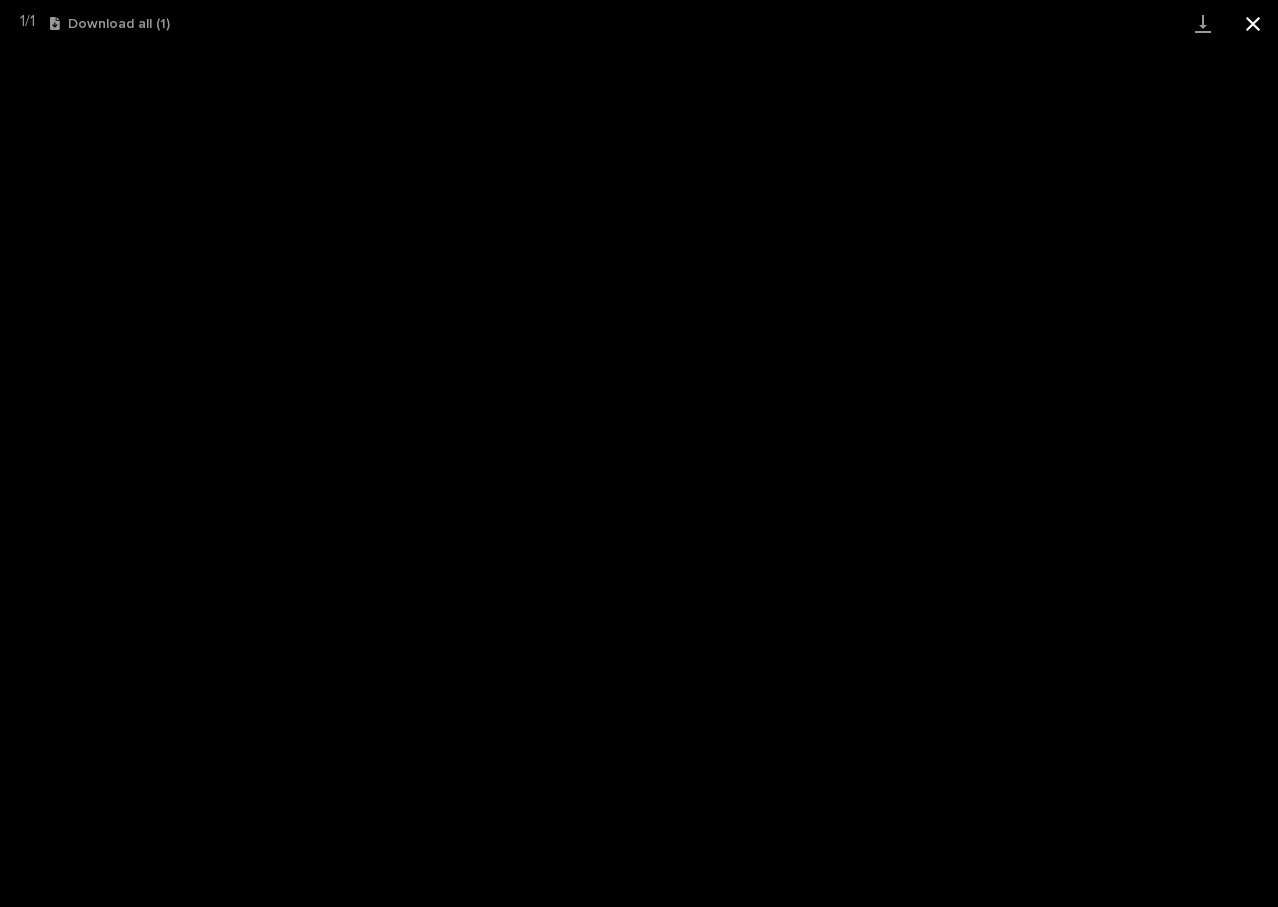 click at bounding box center [1253, 23] 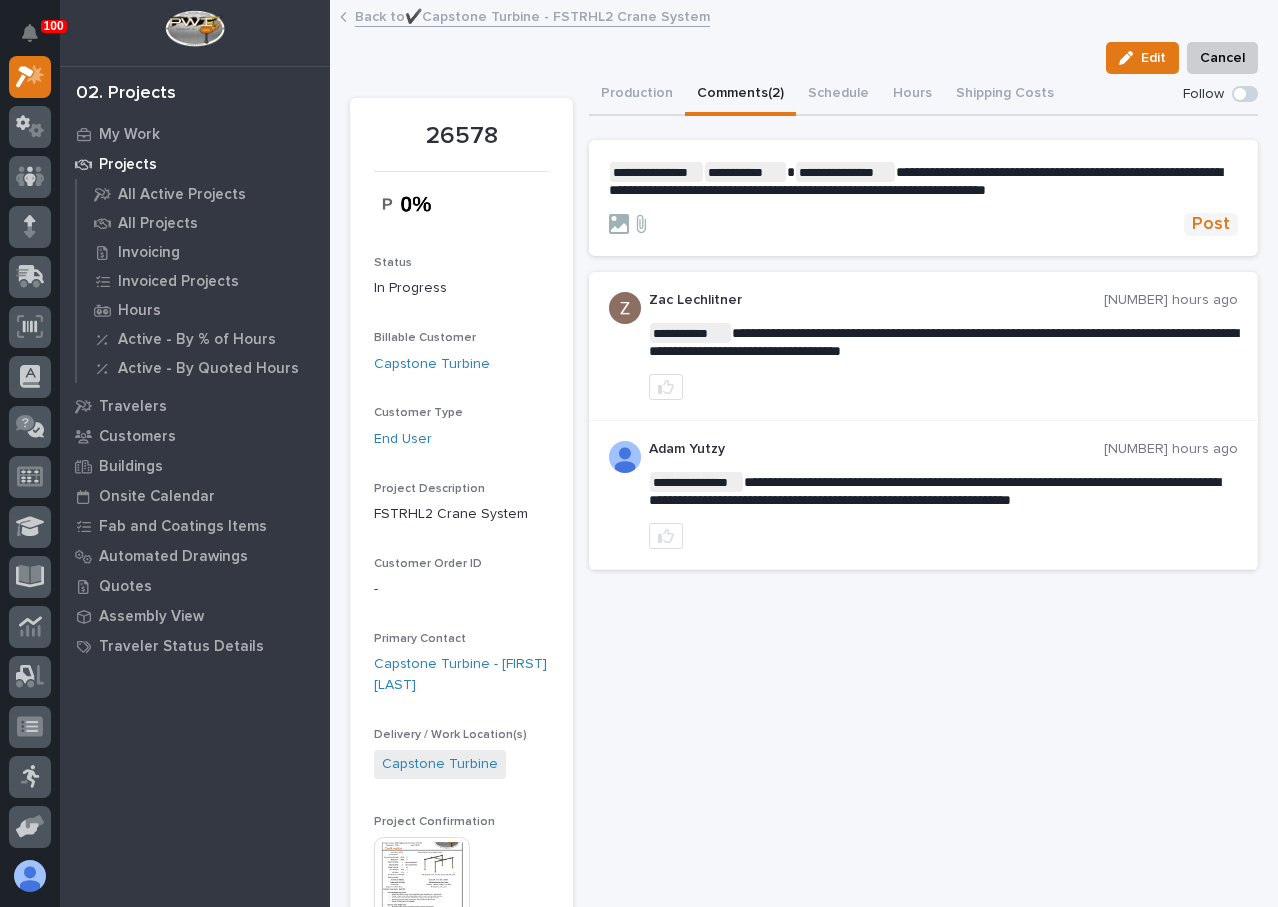 click on "Post" at bounding box center [1211, 224] 